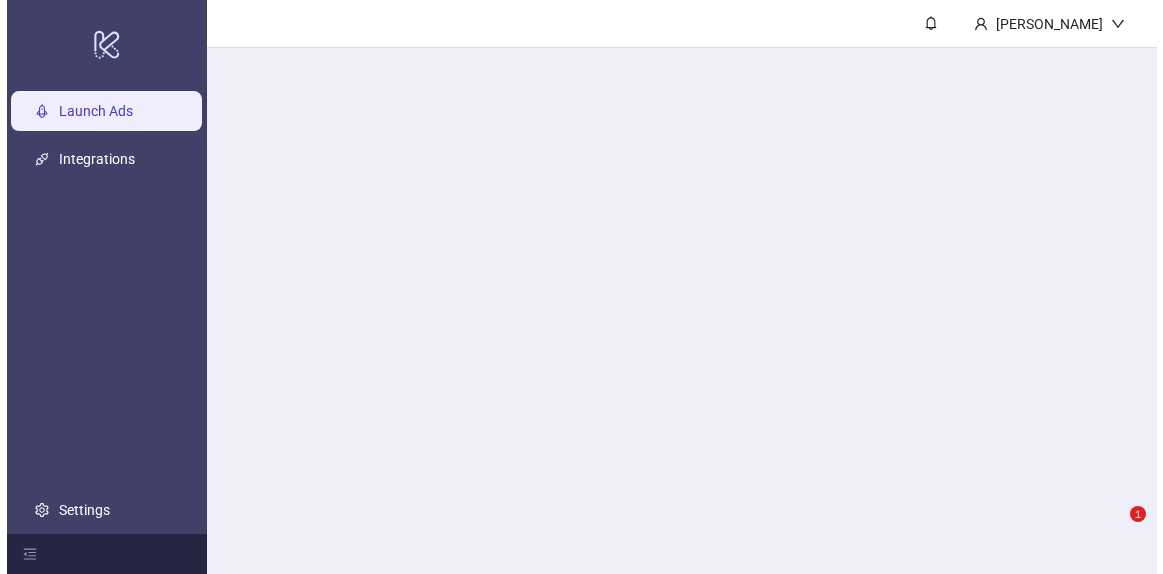 scroll, scrollTop: 0, scrollLeft: 0, axis: both 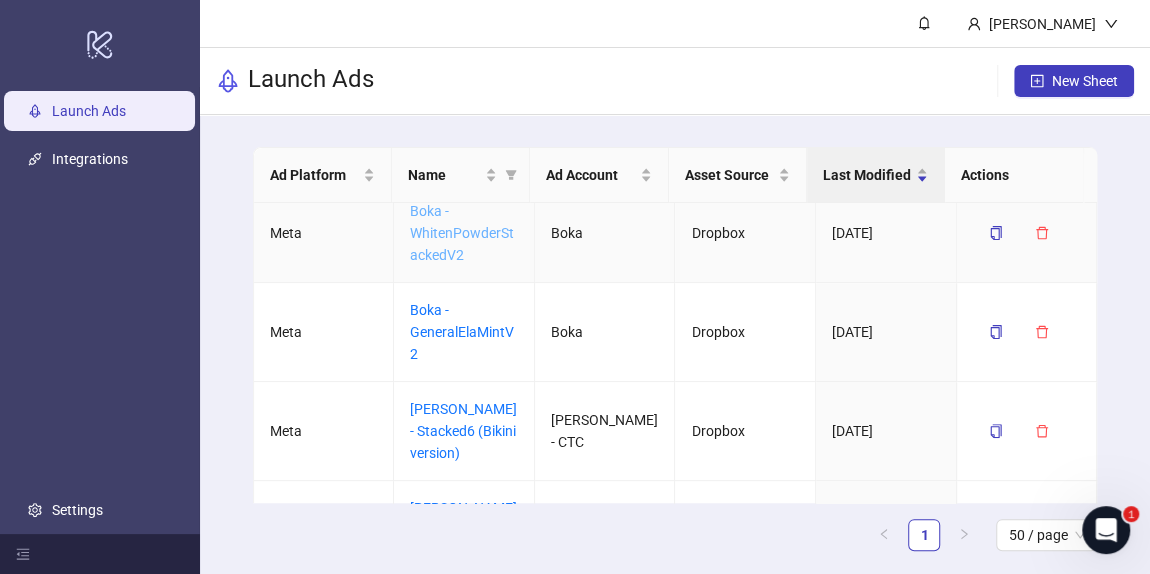 click on "Boka - WhitenPowderStackedV2" at bounding box center [462, 233] 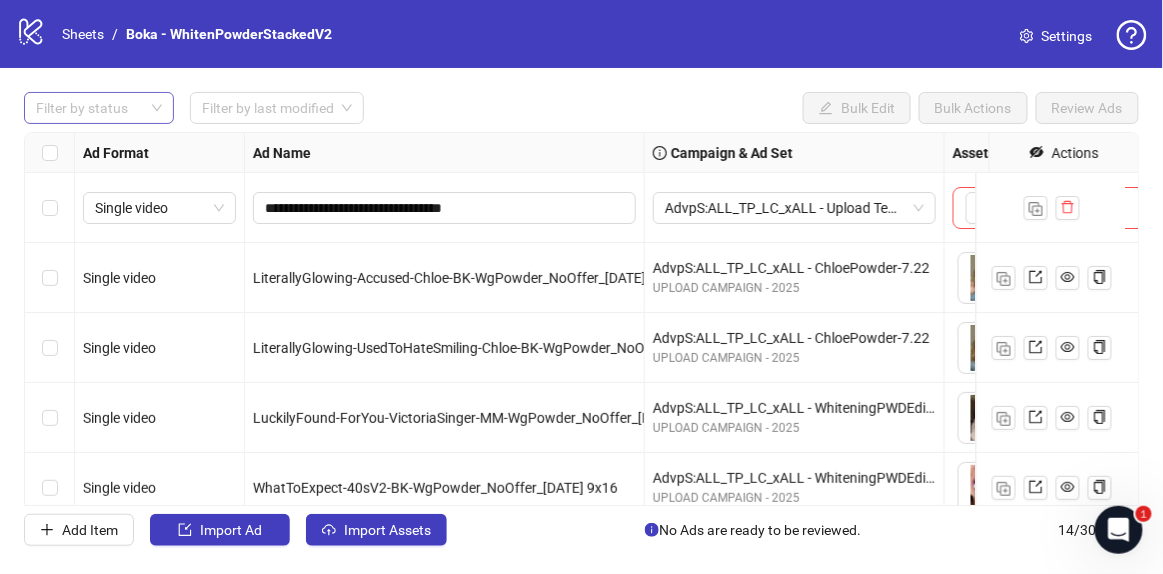 click at bounding box center [88, 108] 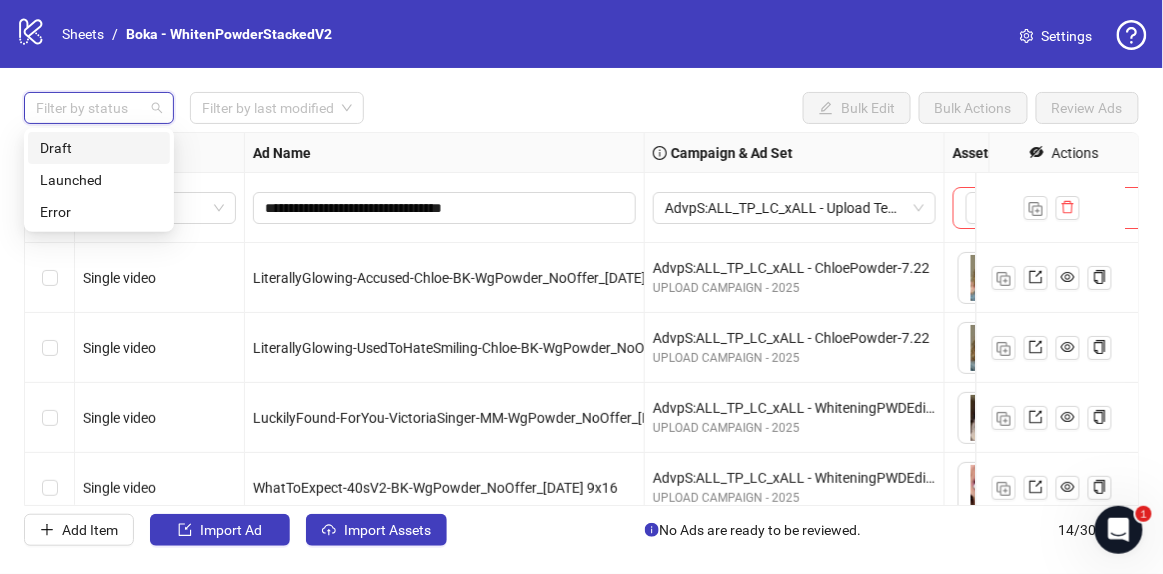 click on "Draft" at bounding box center (99, 148) 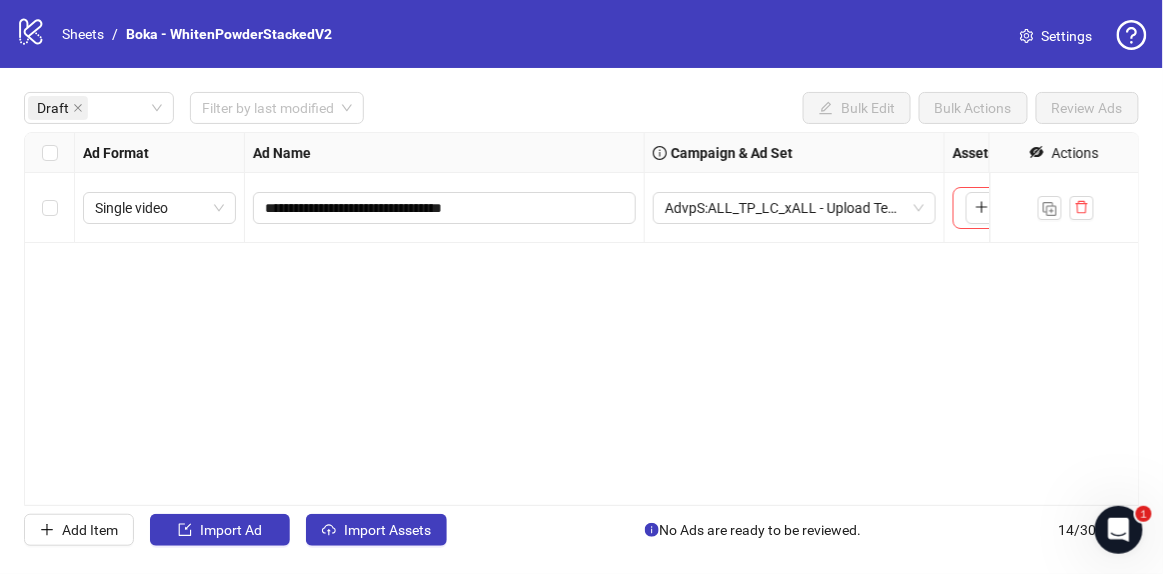 click on "**********" at bounding box center (581, 319) 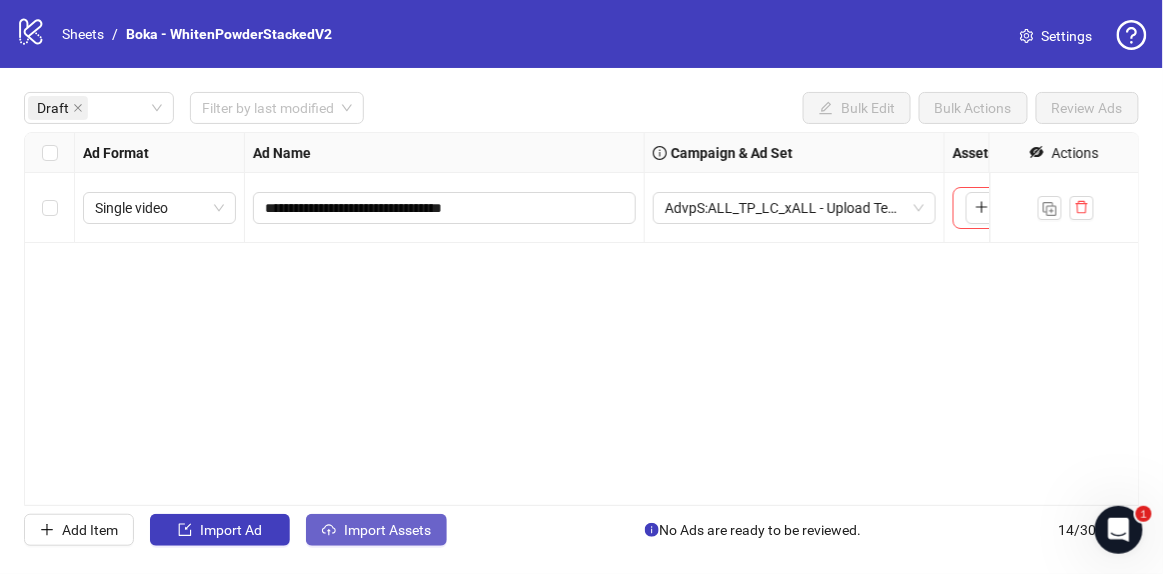 click on "Import Assets" at bounding box center [387, 530] 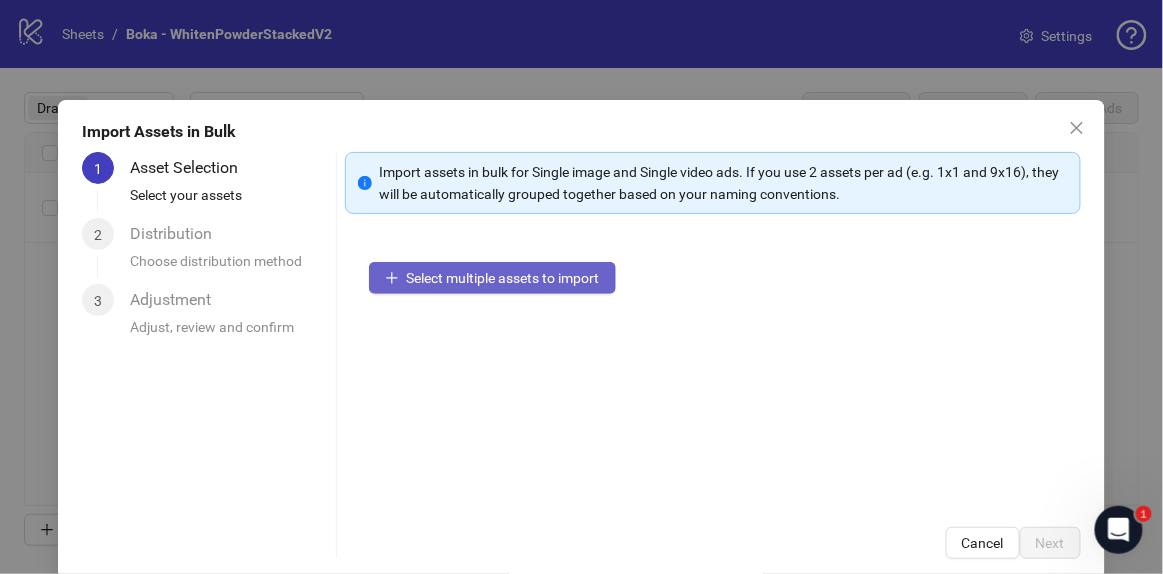 drag, startPoint x: 555, startPoint y: 249, endPoint x: 549, endPoint y: 282, distance: 33.54102 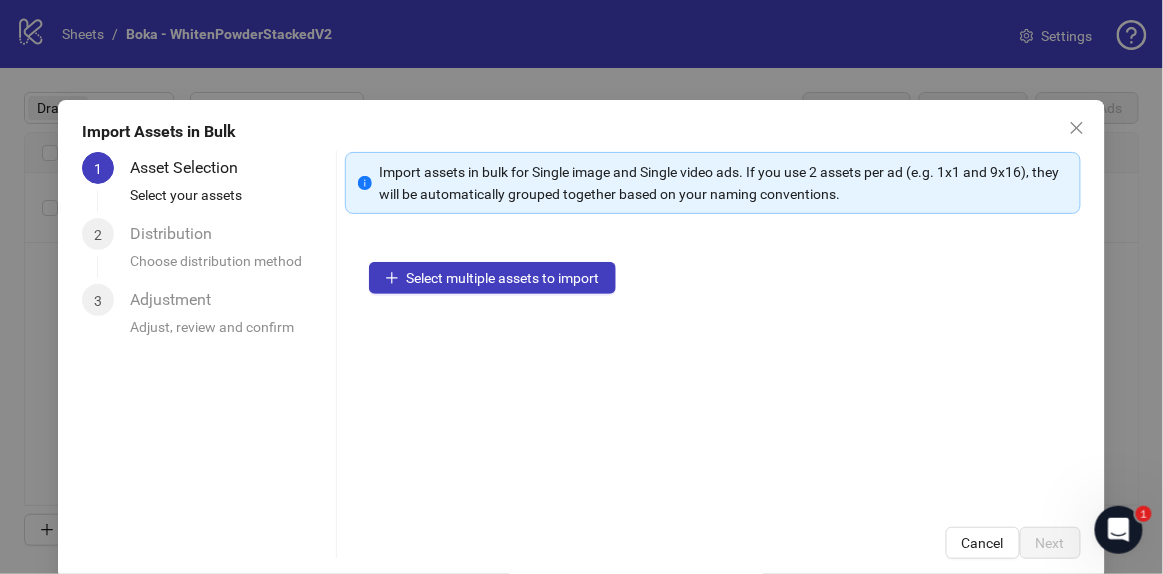 type 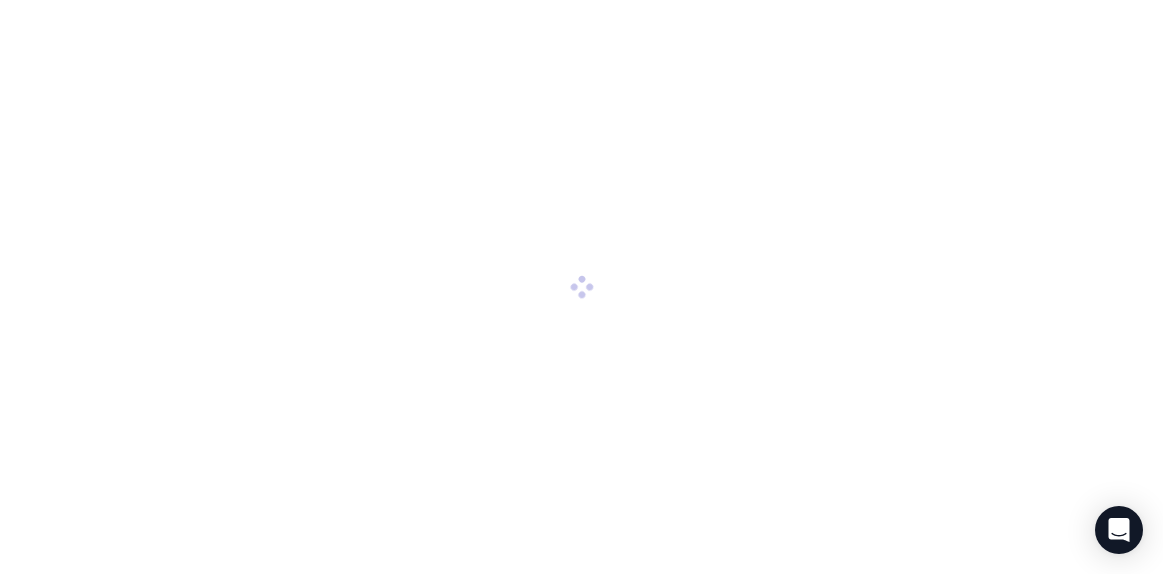 scroll, scrollTop: 0, scrollLeft: 0, axis: both 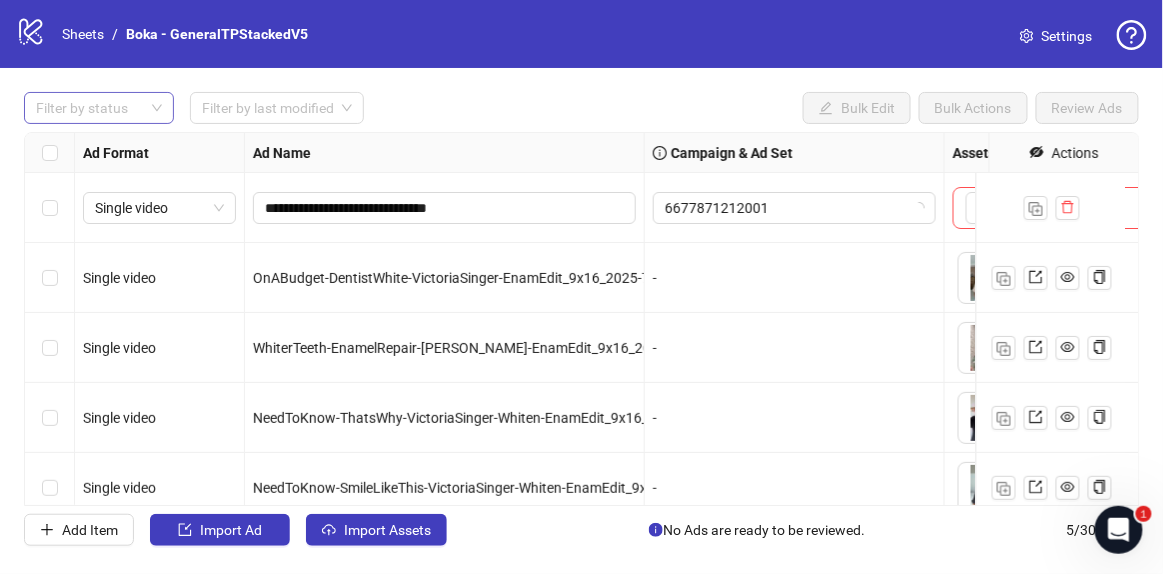 click at bounding box center [88, 108] 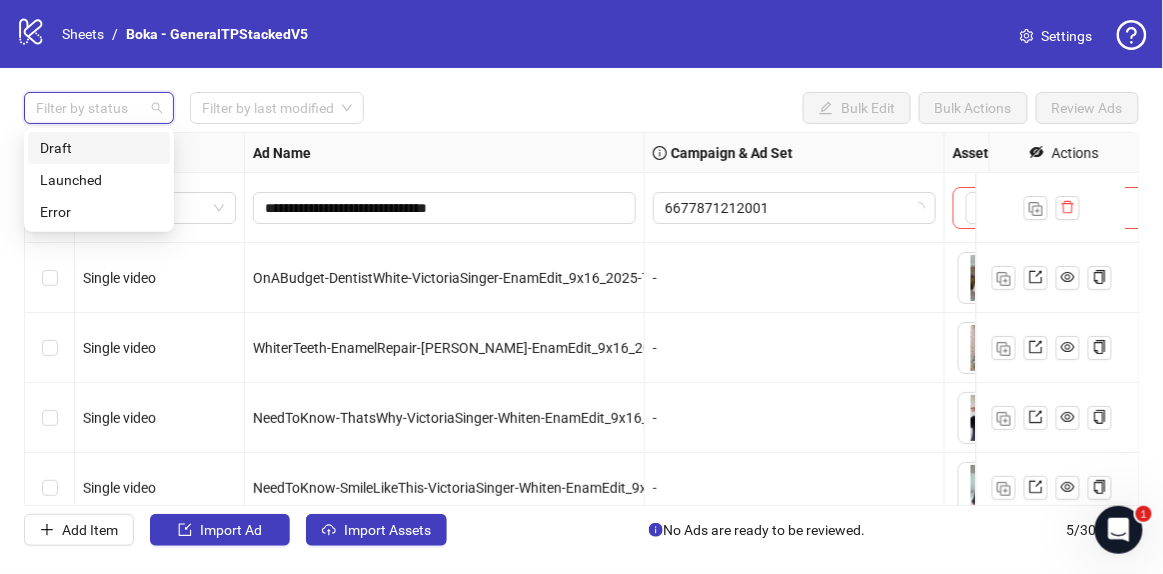 click on "Draft" at bounding box center (99, 148) 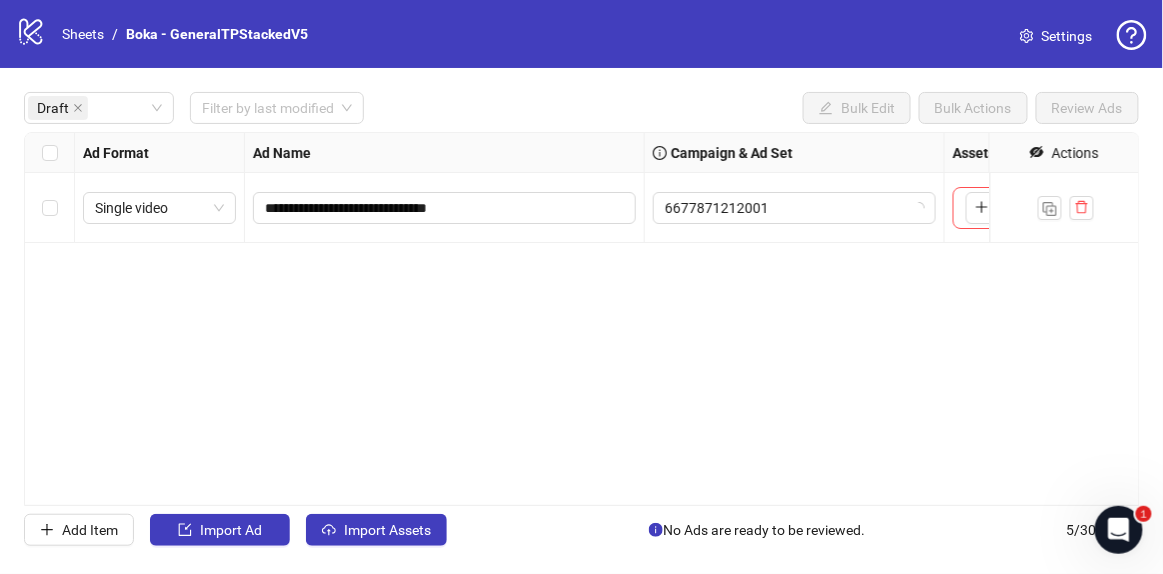 drag, startPoint x: 616, startPoint y: 116, endPoint x: 596, endPoint y: 207, distance: 93.17188 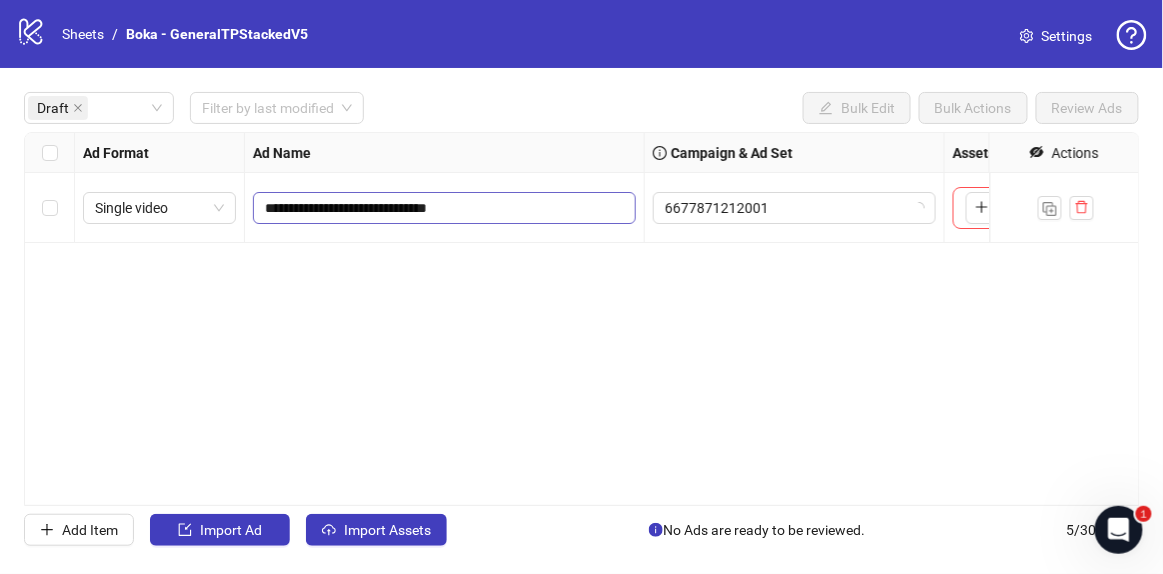 click on "Draft   Filter by last modified Bulk Edit Bulk Actions Review Ads" at bounding box center [581, 108] 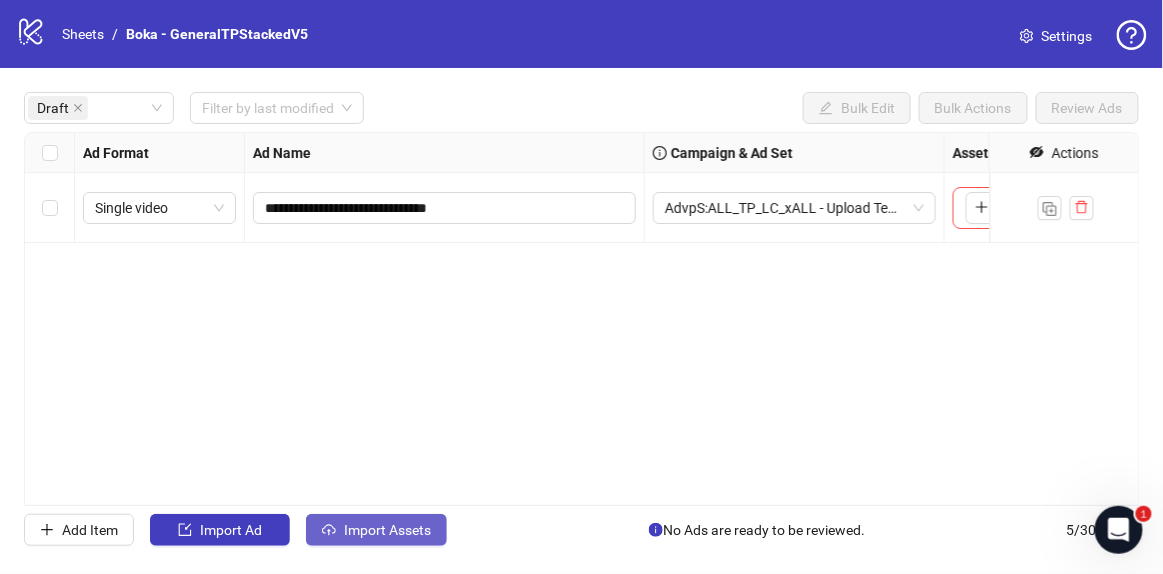 click on "Import Assets" at bounding box center [376, 530] 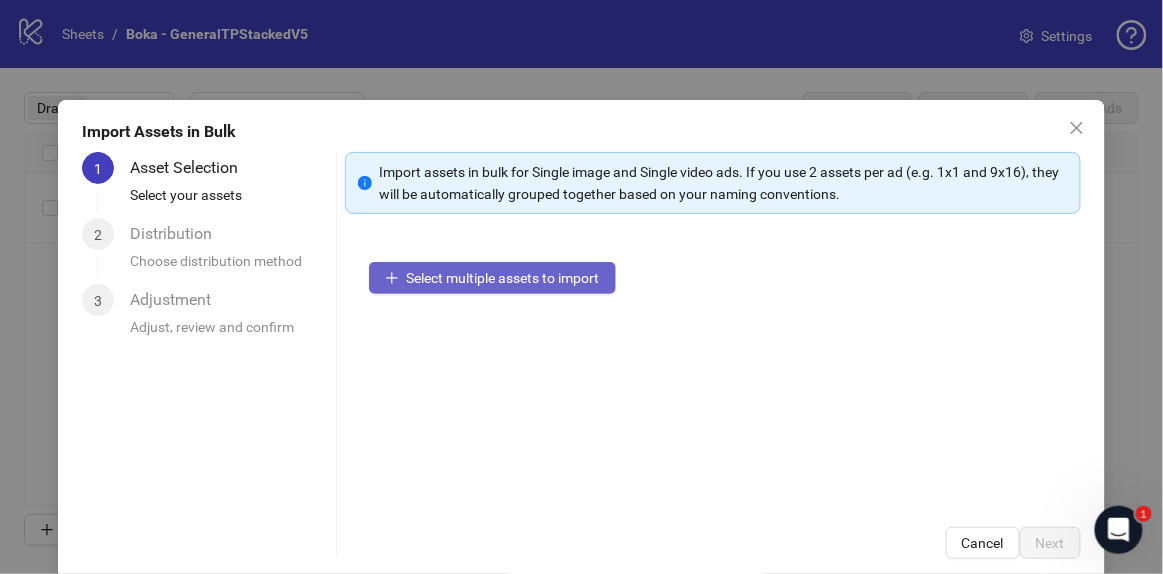 click on "Select multiple assets to import" at bounding box center [503, 278] 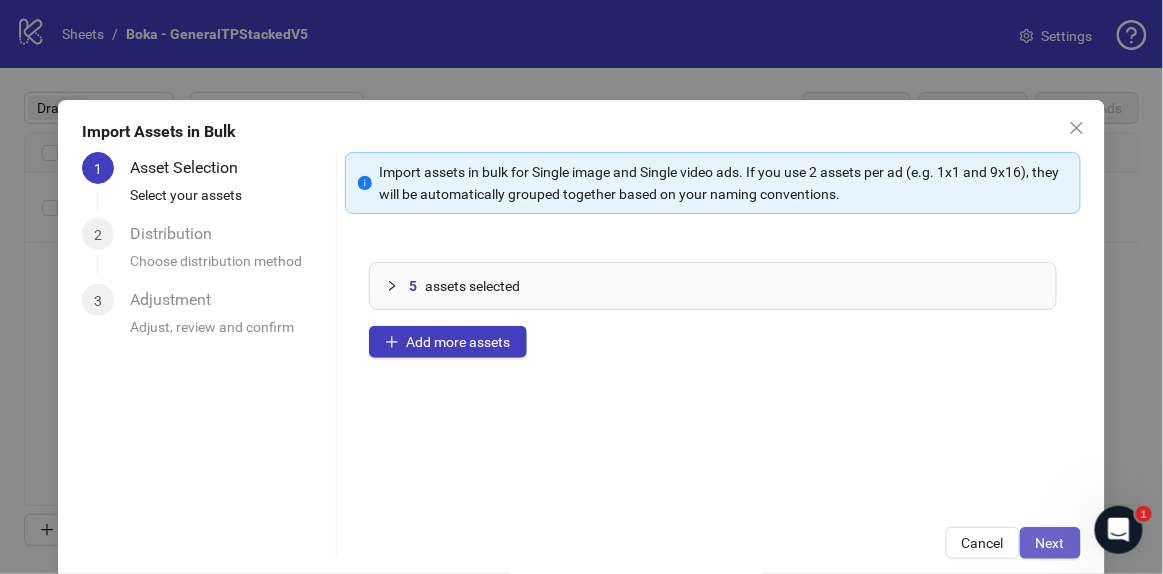 click on "Next" at bounding box center (1050, 543) 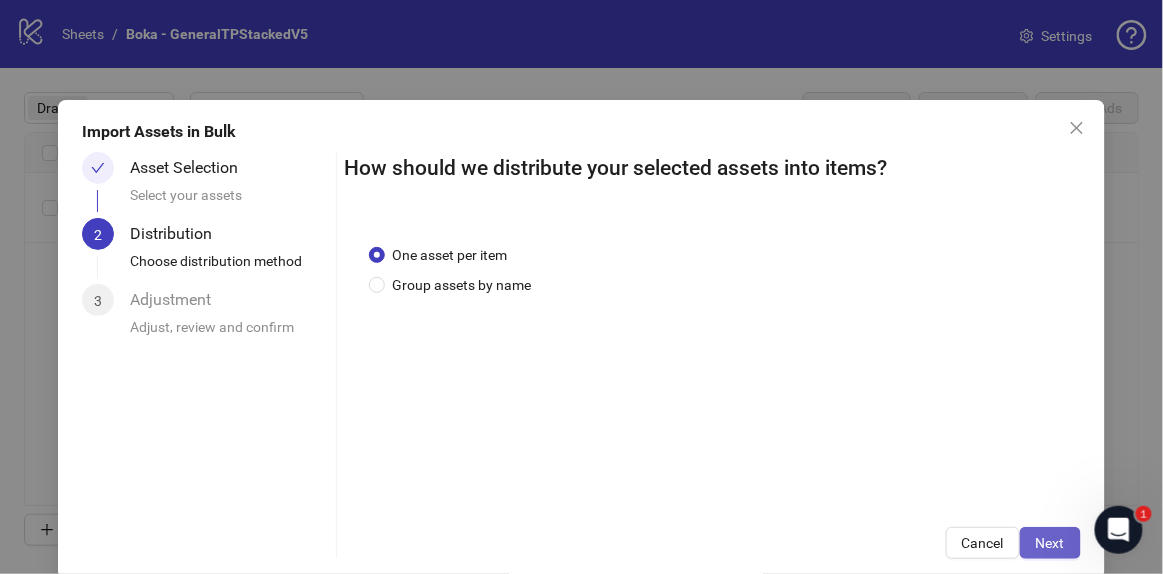 click on "Next" at bounding box center (1050, 543) 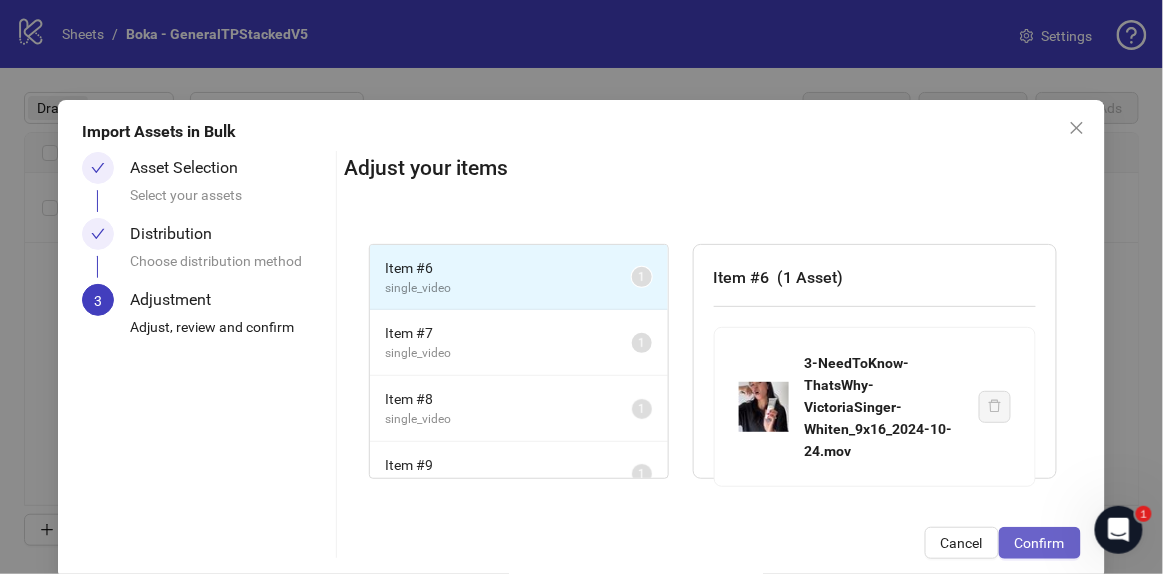 click on "Confirm" at bounding box center [1040, 543] 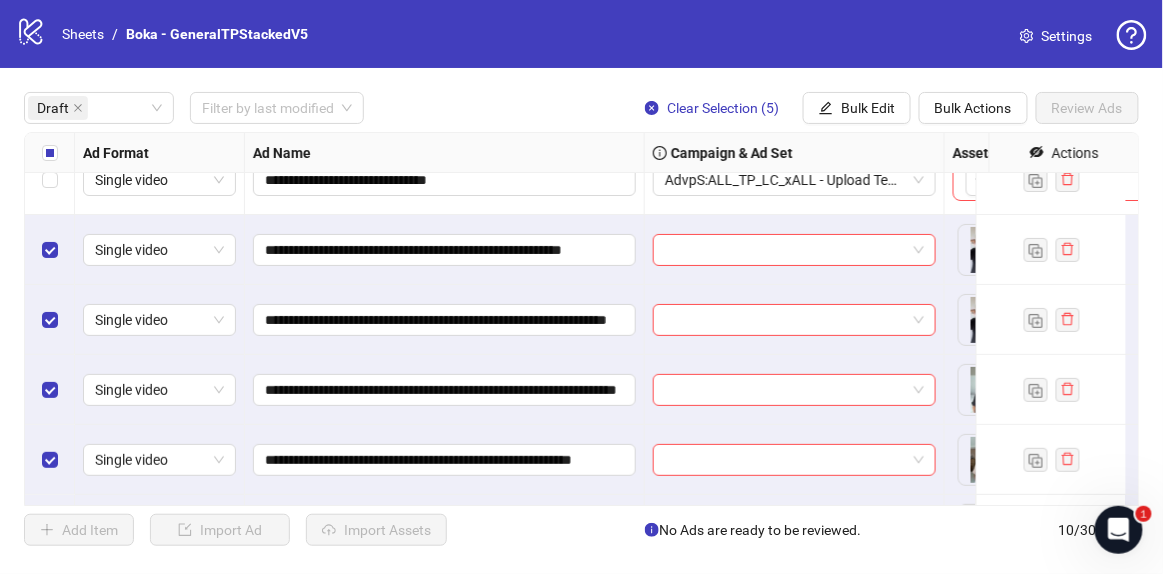 scroll, scrollTop: 0, scrollLeft: 0, axis: both 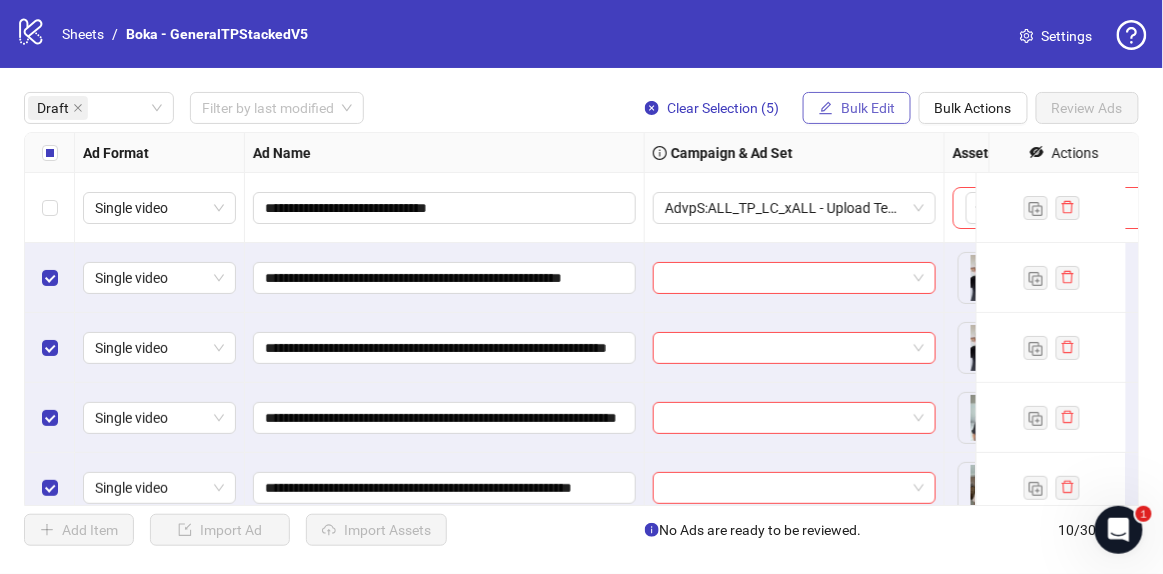 click on "Bulk Edit" at bounding box center (868, 108) 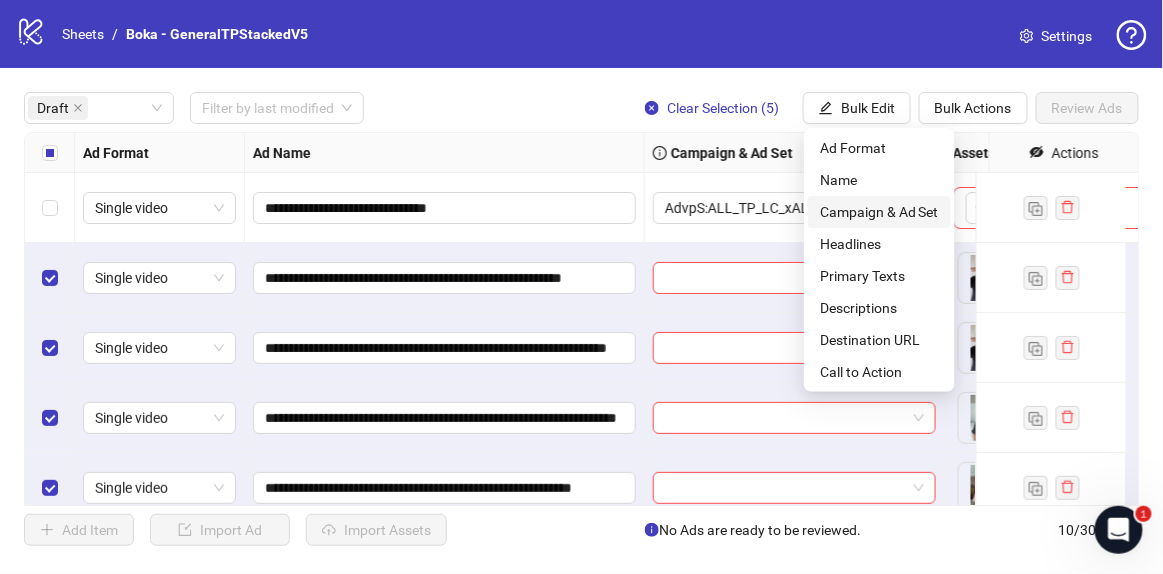 click on "Campaign & Ad Set" at bounding box center [879, 212] 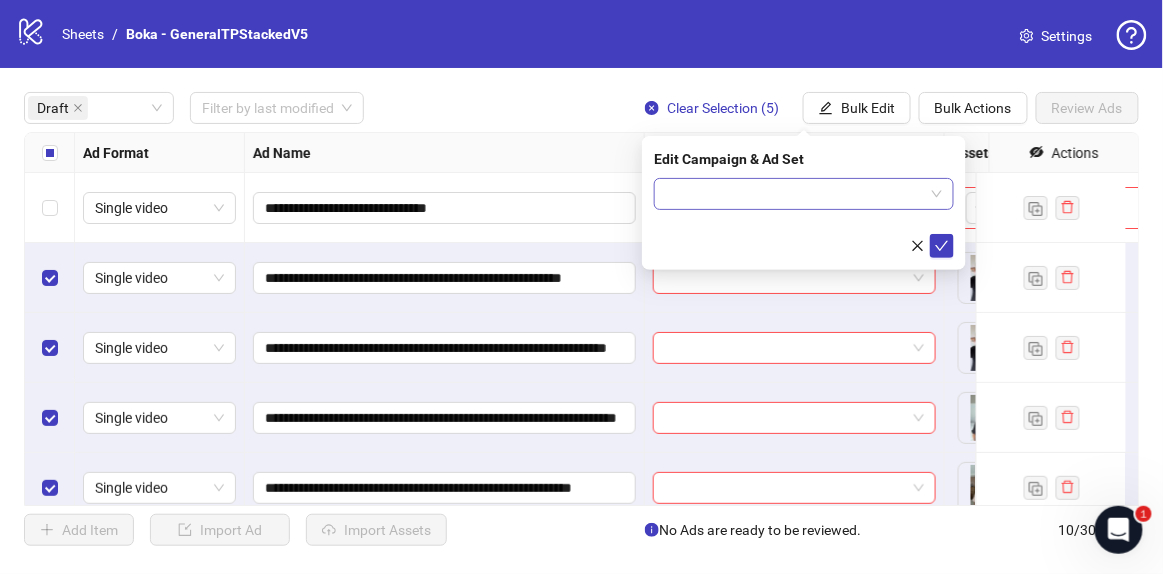 click at bounding box center (795, 194) 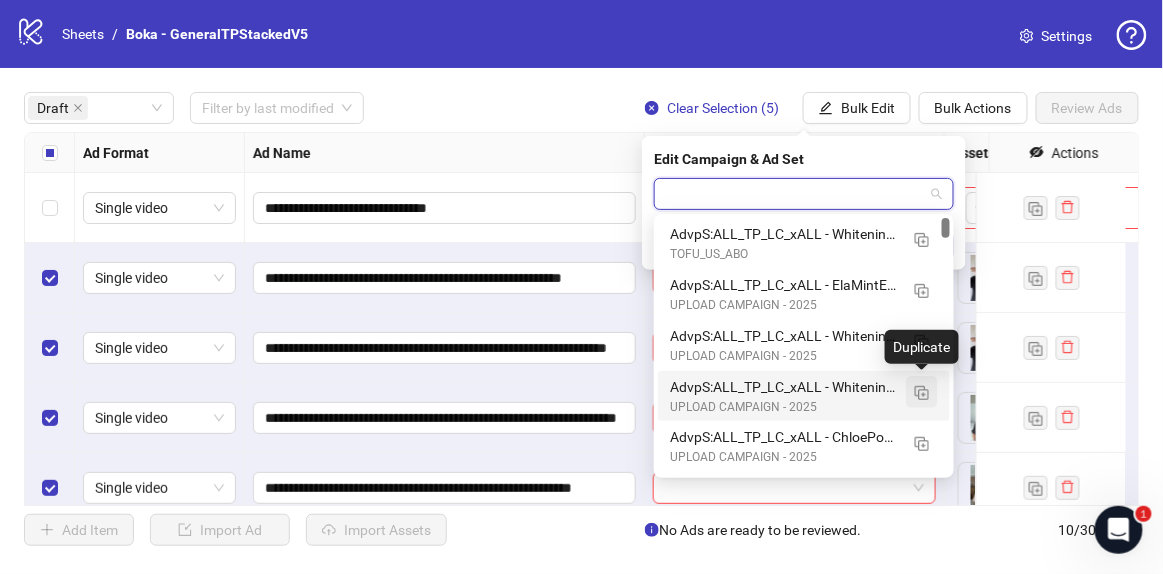 click at bounding box center (922, 393) 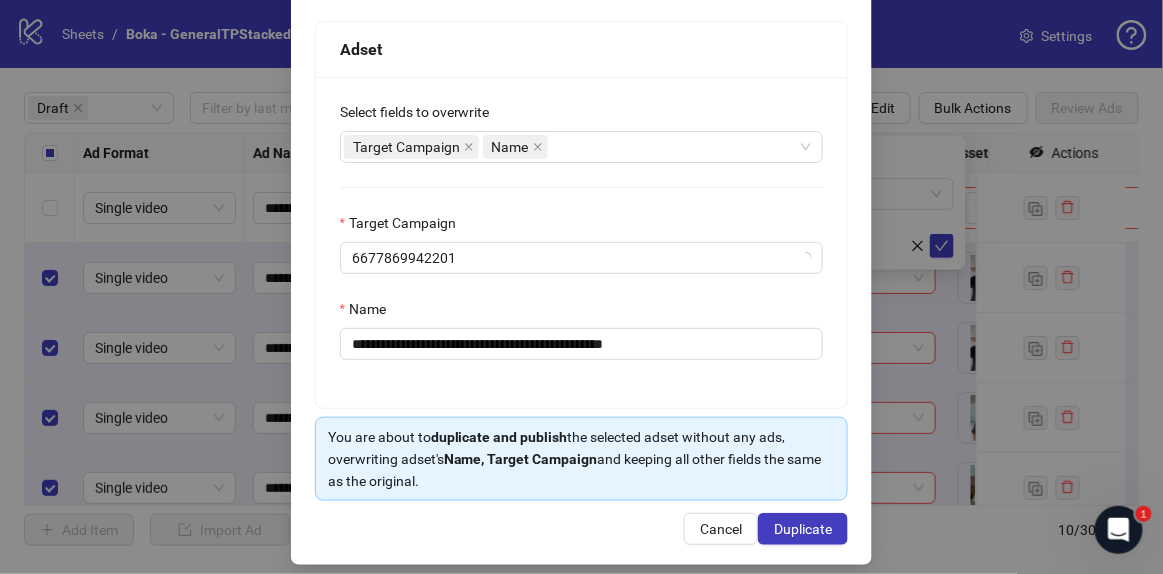 scroll, scrollTop: 321, scrollLeft: 0, axis: vertical 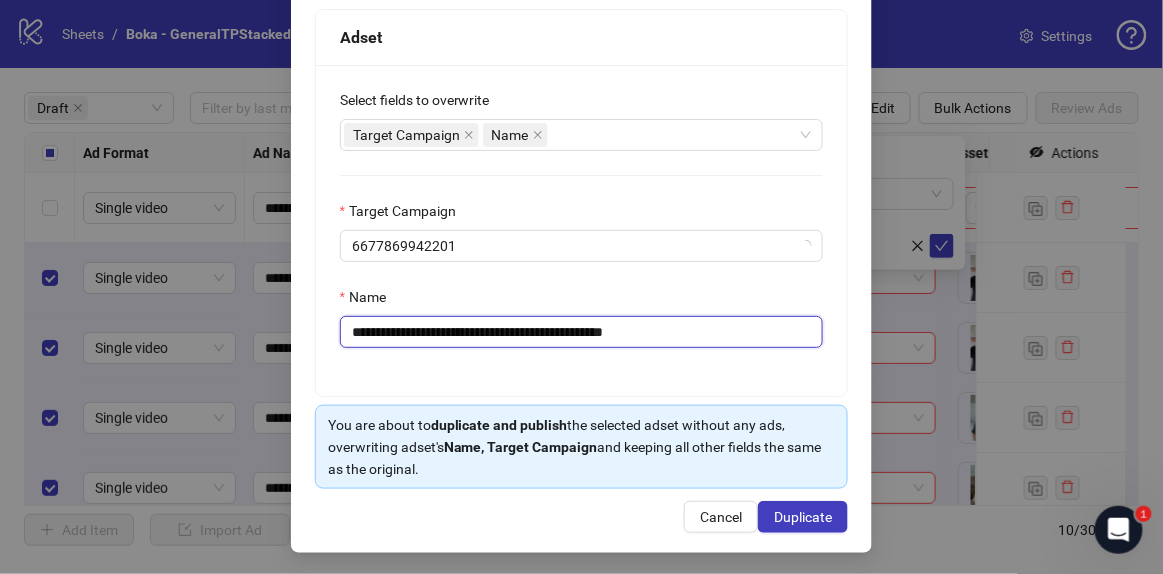 drag, startPoint x: 636, startPoint y: 329, endPoint x: 829, endPoint y: 329, distance: 193 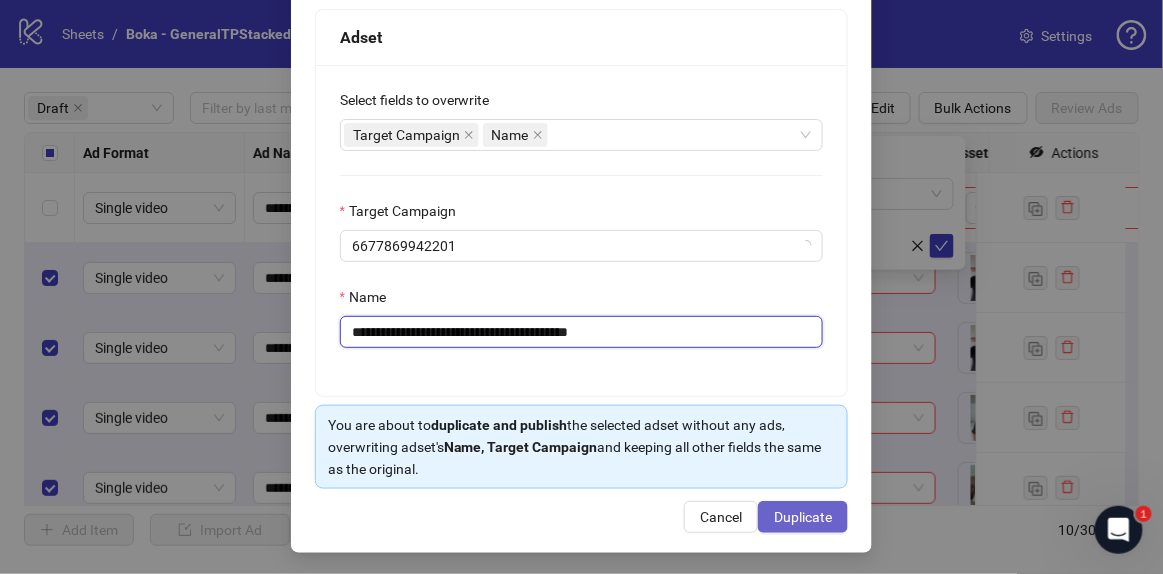 type on "**********" 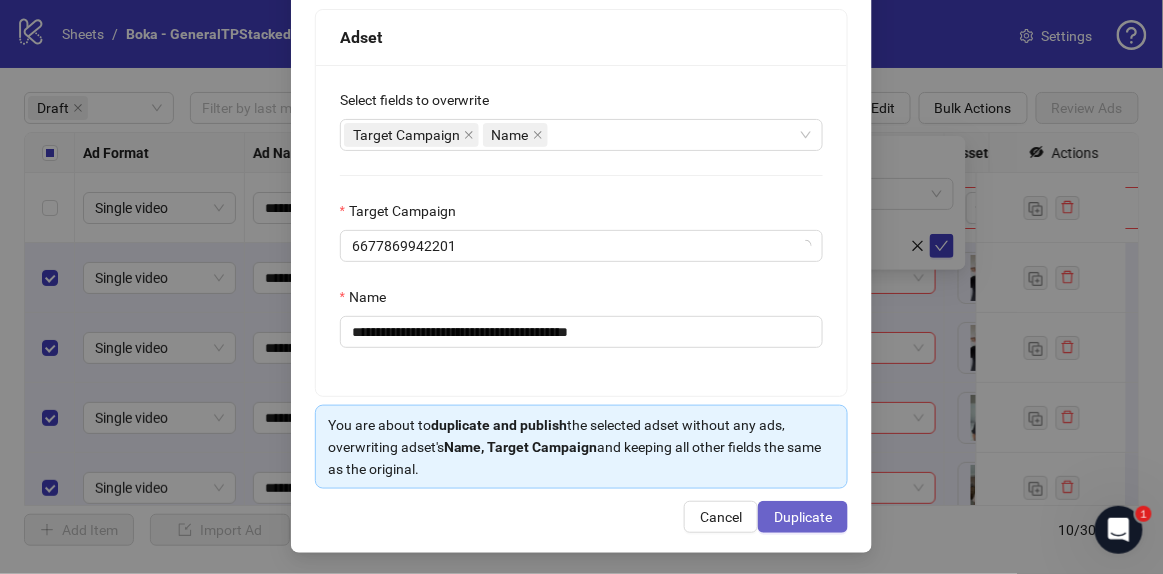 click on "Duplicate" at bounding box center (803, 517) 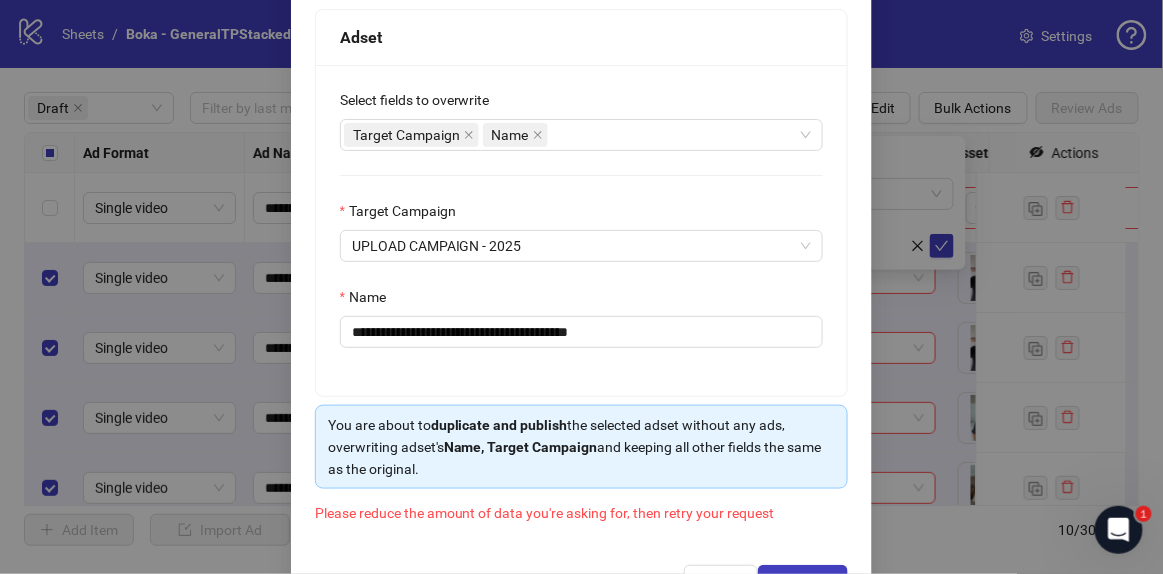 click on "**********" at bounding box center [581, 287] 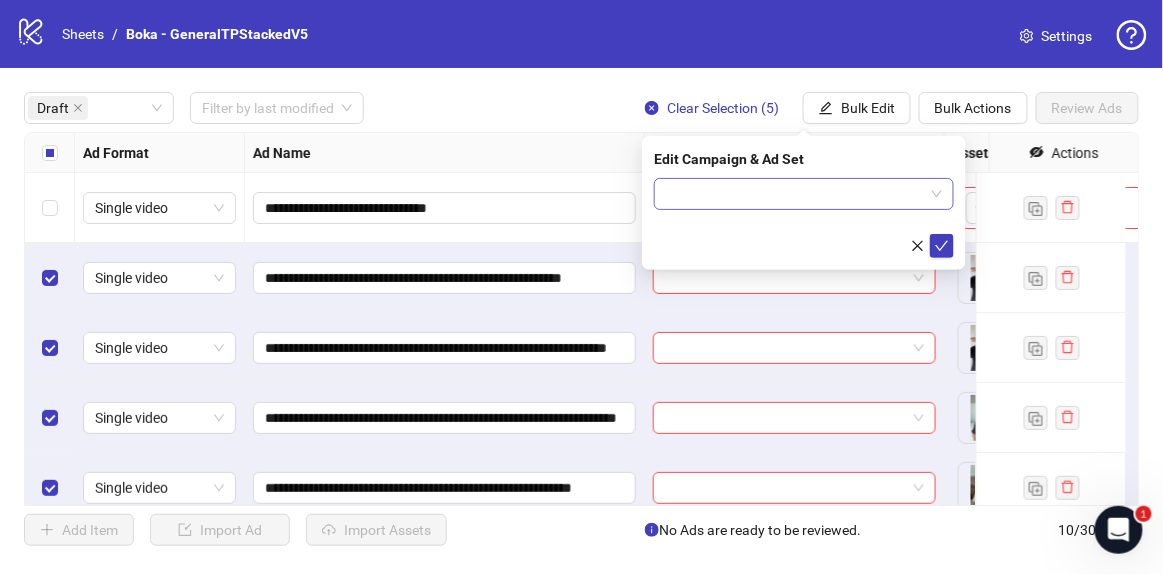 click at bounding box center (795, 194) 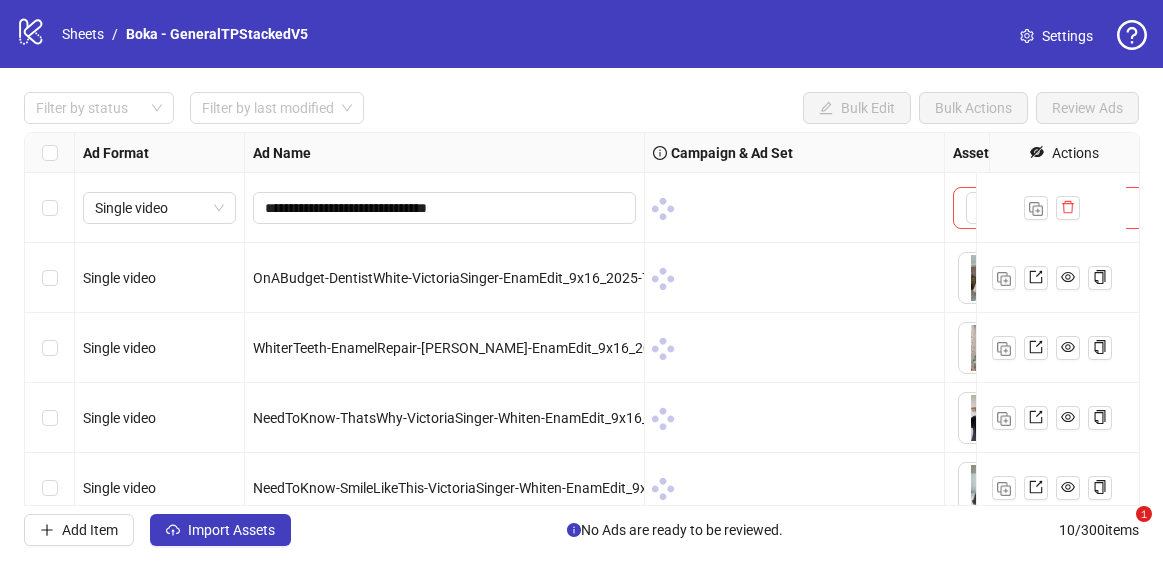 scroll, scrollTop: 0, scrollLeft: 0, axis: both 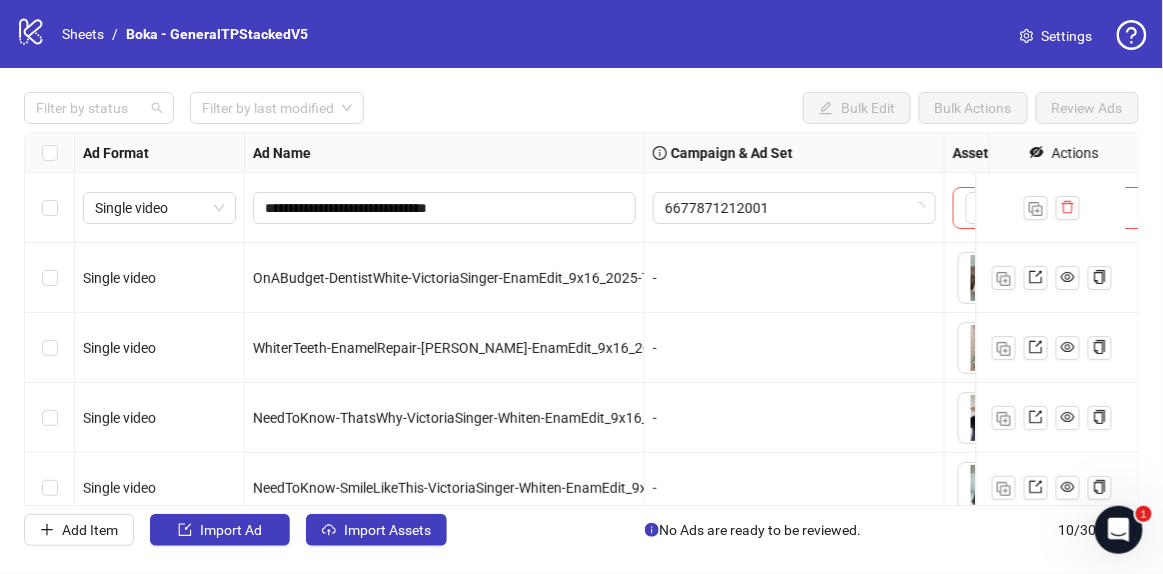 drag, startPoint x: 103, startPoint y: 119, endPoint x: 110, endPoint y: 127, distance: 10.630146 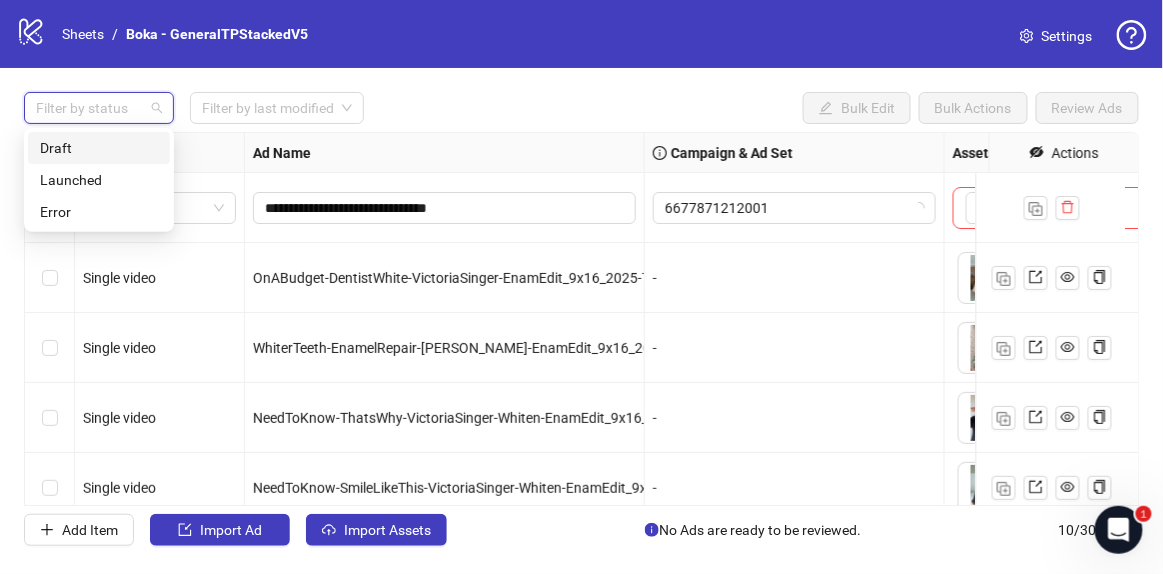 drag, startPoint x: 119, startPoint y: 140, endPoint x: 178, endPoint y: 143, distance: 59.07622 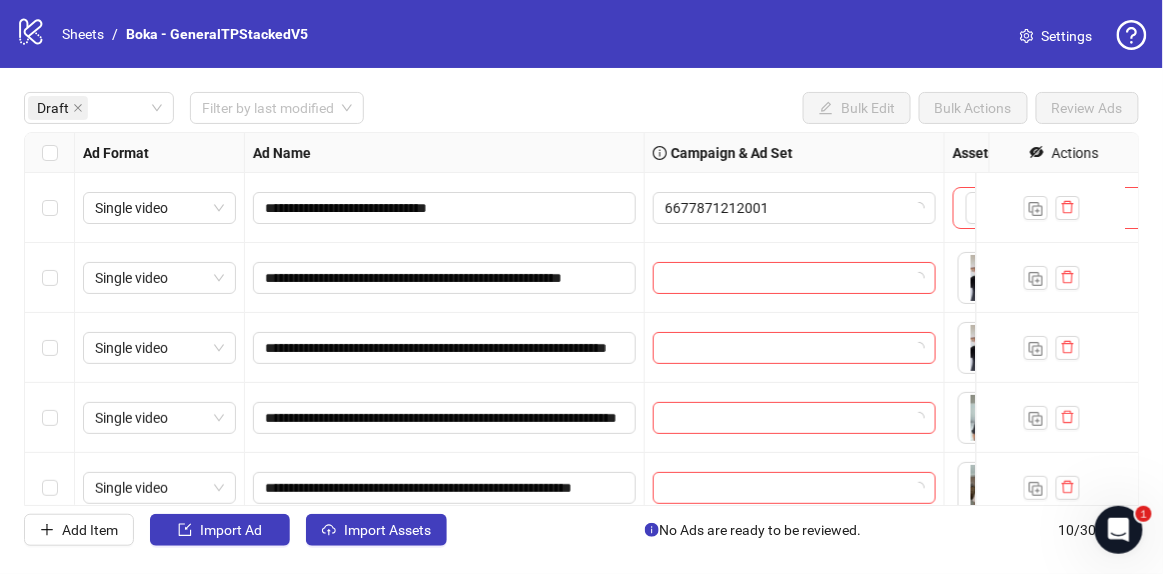 click on "Draft   Filter by last modified Bulk Edit Bulk Actions Review Ads" at bounding box center (581, 108) 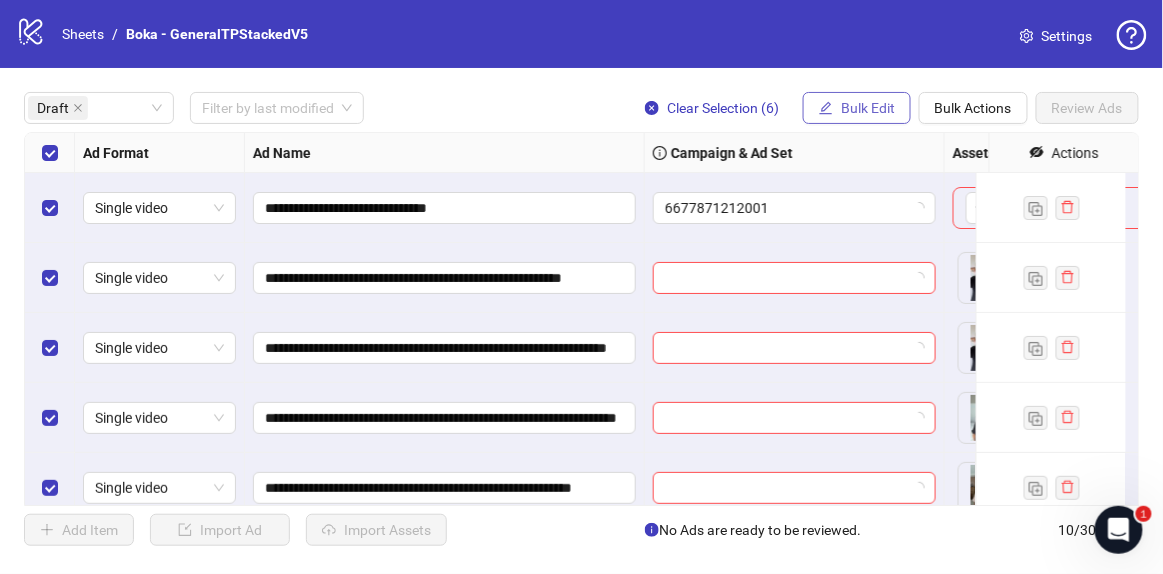 click on "Bulk Edit" at bounding box center [857, 108] 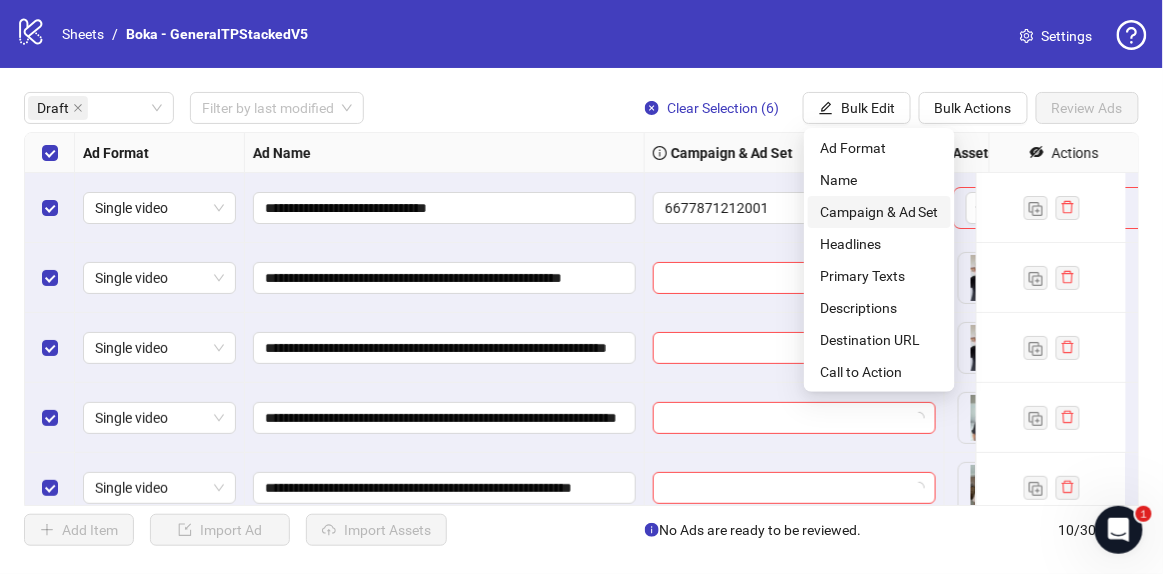 click on "Campaign & Ad Set" at bounding box center (879, 212) 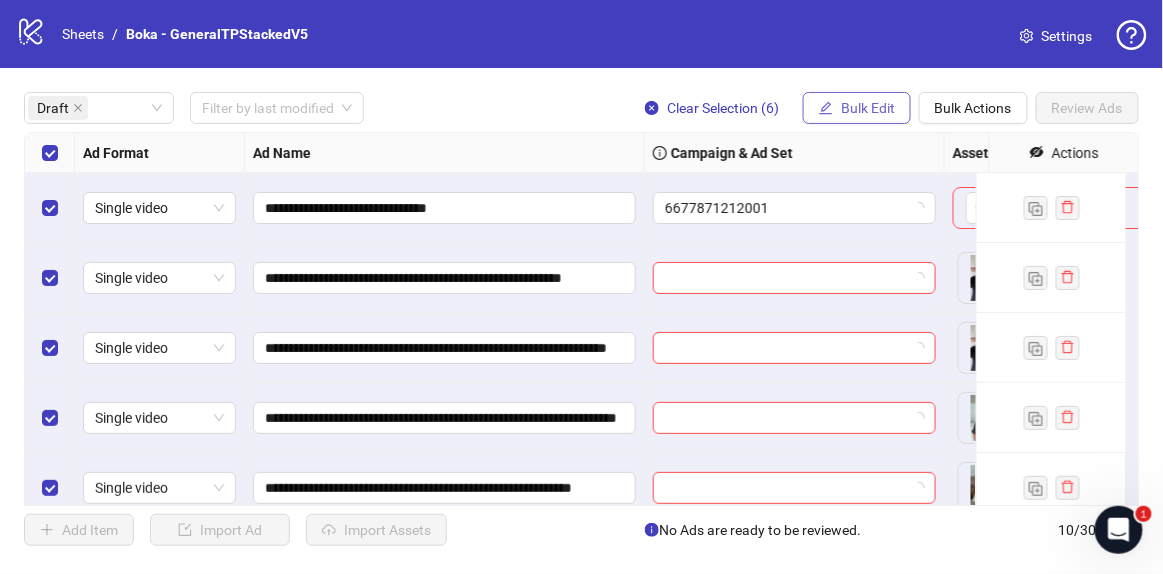 click on "Bulk Edit" at bounding box center [868, 108] 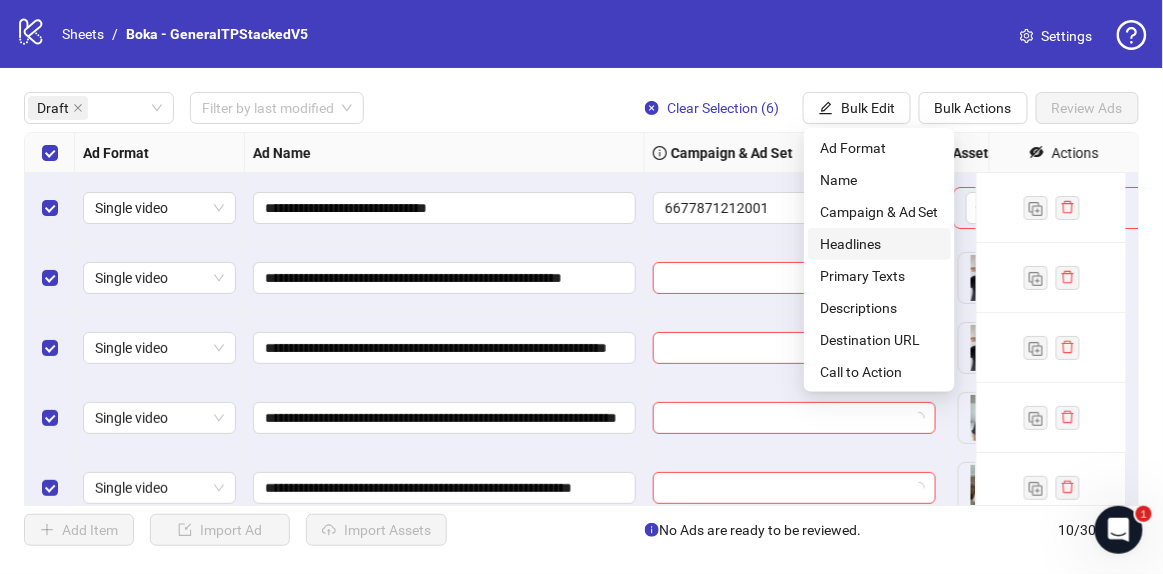 click on "Headlines" at bounding box center [879, 244] 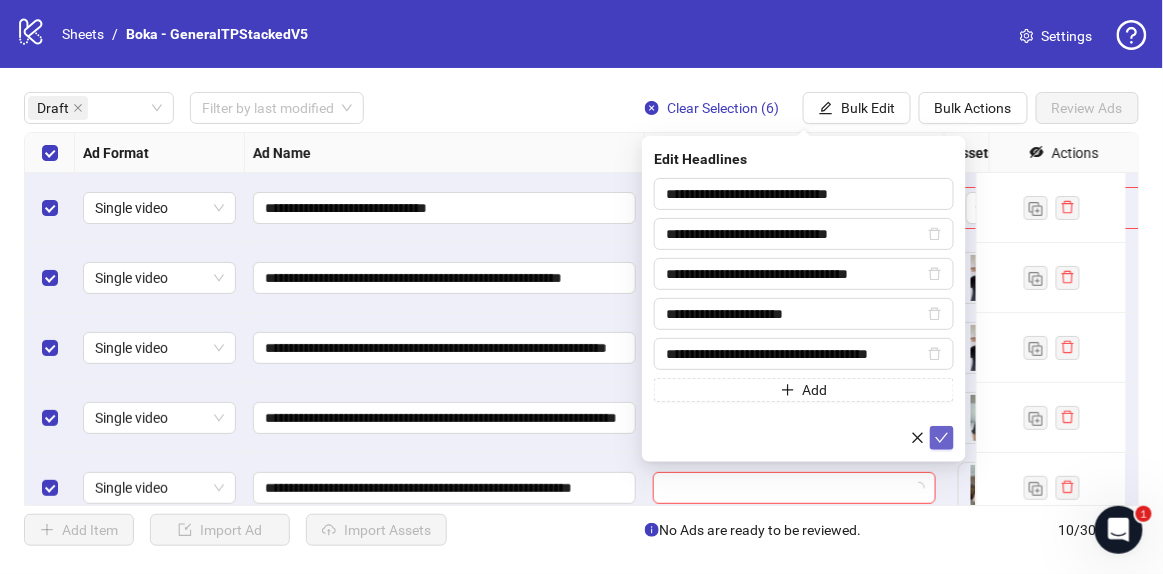 click at bounding box center (942, 438) 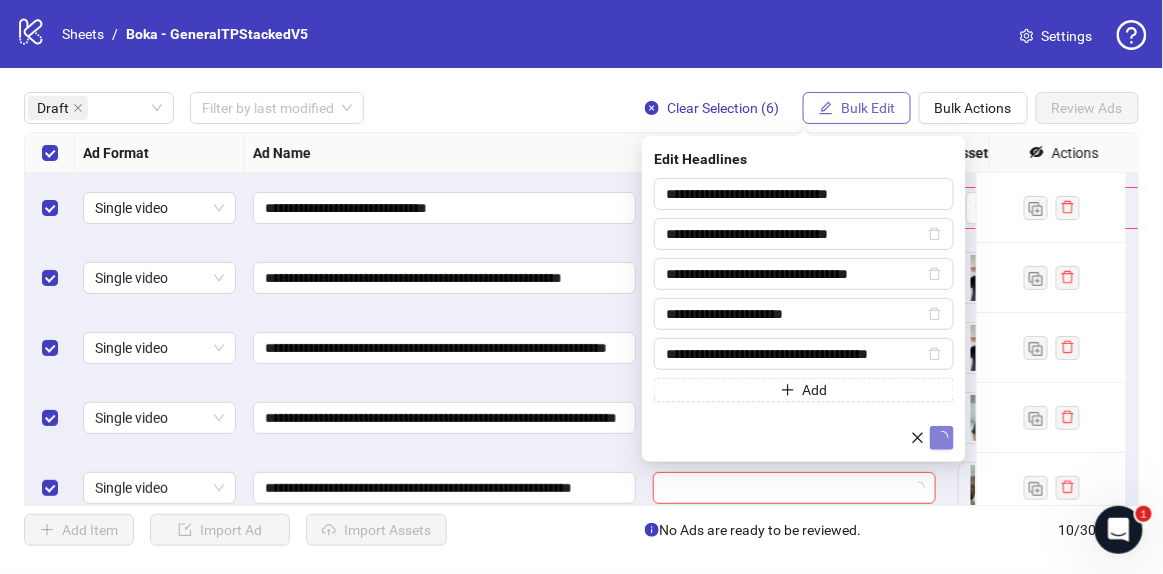 click on "Bulk Edit" at bounding box center [868, 108] 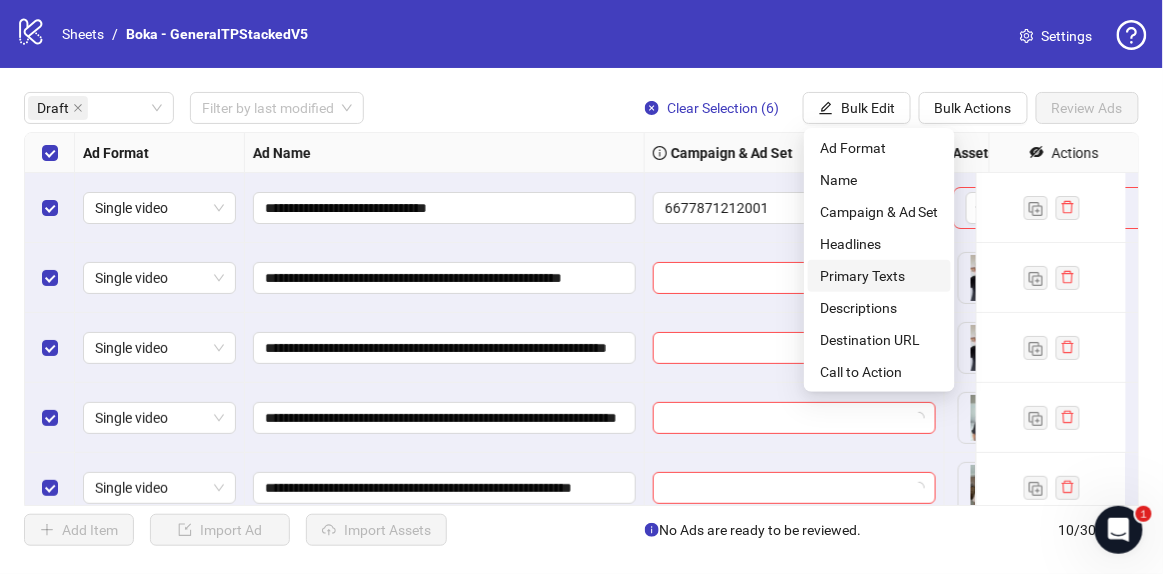 click on "Primary Texts" at bounding box center (879, 276) 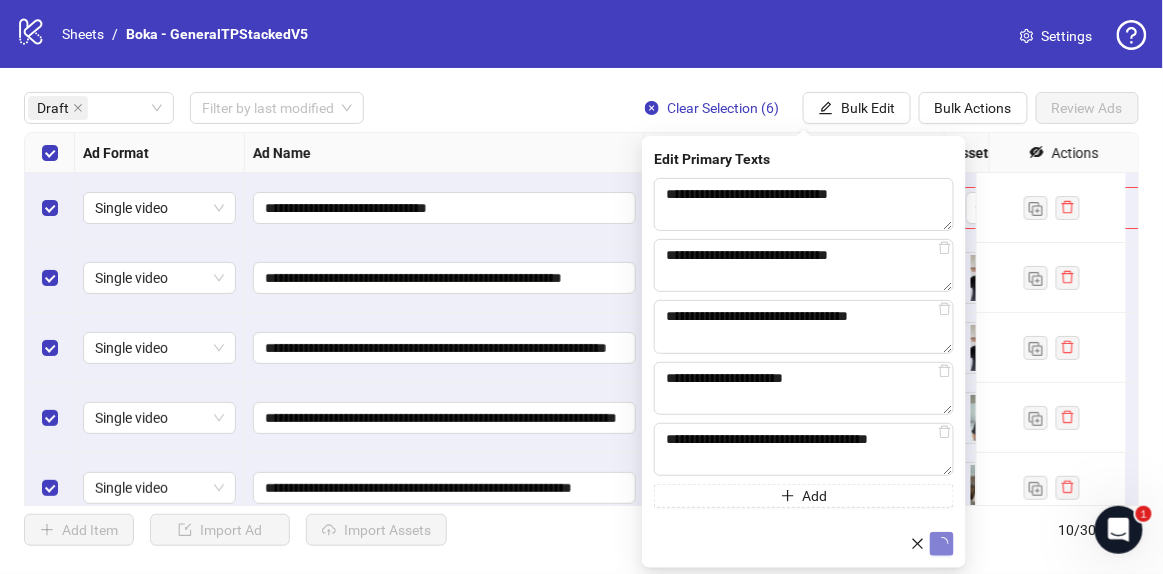 click on "**********" at bounding box center (581, 319) 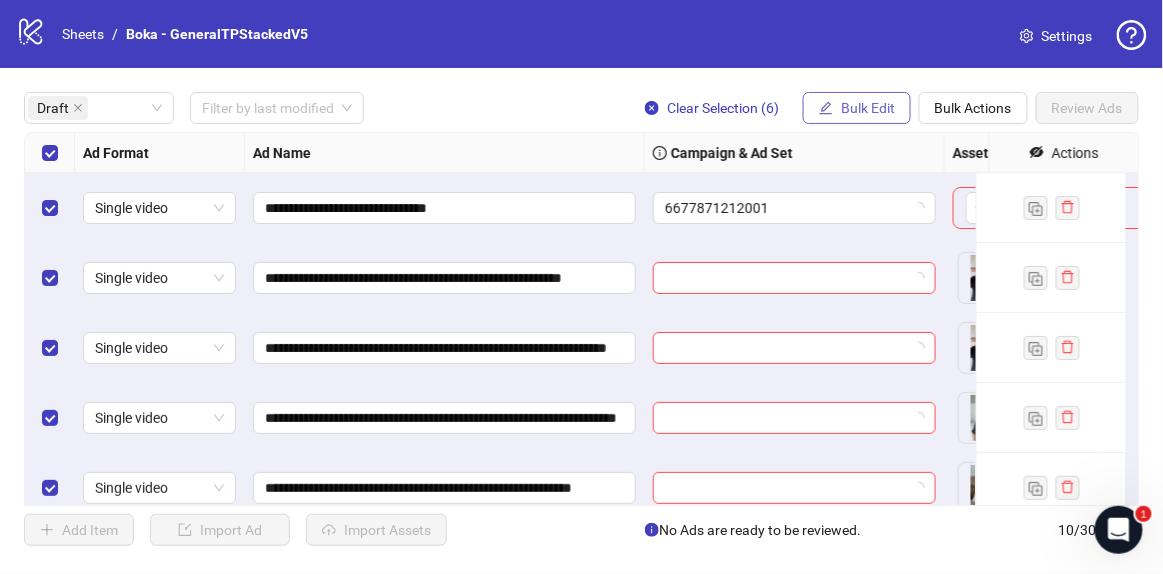 click on "Bulk Edit" at bounding box center [857, 108] 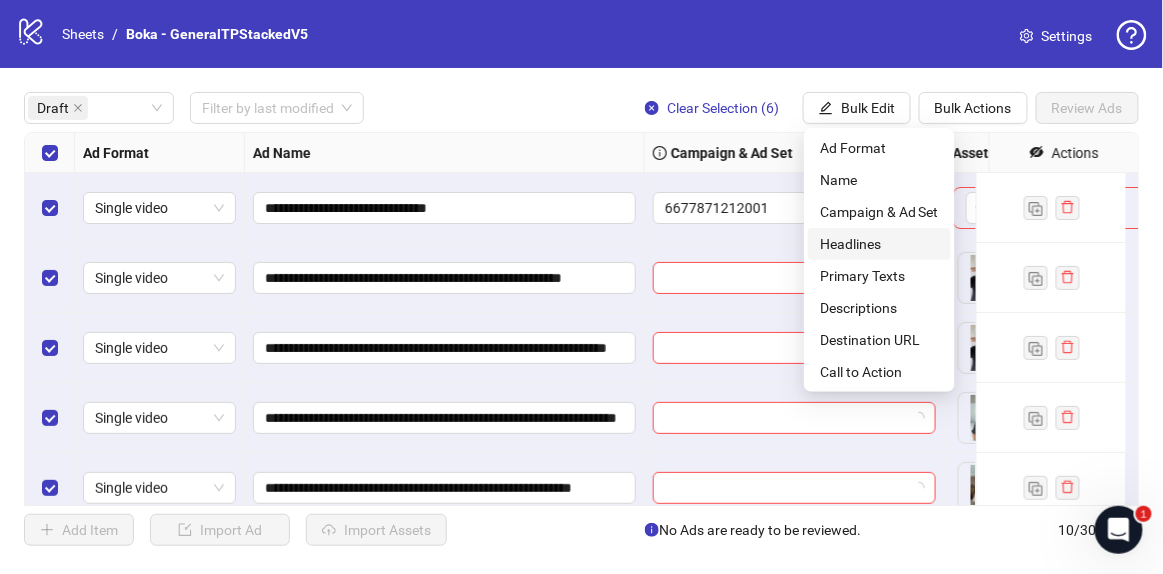 click on "Headlines" at bounding box center [879, 244] 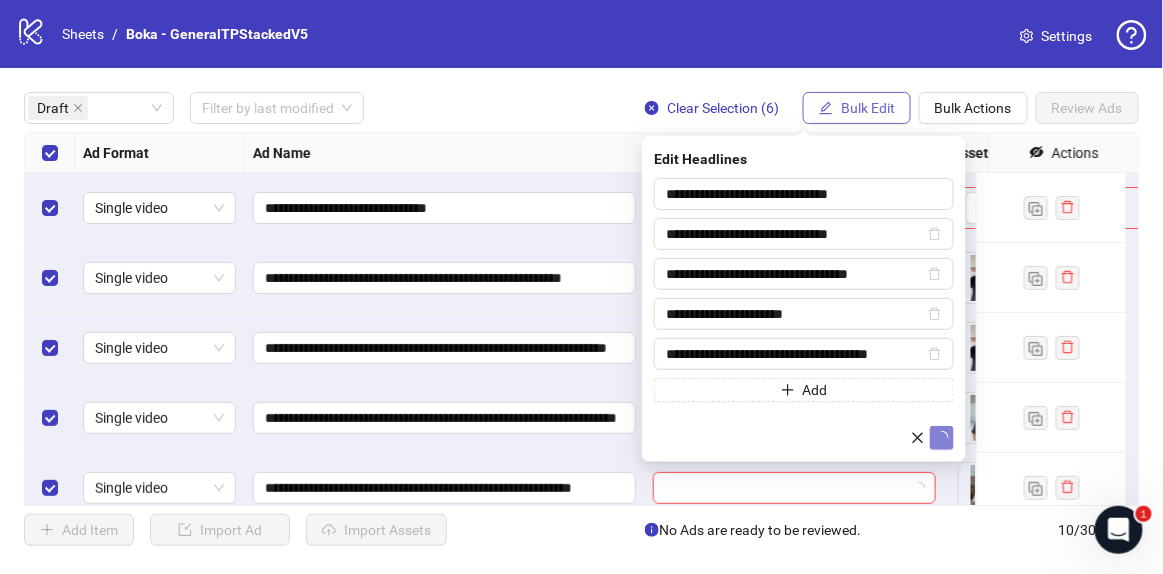 click on "Bulk Edit" at bounding box center (857, 108) 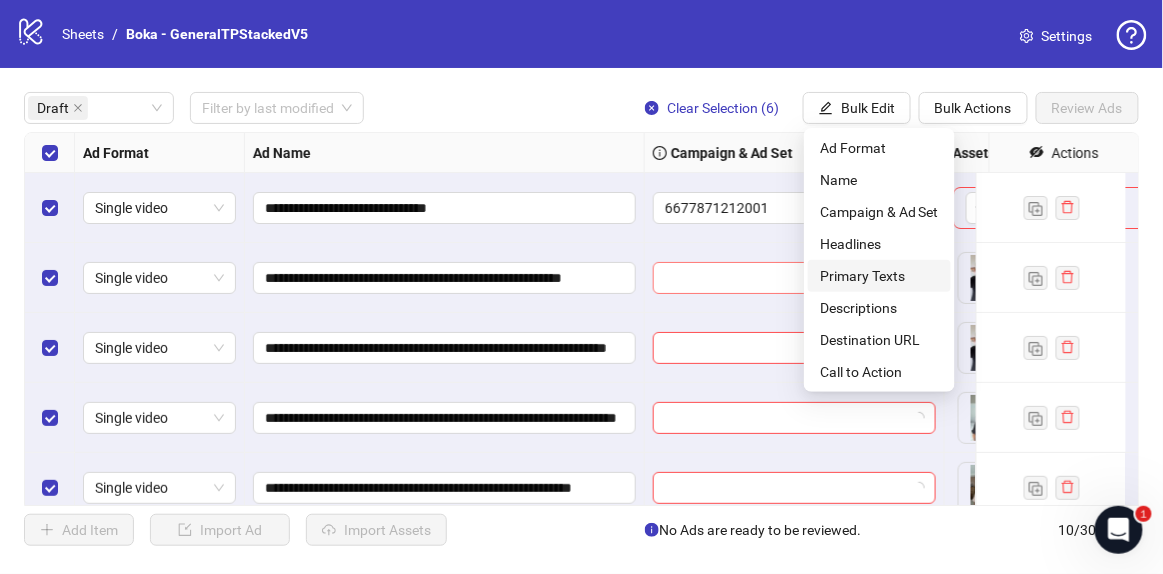click on "Primary Texts" at bounding box center [879, 276] 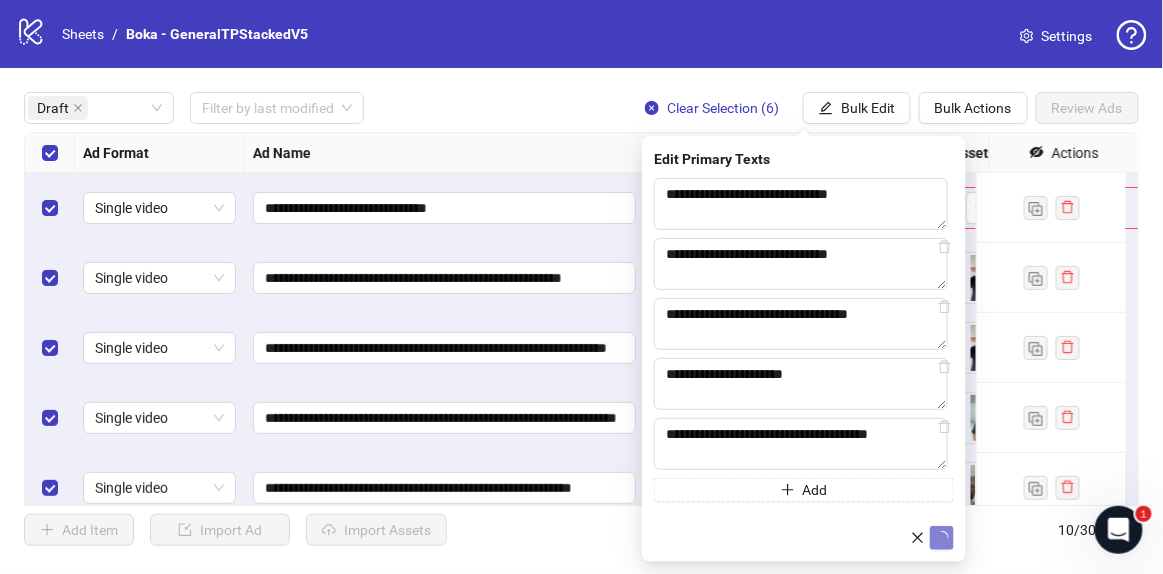 click on "Draft   Filter by last modified Clear Selection (6) Bulk Edit Bulk Actions Review Ads" at bounding box center (581, 108) 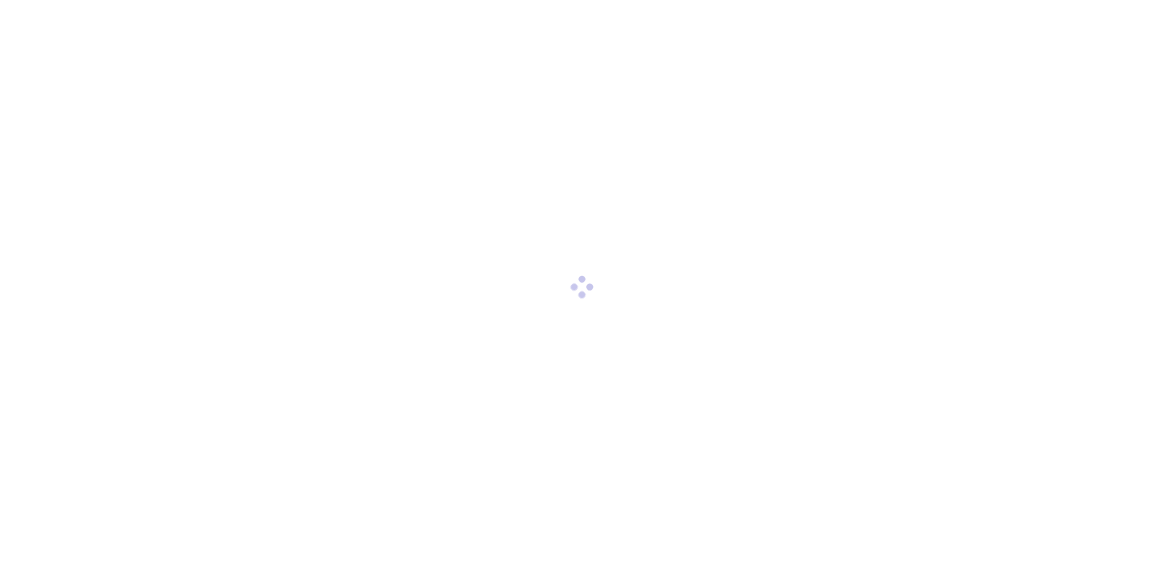 scroll, scrollTop: 0, scrollLeft: 0, axis: both 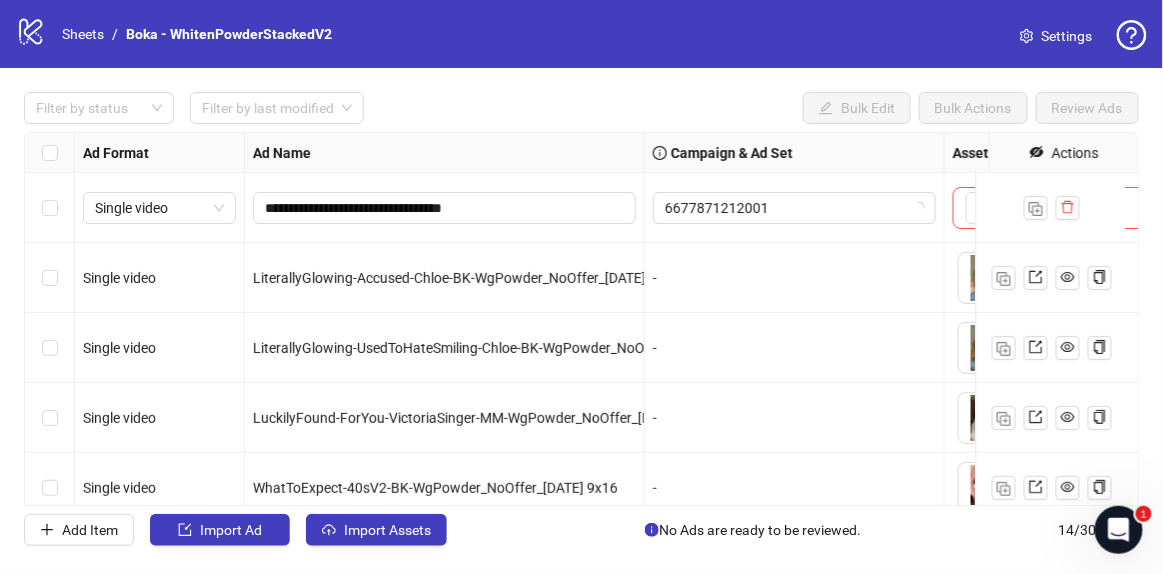 drag, startPoint x: 57, startPoint y: 161, endPoint x: 73, endPoint y: 217, distance: 58.24088 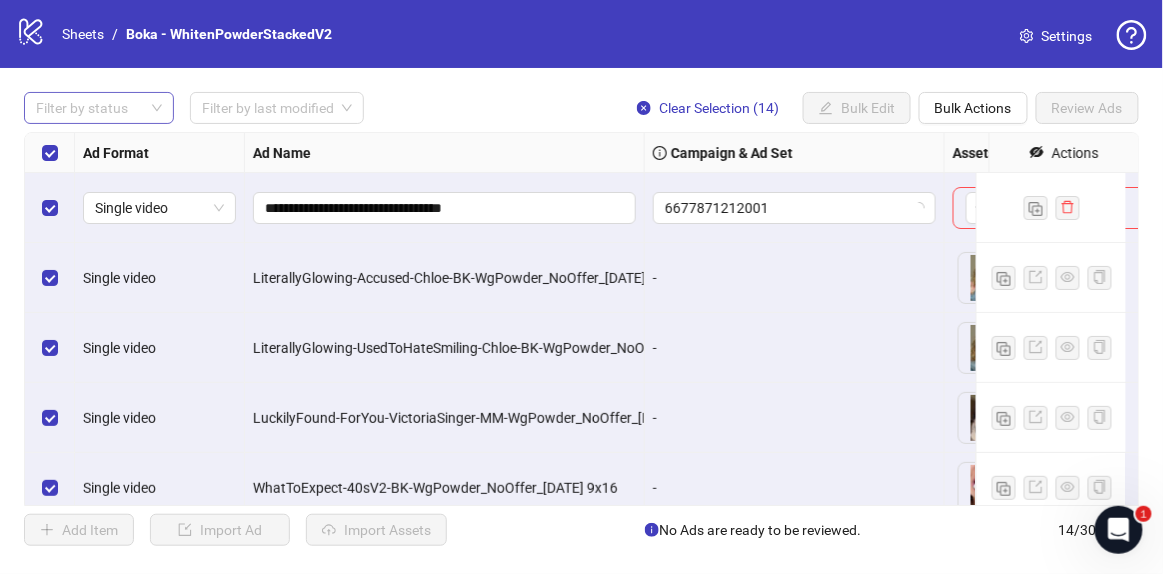click at bounding box center [88, 108] 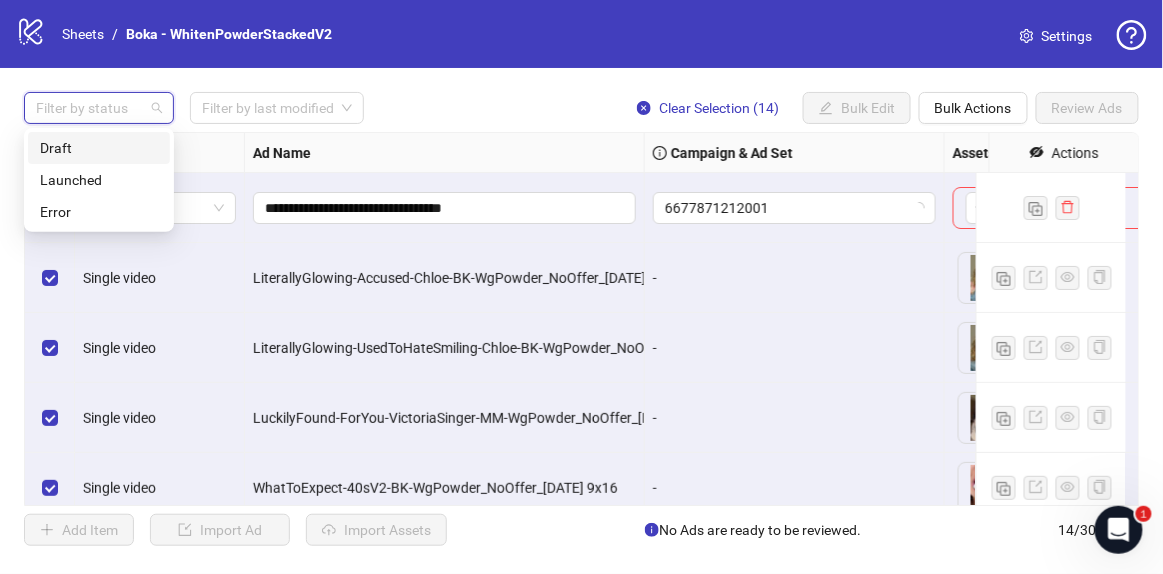 click on "Draft" at bounding box center (99, 148) 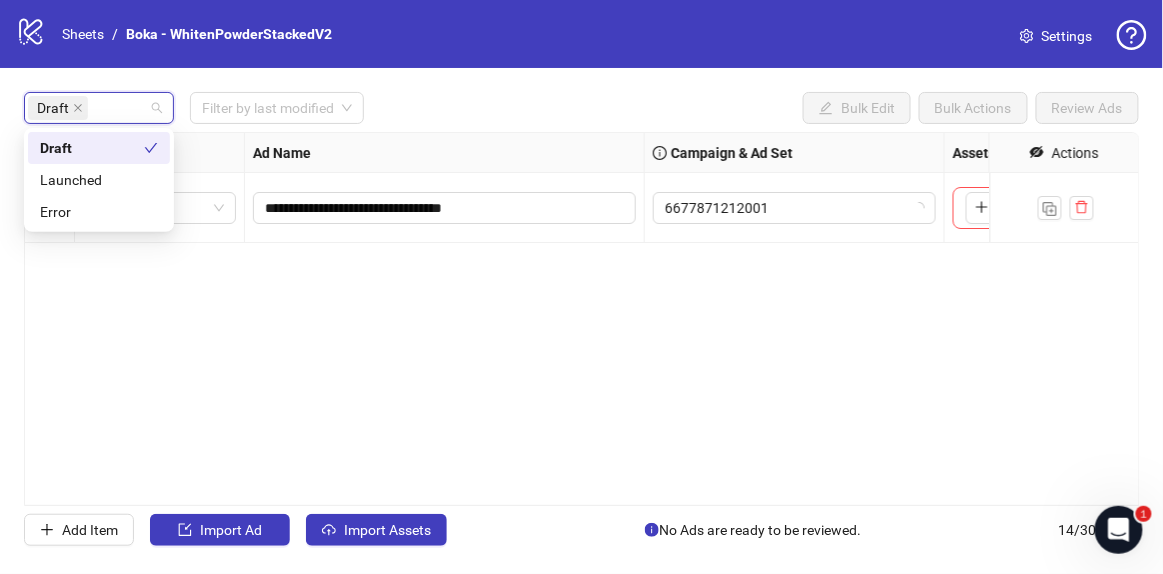 click on "**********" at bounding box center [581, 319] 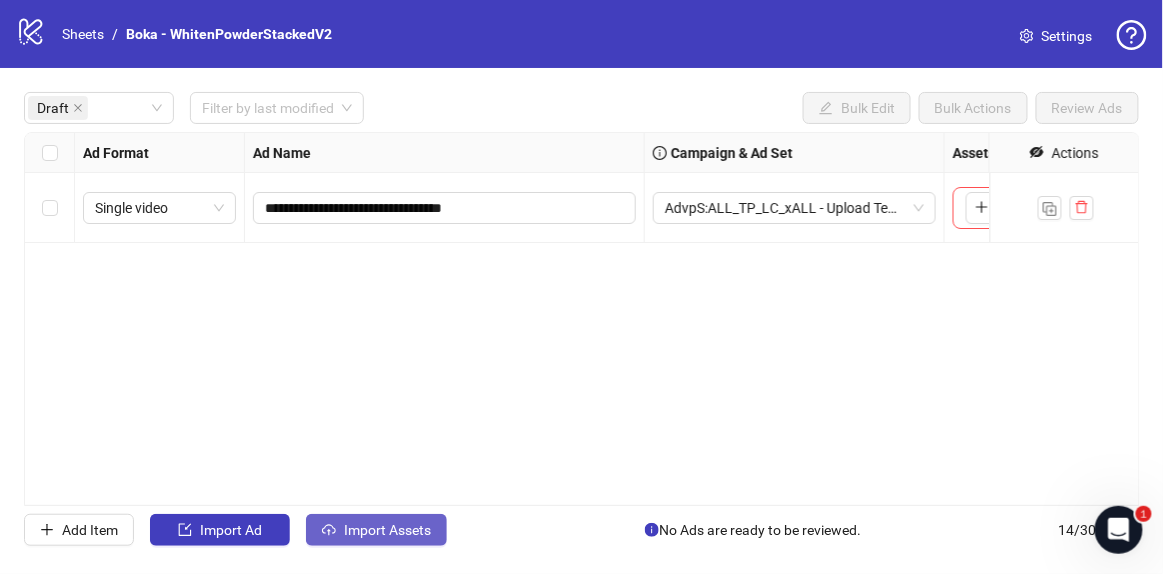 click on "Import Assets" at bounding box center [376, 530] 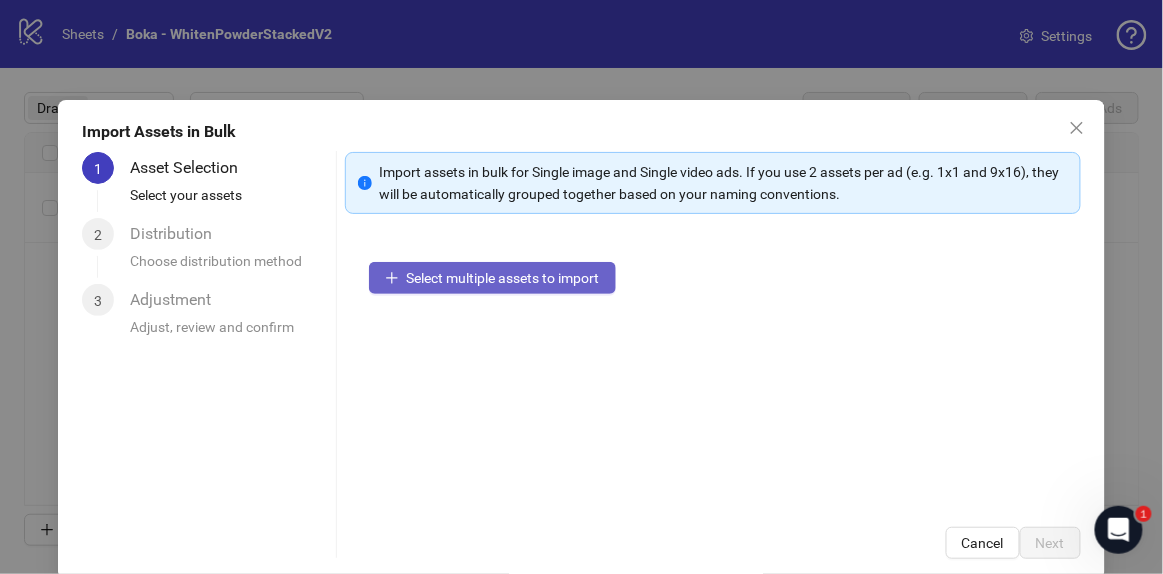 click on "Select multiple assets to import" at bounding box center (492, 278) 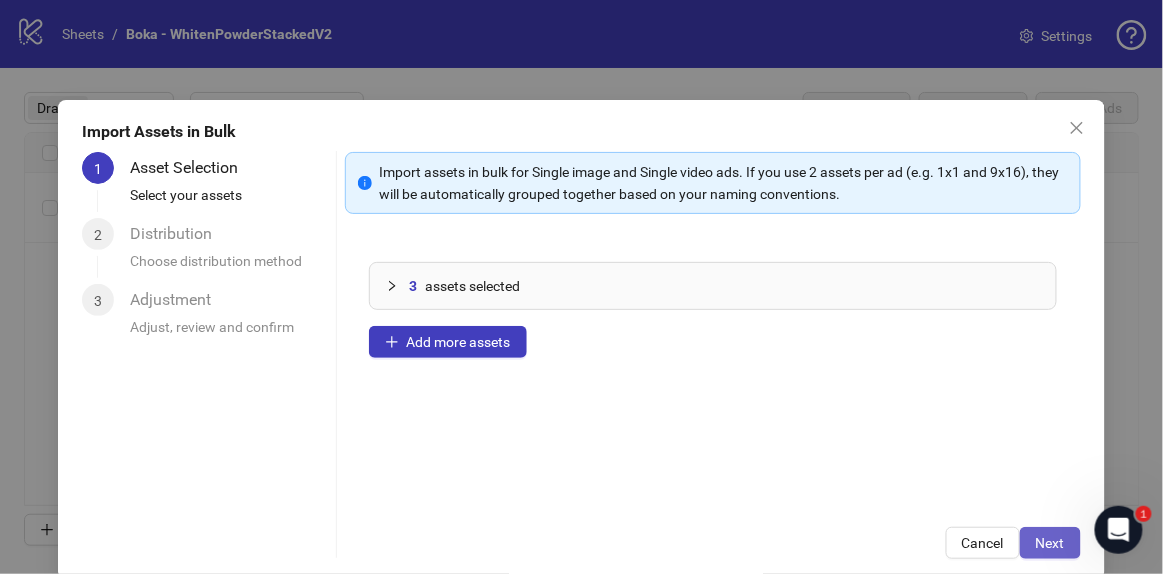 click on "Next" at bounding box center [1050, 543] 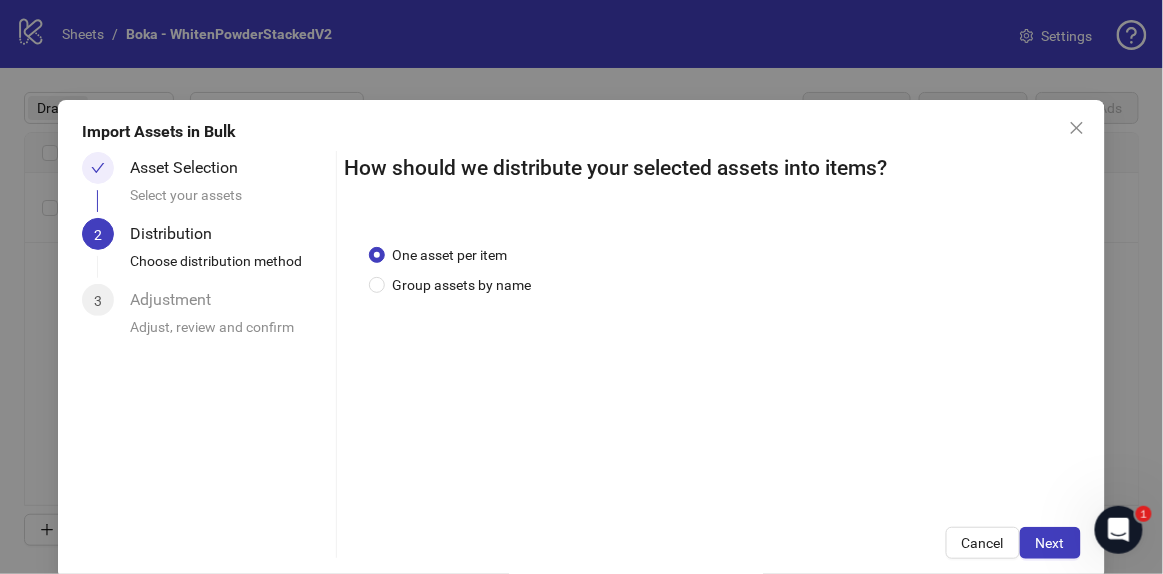 click on "Next" at bounding box center (1050, 543) 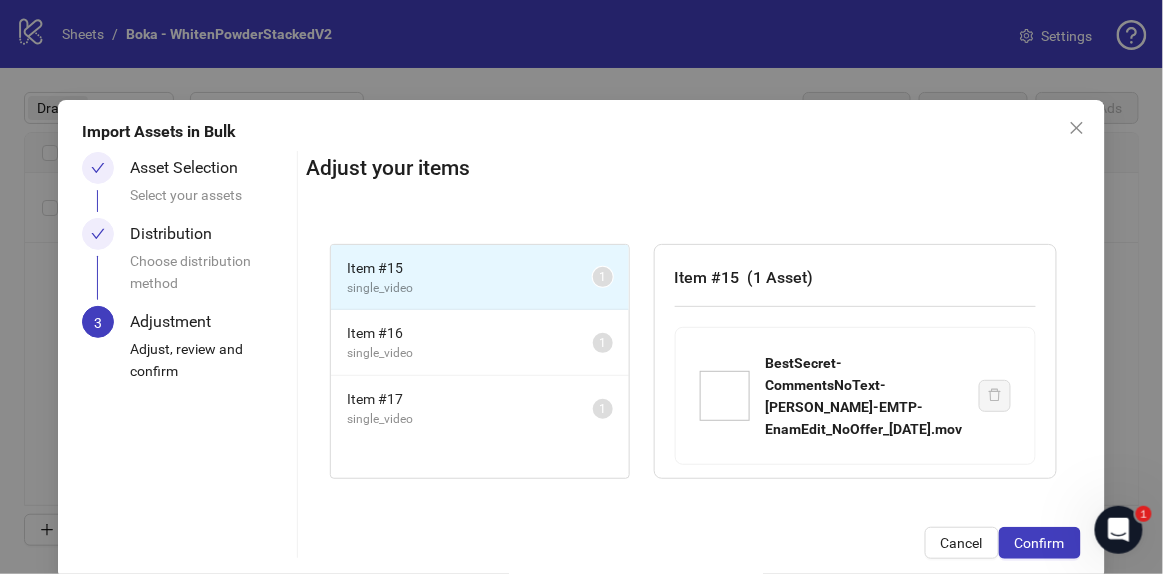 click on "Confirm" at bounding box center (1040, 543) 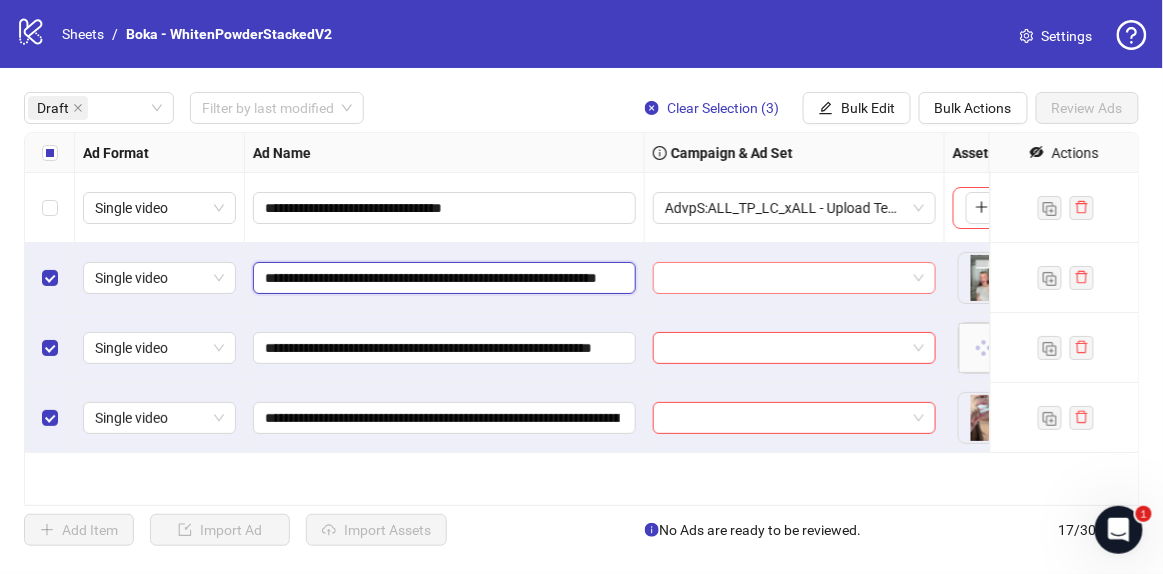 scroll, scrollTop: 0, scrollLeft: 117, axis: horizontal 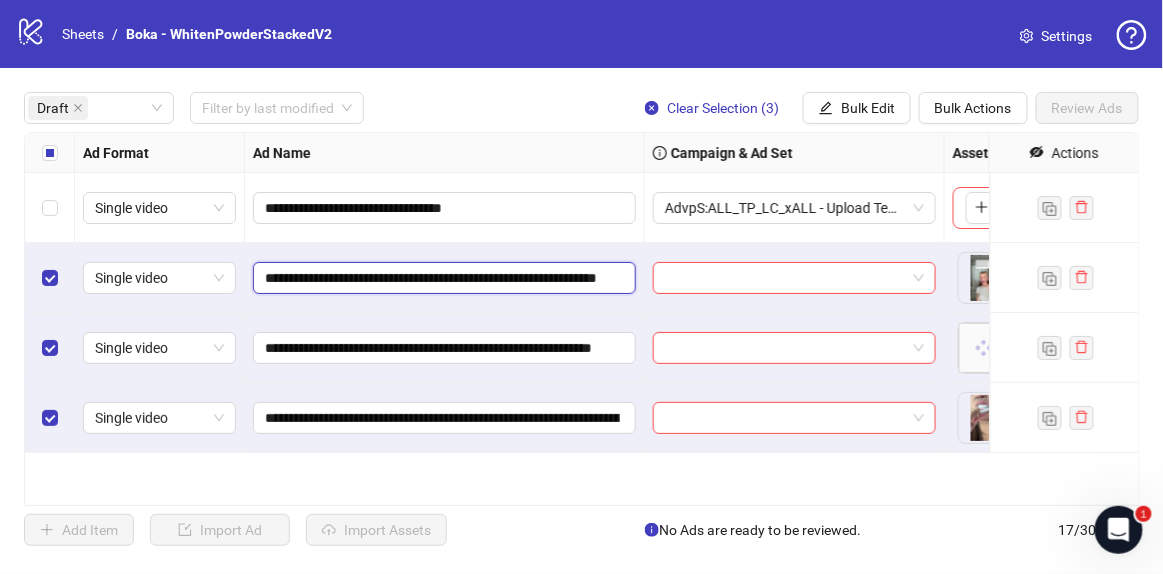 click on "**********" at bounding box center (443, 278) 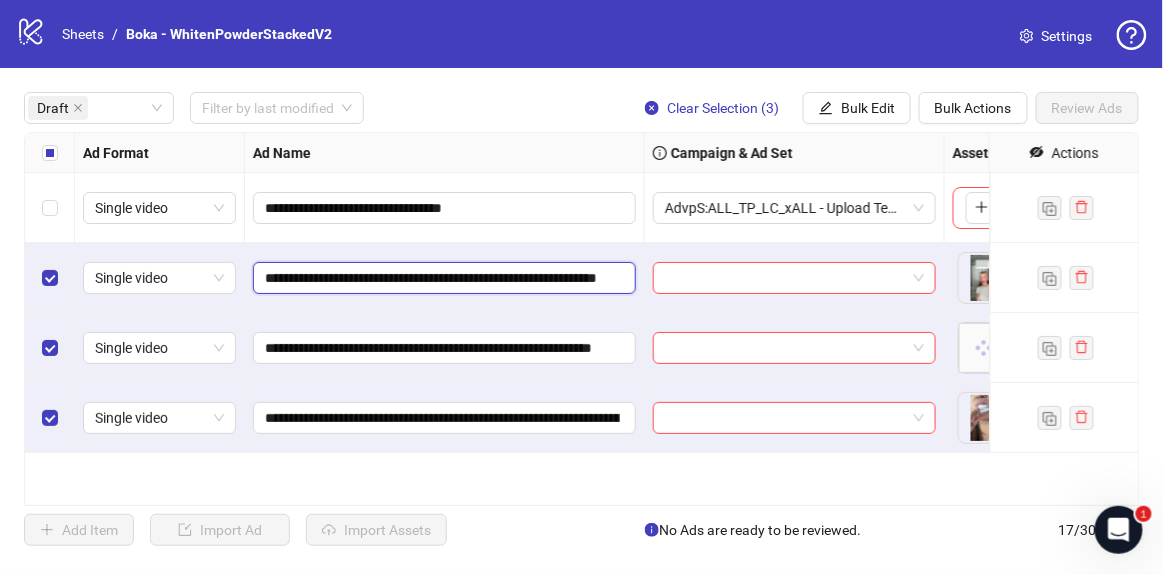 drag, startPoint x: 502, startPoint y: 276, endPoint x: 561, endPoint y: 288, distance: 60.207973 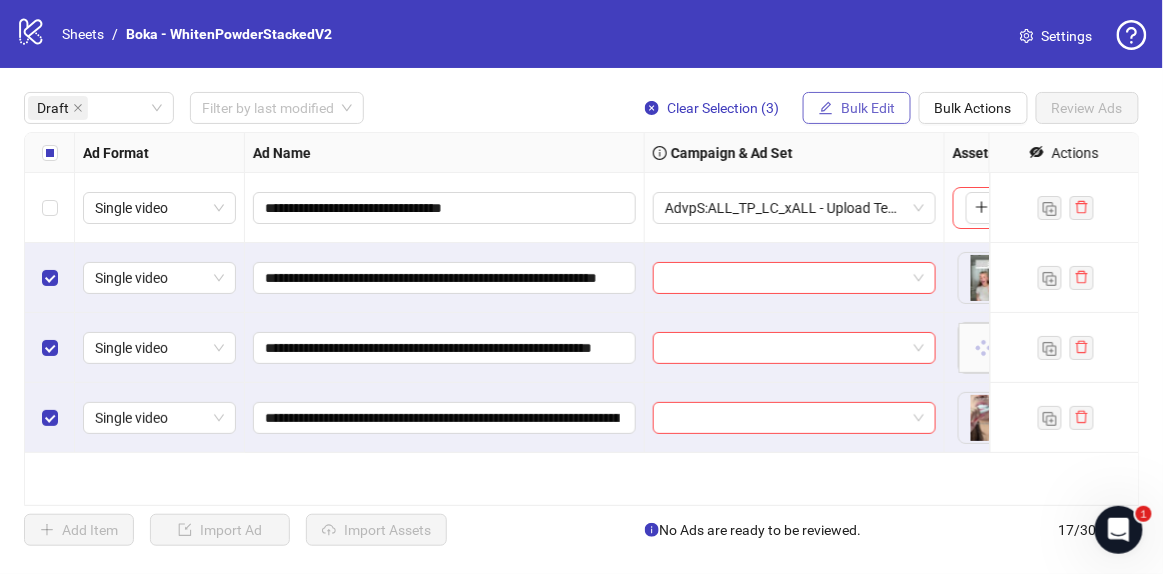 click 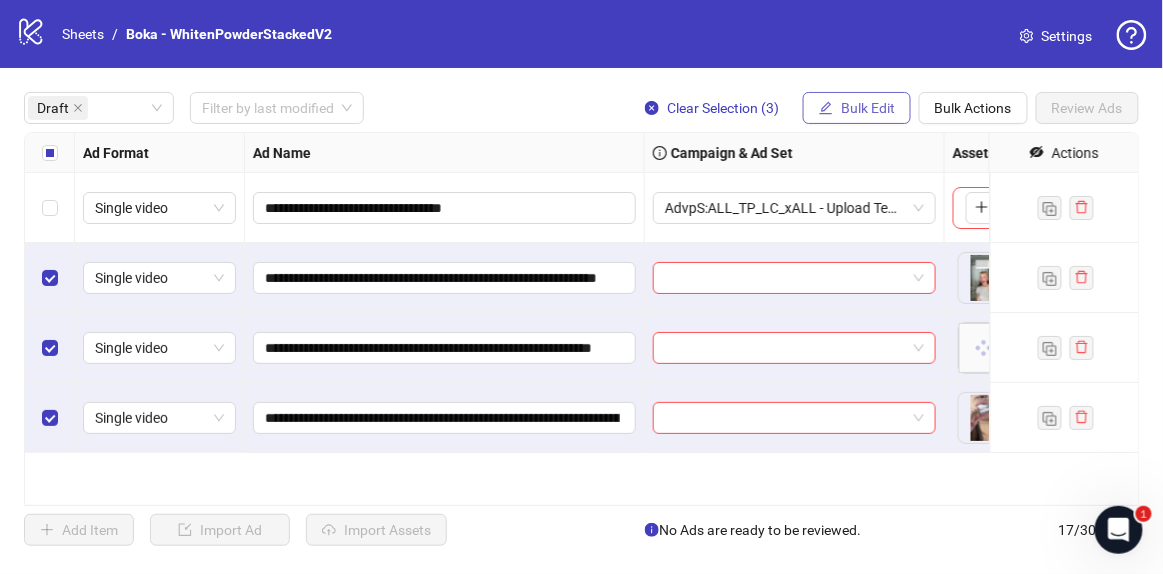 scroll, scrollTop: 0, scrollLeft: 0, axis: both 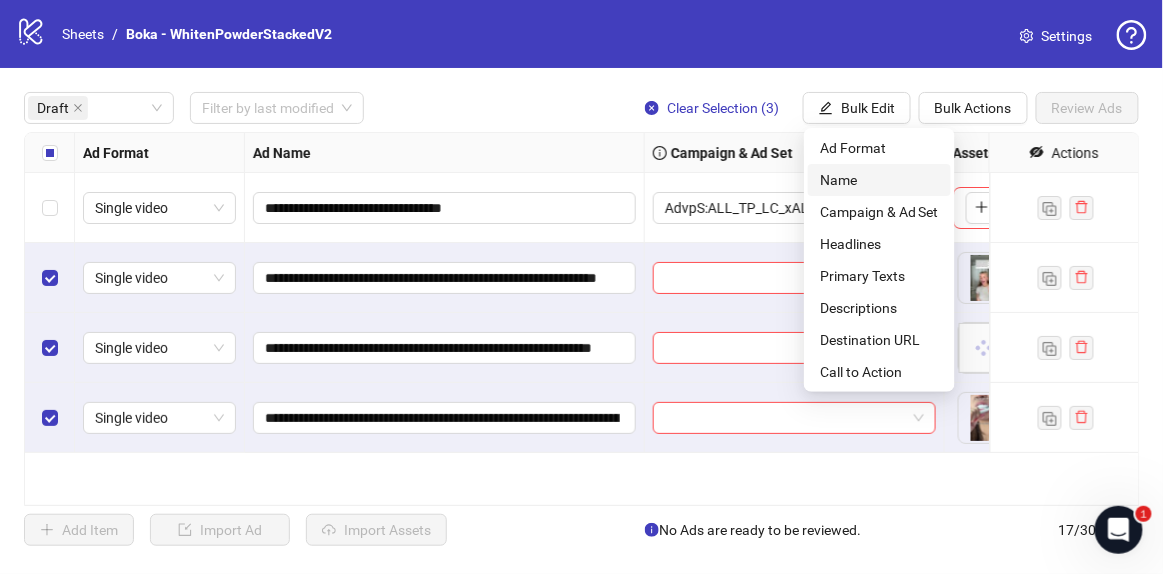 click on "Name" at bounding box center [879, 180] 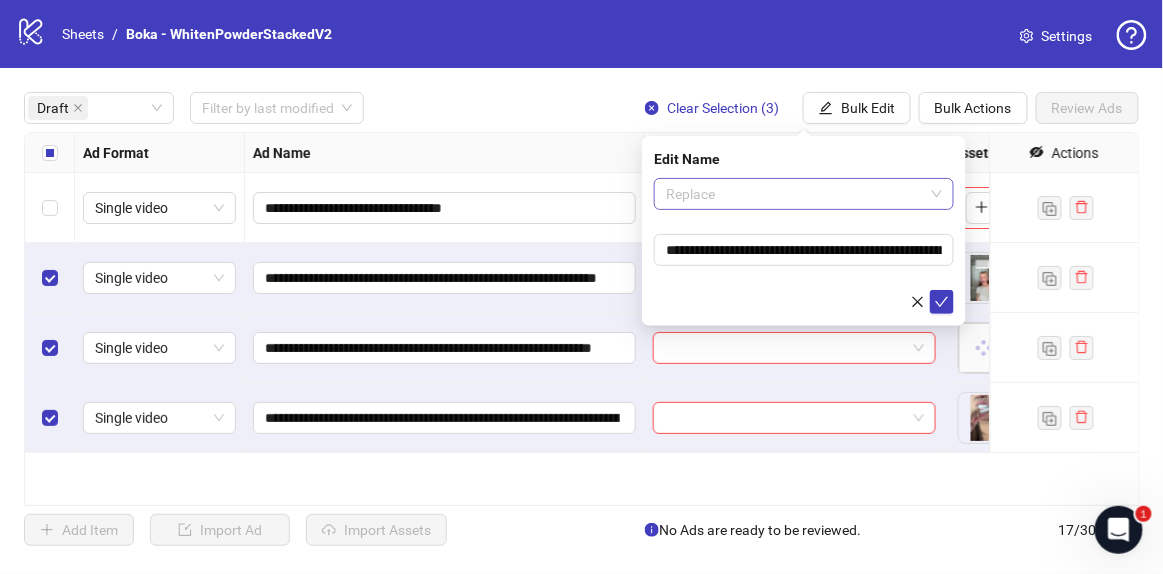 click on "Replace" at bounding box center (804, 194) 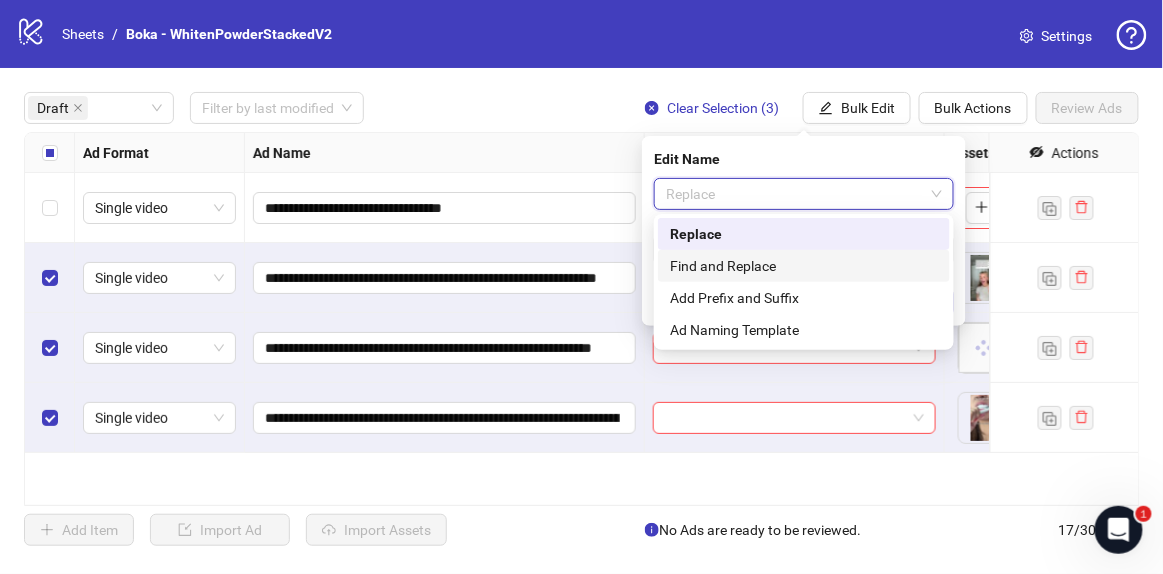 click on "Find and Replace" at bounding box center (804, 266) 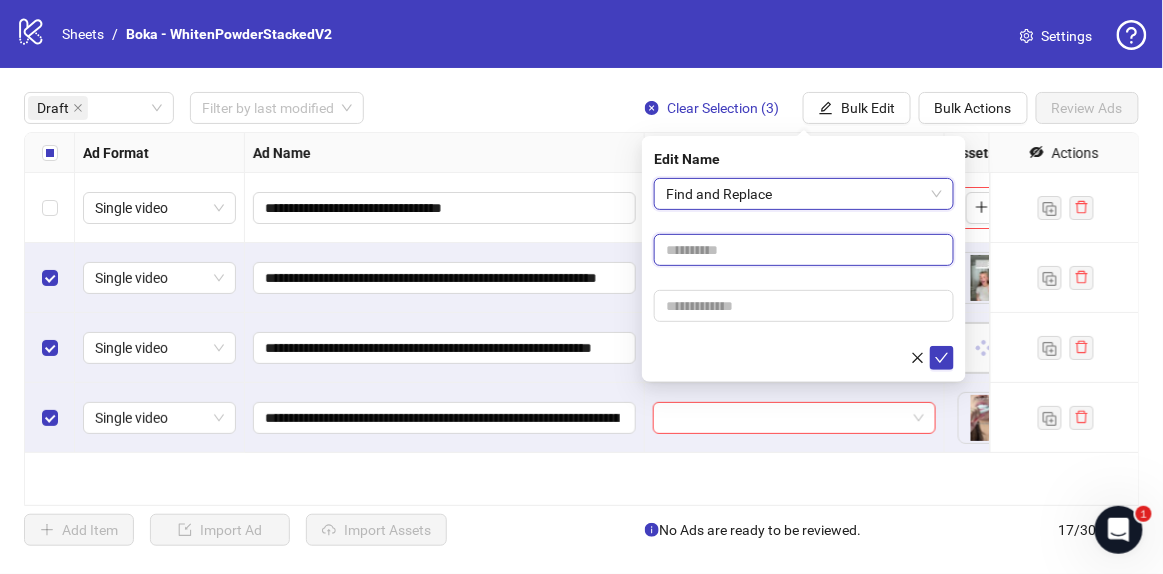 click at bounding box center [804, 250] 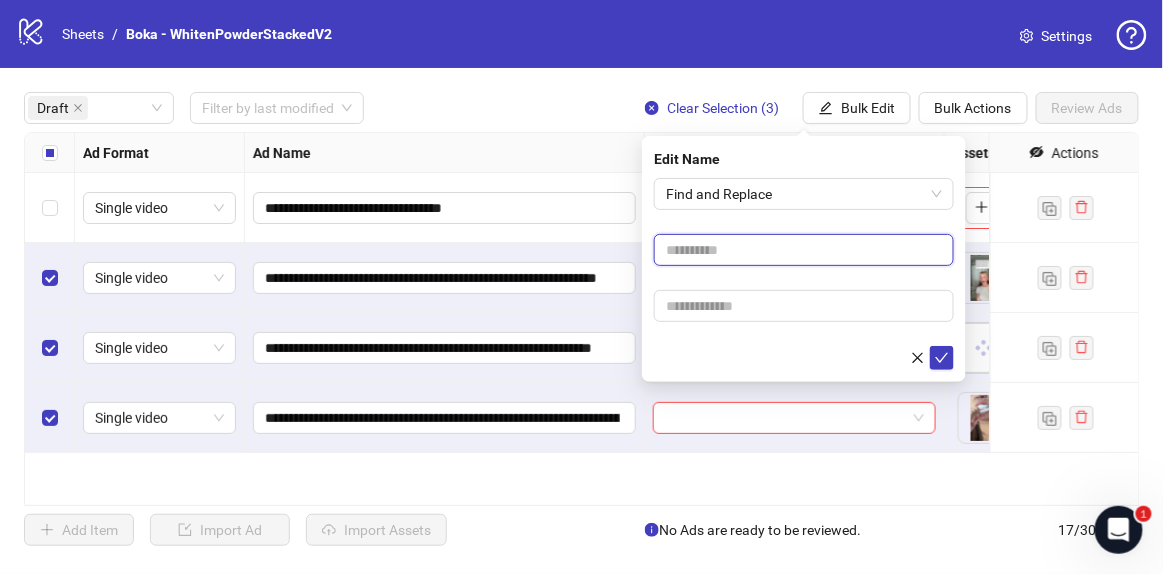paste on "********" 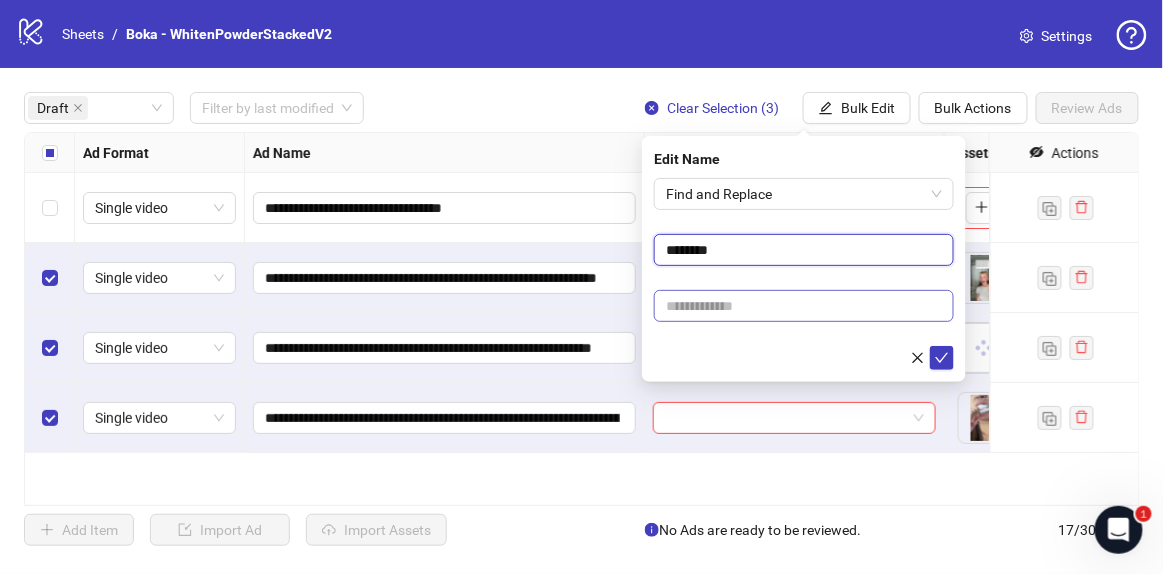 type on "********" 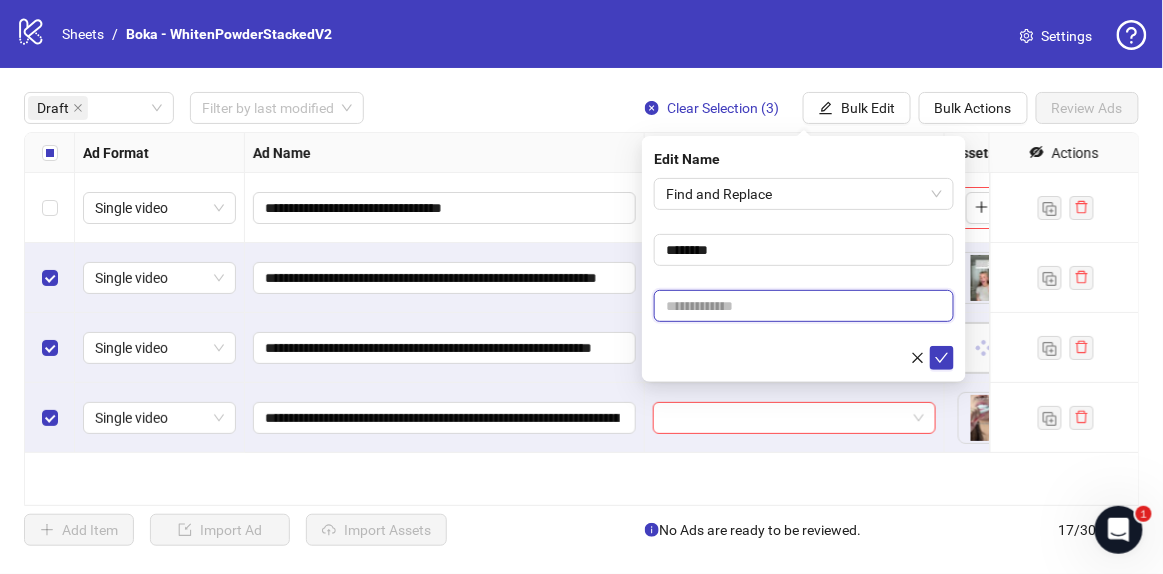 click at bounding box center (804, 306) 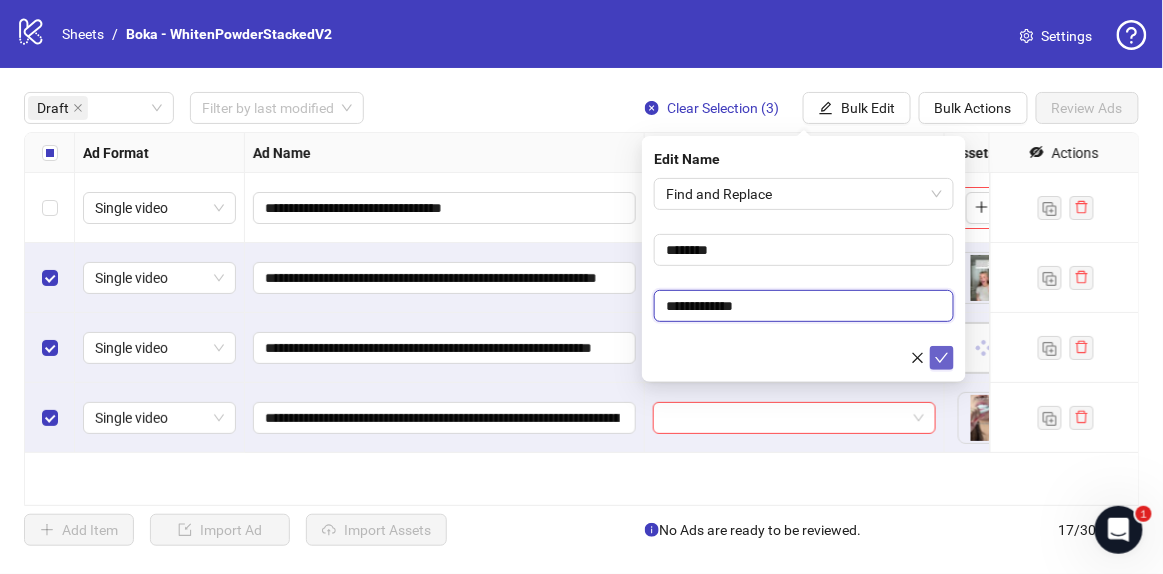 type on "**********" 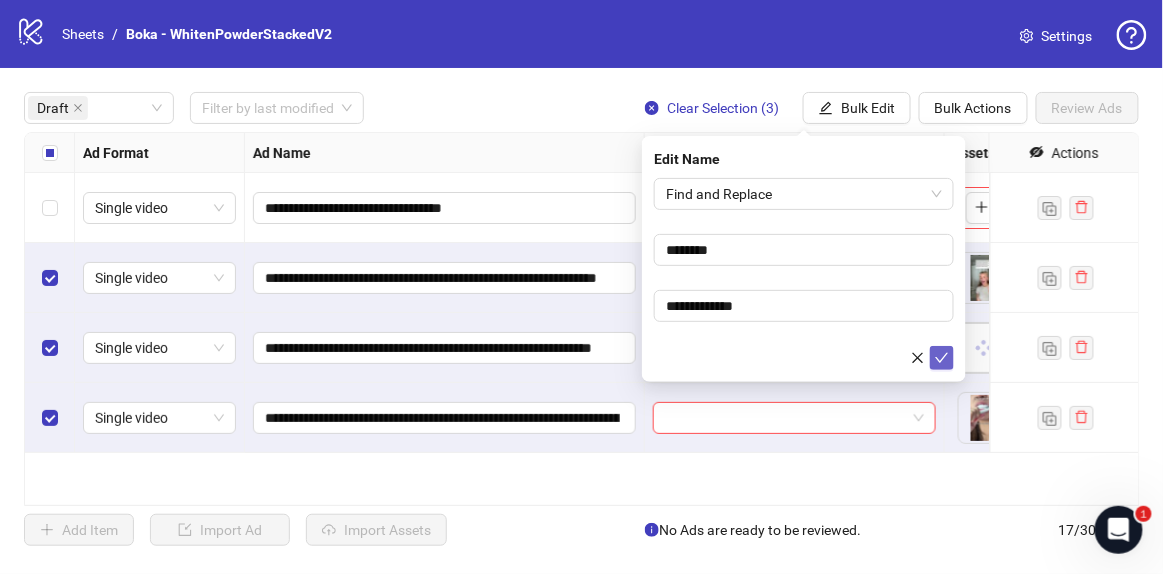 click 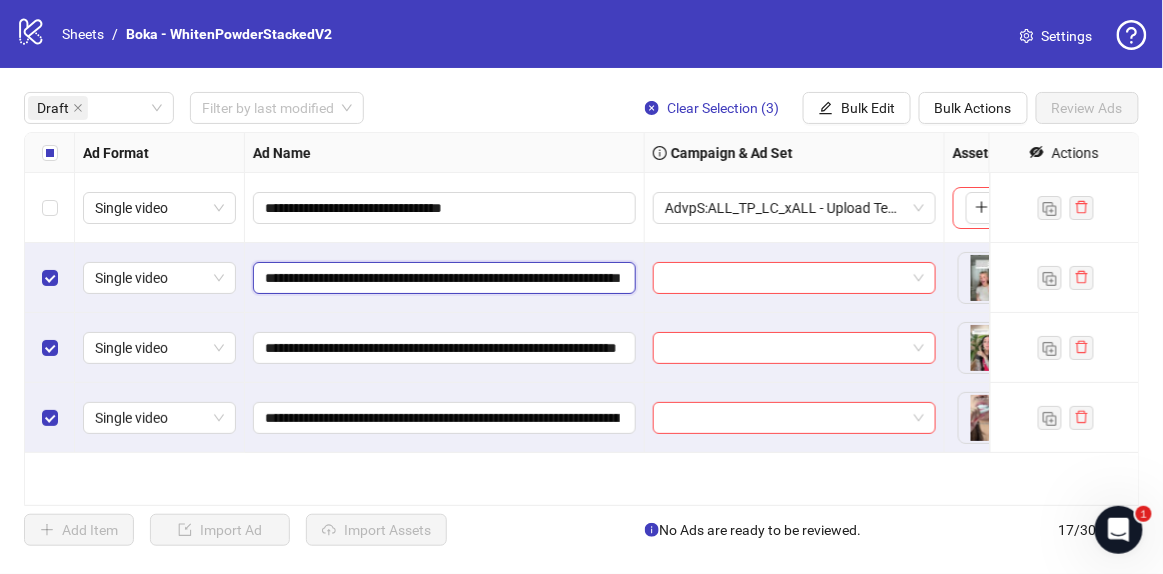 click on "**********" at bounding box center [442, 278] 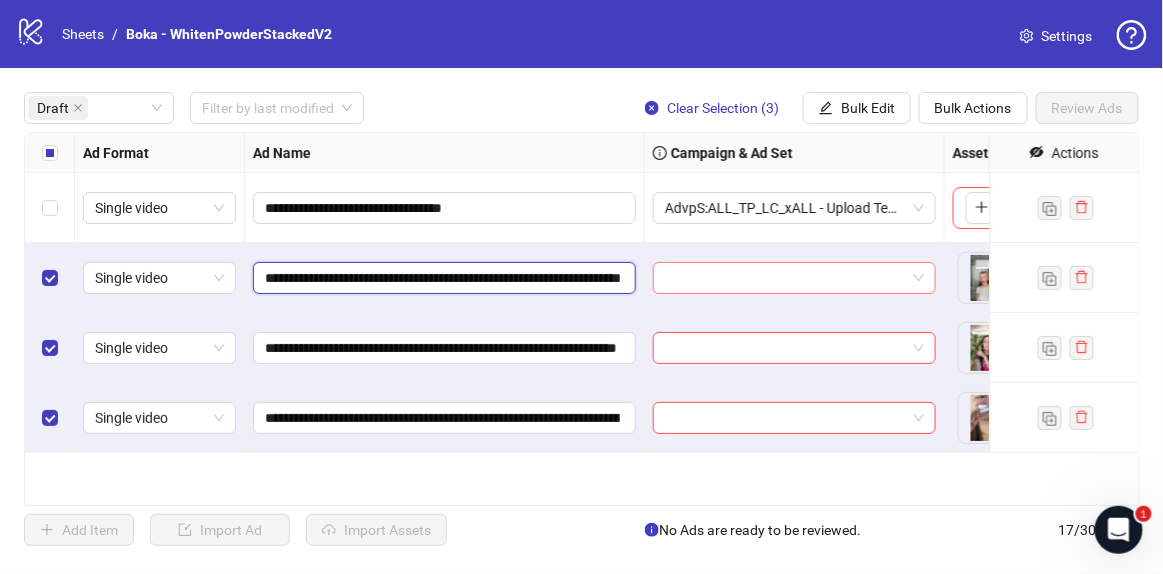 scroll, scrollTop: 0, scrollLeft: 154, axis: horizontal 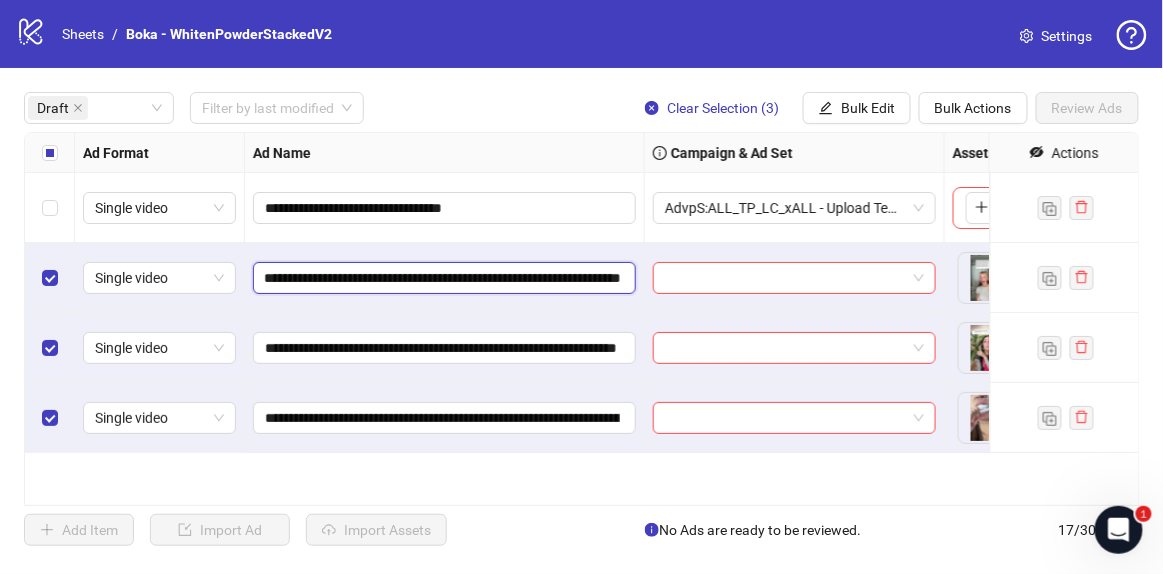 drag, startPoint x: 444, startPoint y: 278, endPoint x: 629, endPoint y: 284, distance: 185.09727 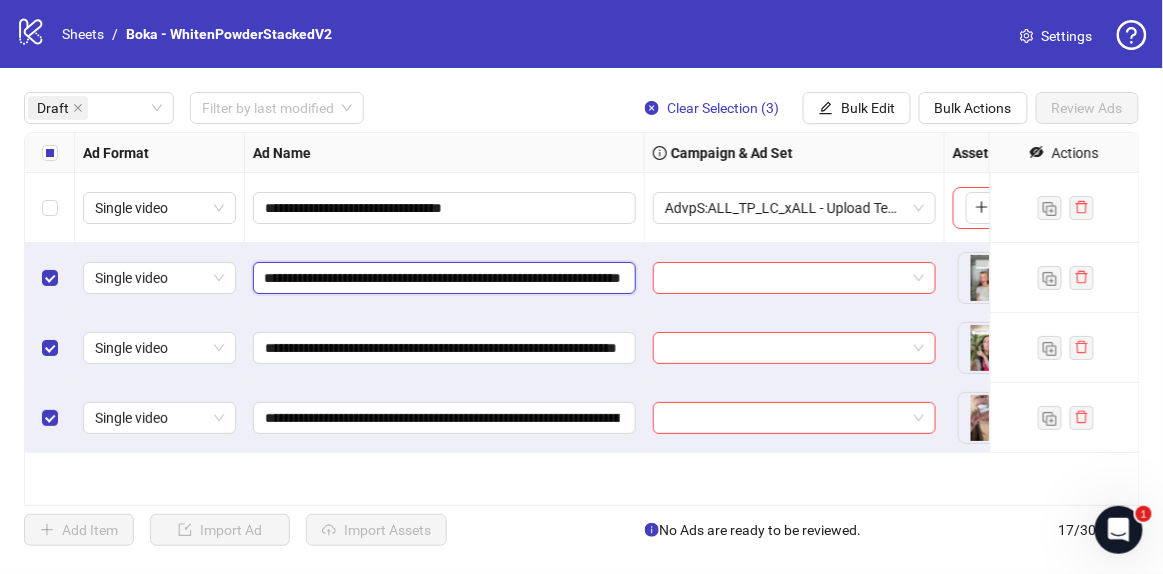 scroll, scrollTop: 0, scrollLeft: 0, axis: both 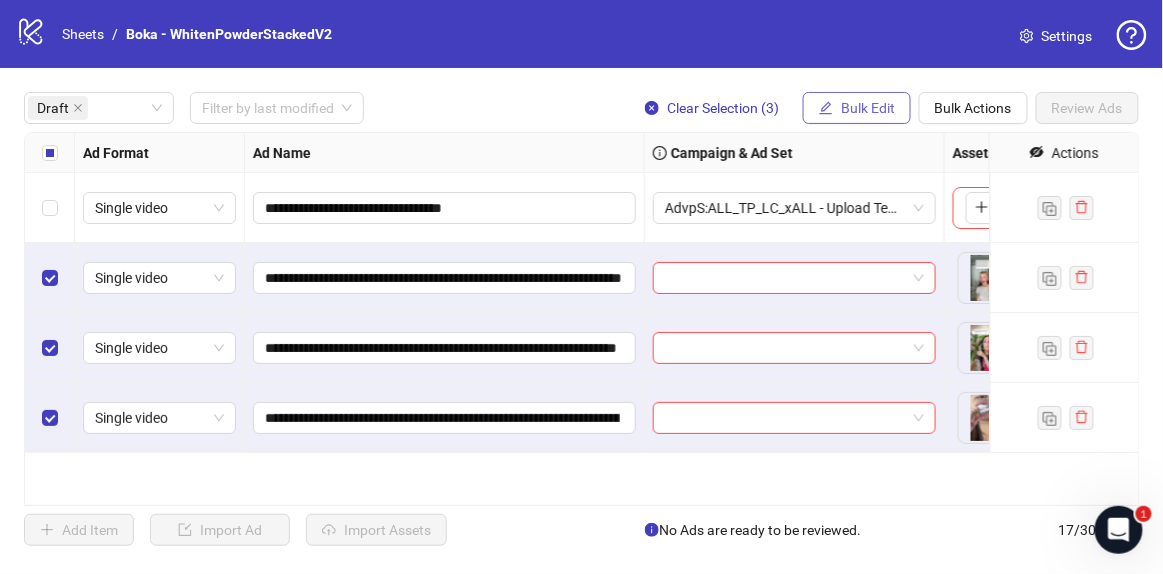 click on "Bulk Edit" at bounding box center (868, 108) 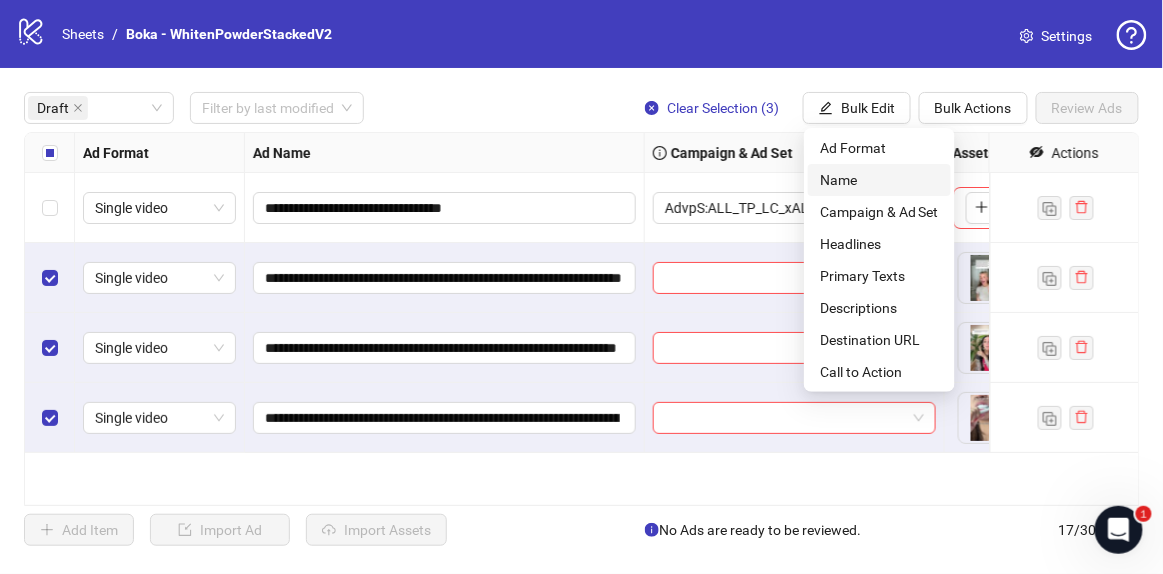 click on "Name" at bounding box center (879, 180) 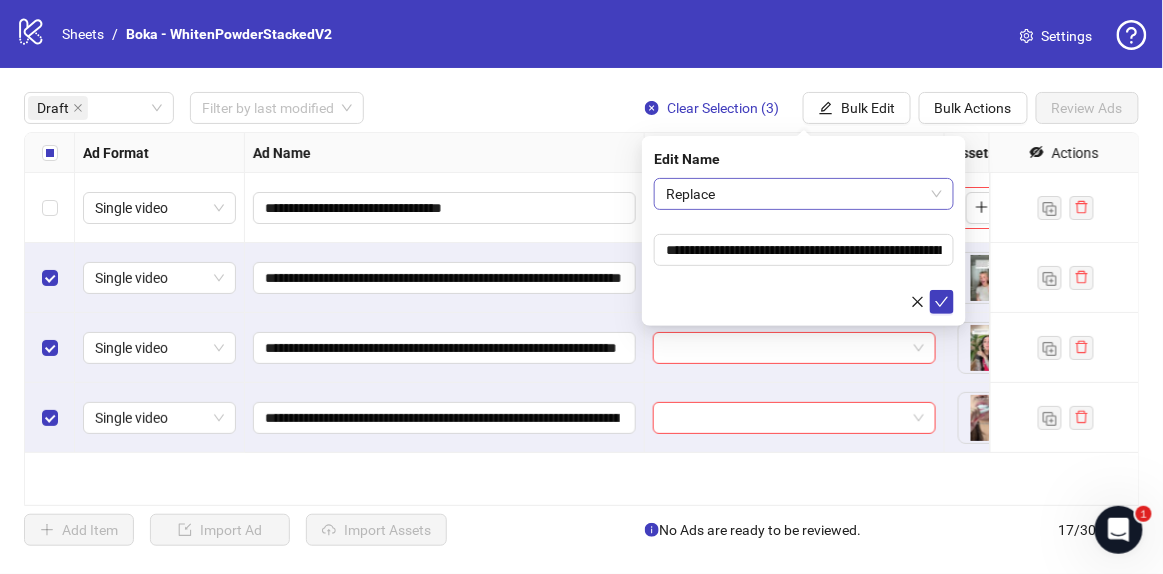 click on "Replace" at bounding box center [804, 194] 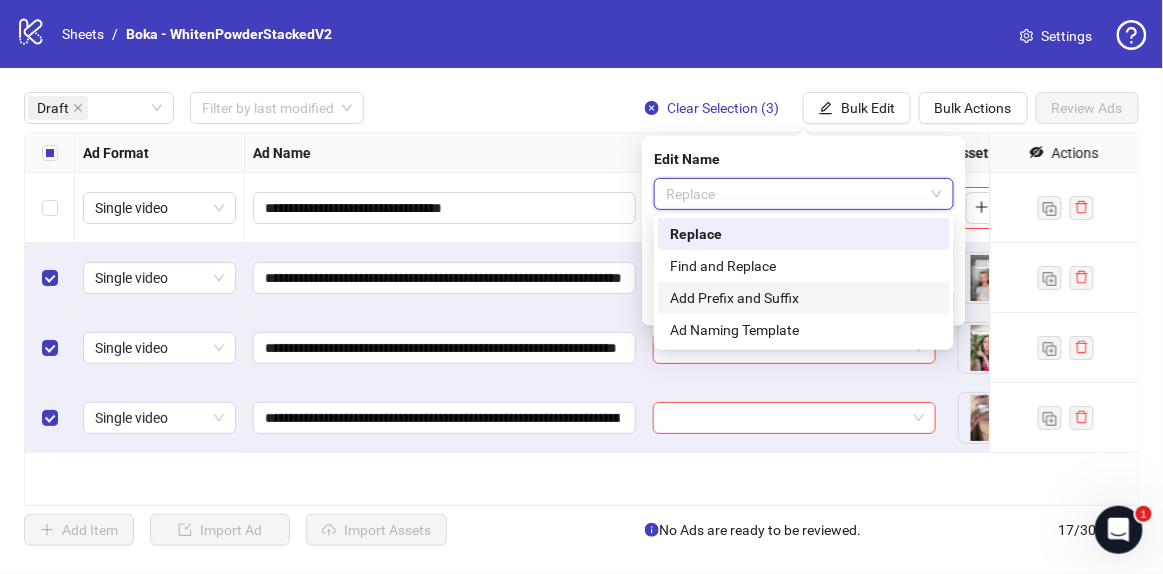 click on "Add Prefix and Suffix" at bounding box center [804, 298] 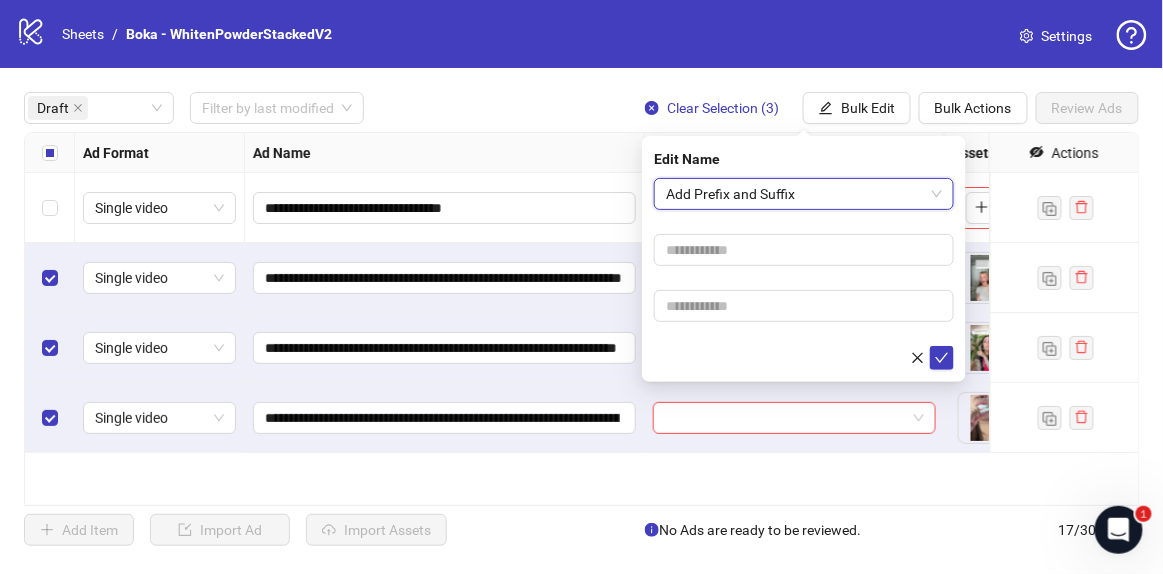 click on "Add Prefix and Suffix Add Prefix and Suffix" at bounding box center (804, 274) 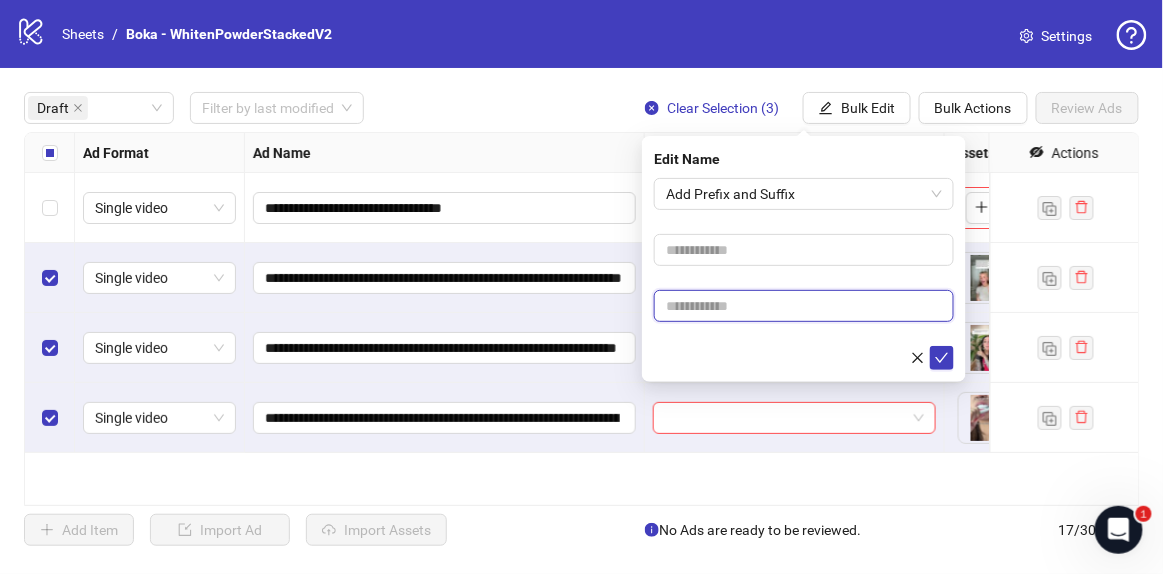 click at bounding box center [804, 306] 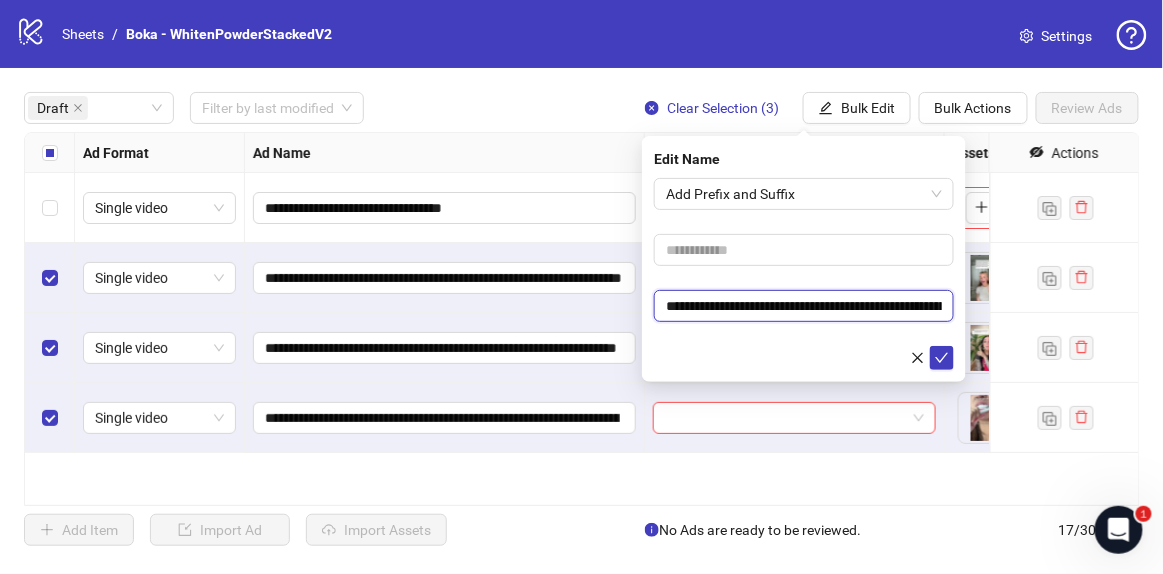 scroll, scrollTop: 0, scrollLeft: 170, axis: horizontal 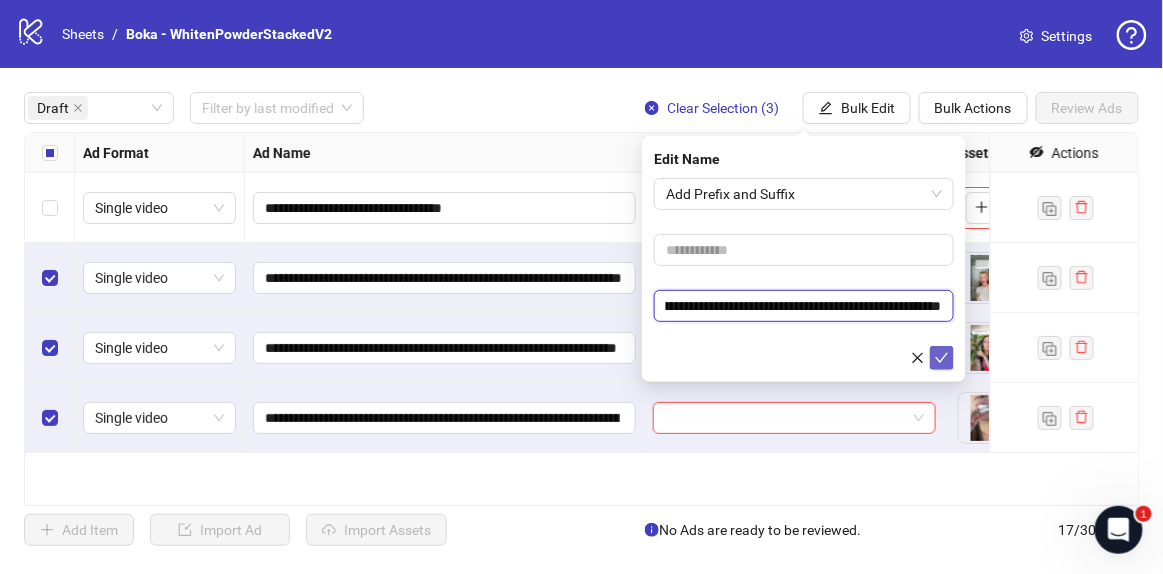 type on "**********" 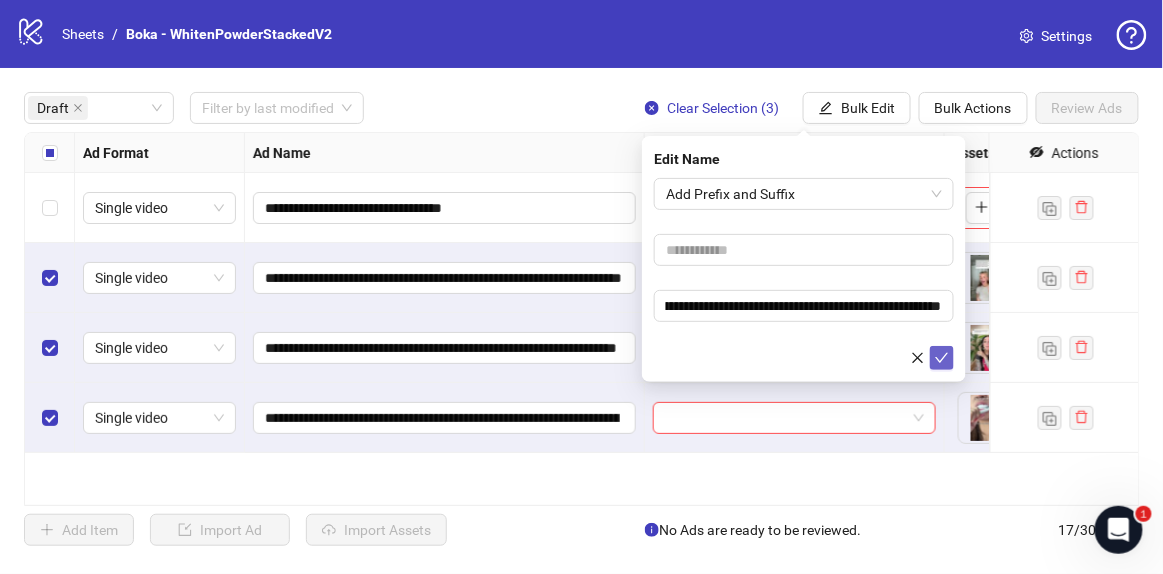 click 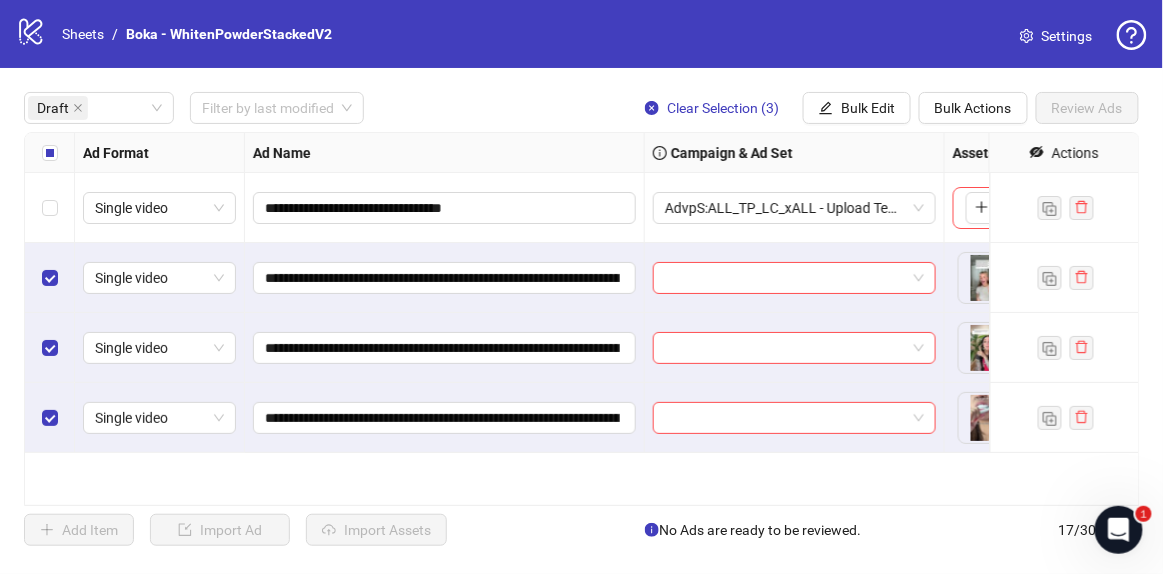 drag, startPoint x: 846, startPoint y: 111, endPoint x: 856, endPoint y: 129, distance: 20.59126 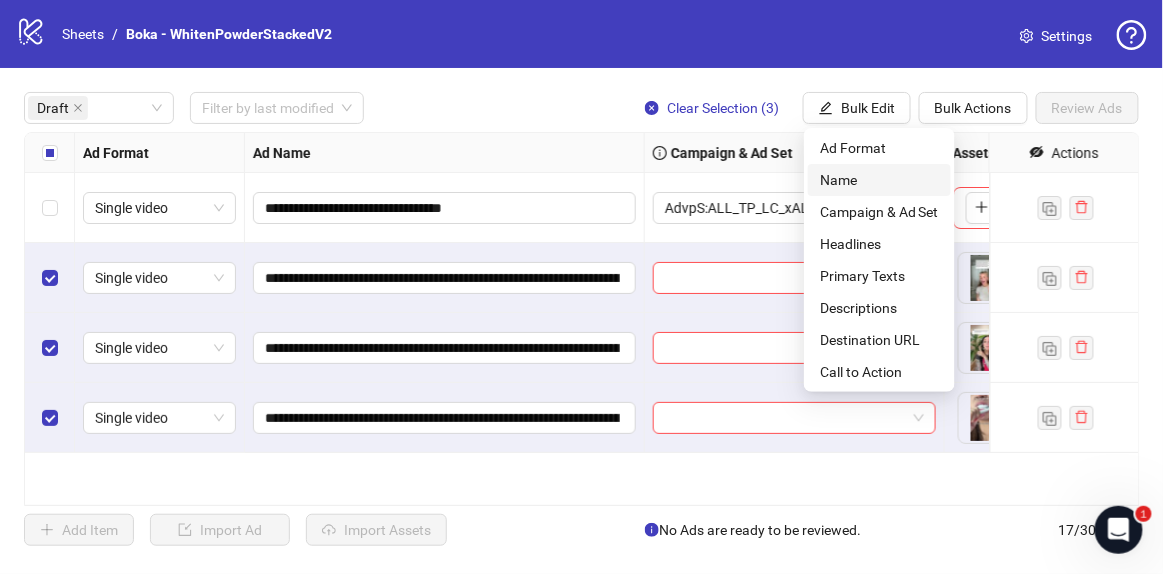 click on "Name" at bounding box center (879, 180) 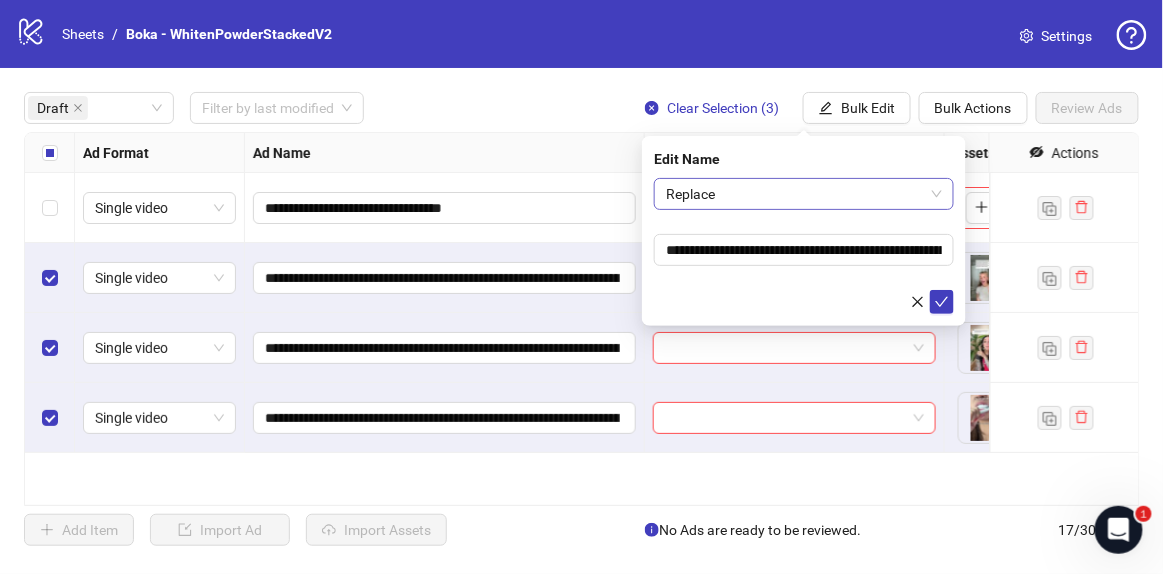 click on "Replace" at bounding box center [804, 194] 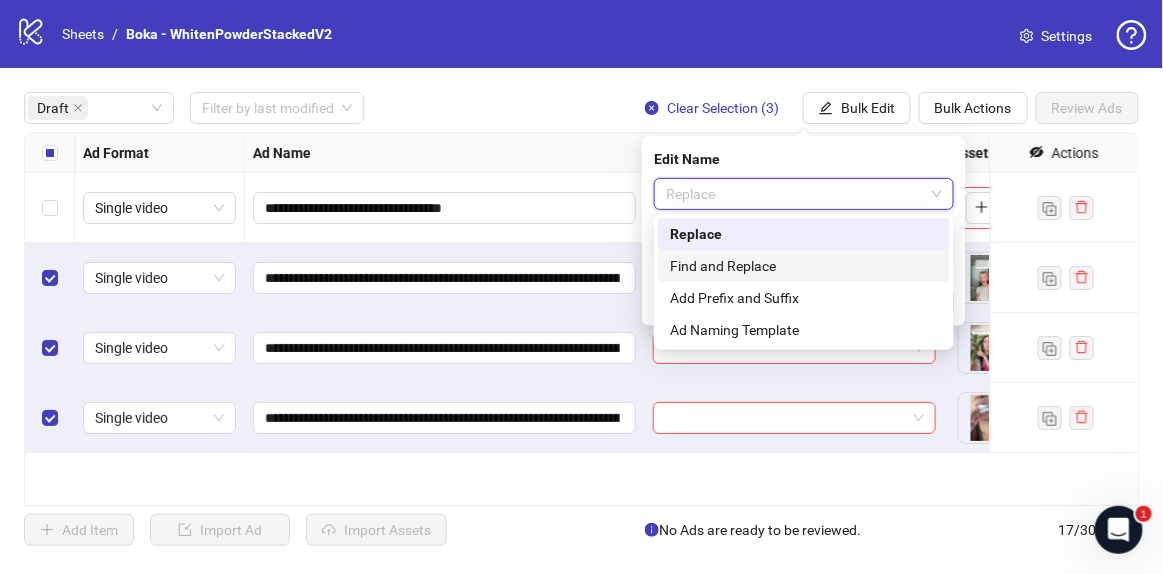 click on "Find and Replace" at bounding box center (804, 266) 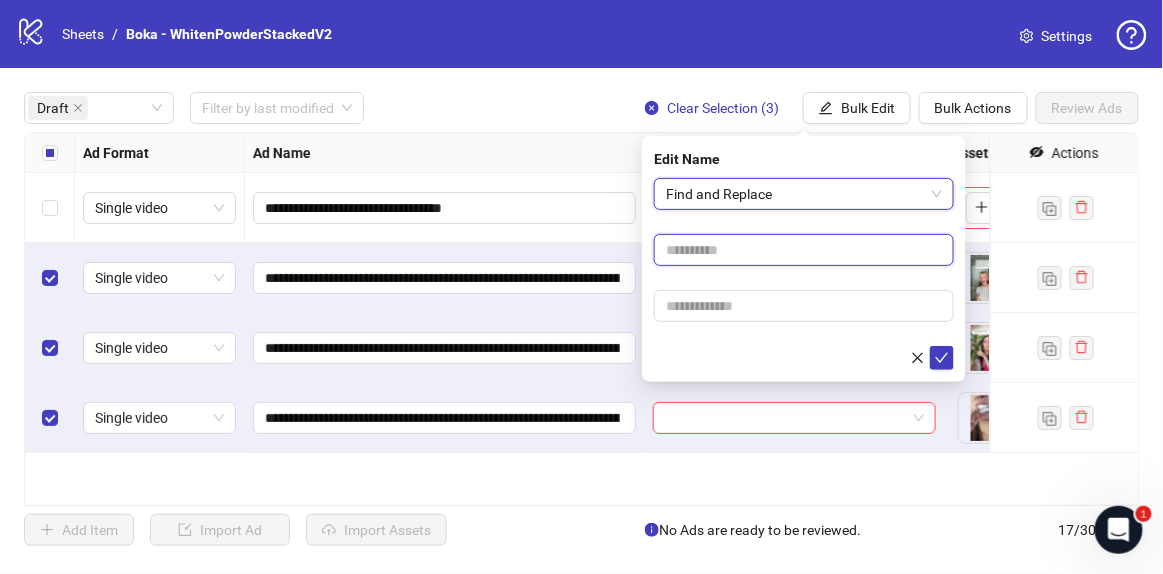 drag, startPoint x: 749, startPoint y: 243, endPoint x: 819, endPoint y: 236, distance: 70.34913 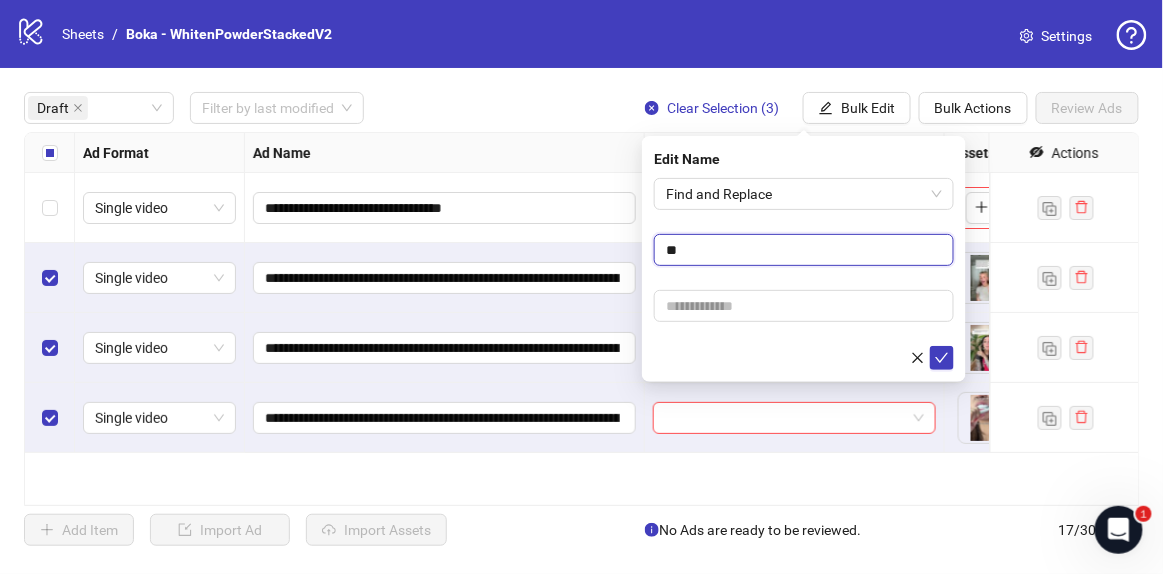 type on "**" 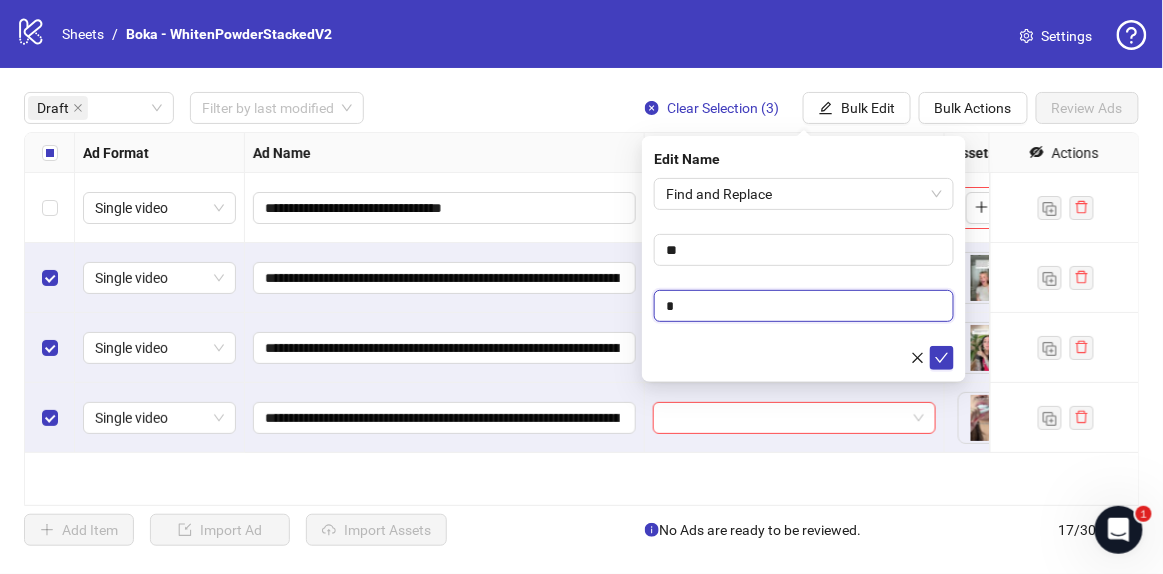 type on "*" 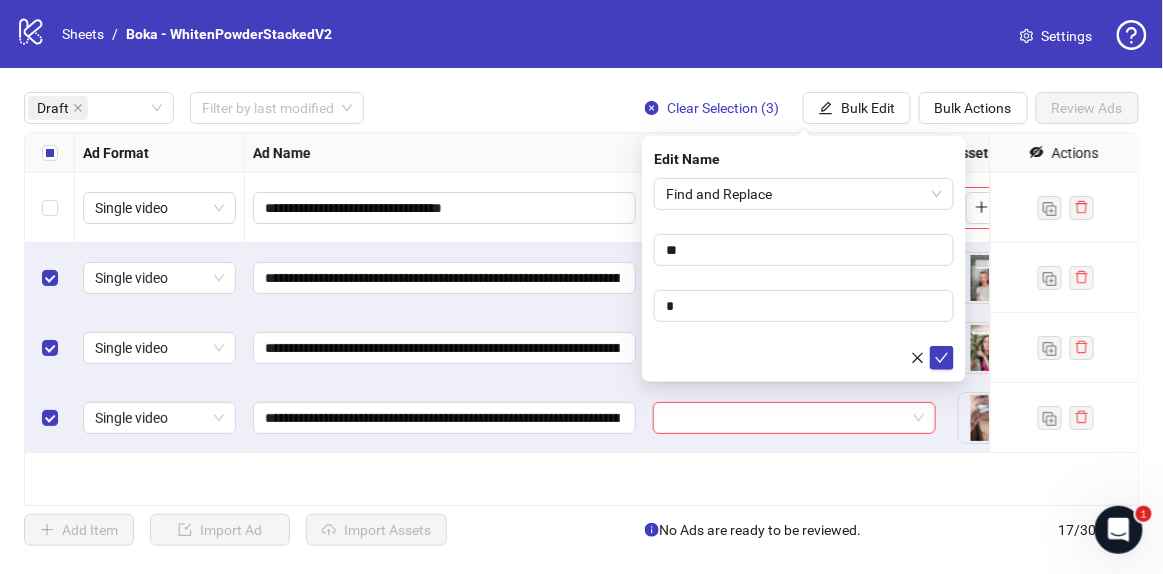 click at bounding box center (804, 358) 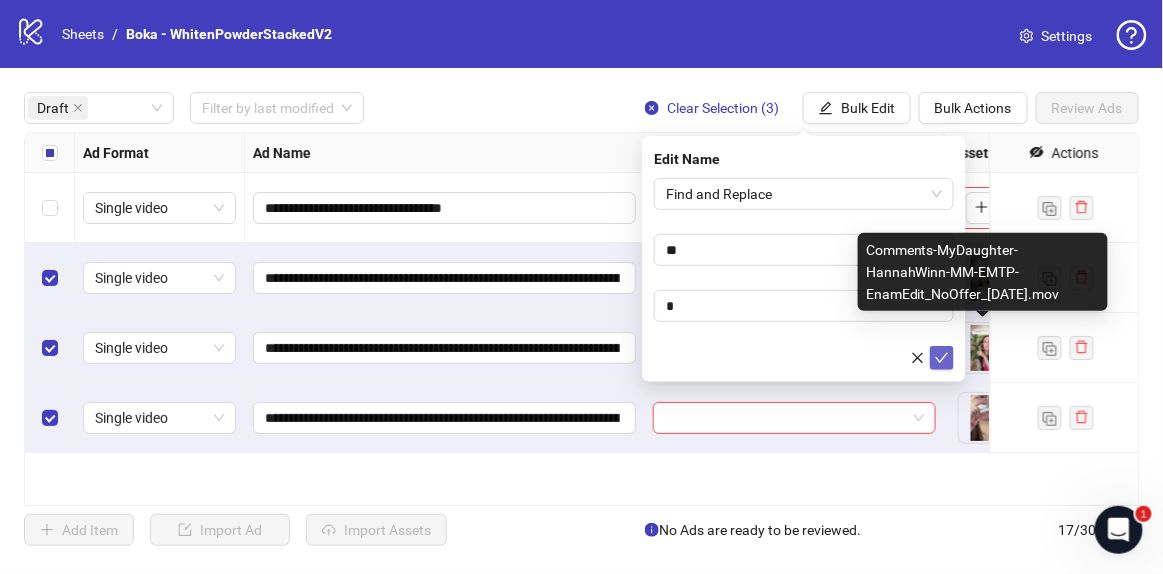 click at bounding box center [942, 358] 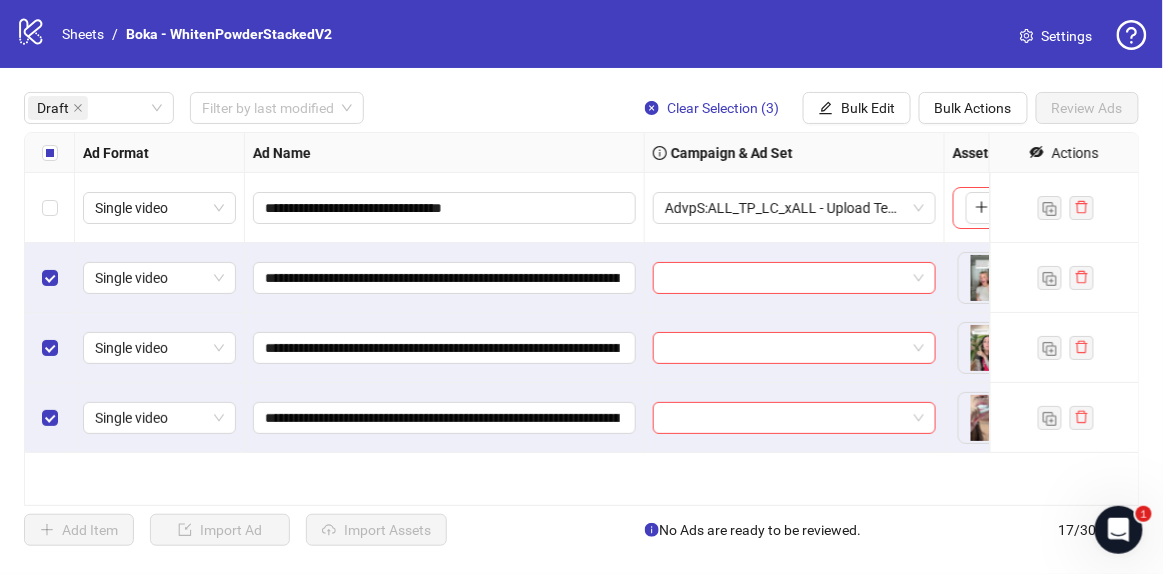 drag, startPoint x: 464, startPoint y: 299, endPoint x: 376, endPoint y: 275, distance: 91.214035 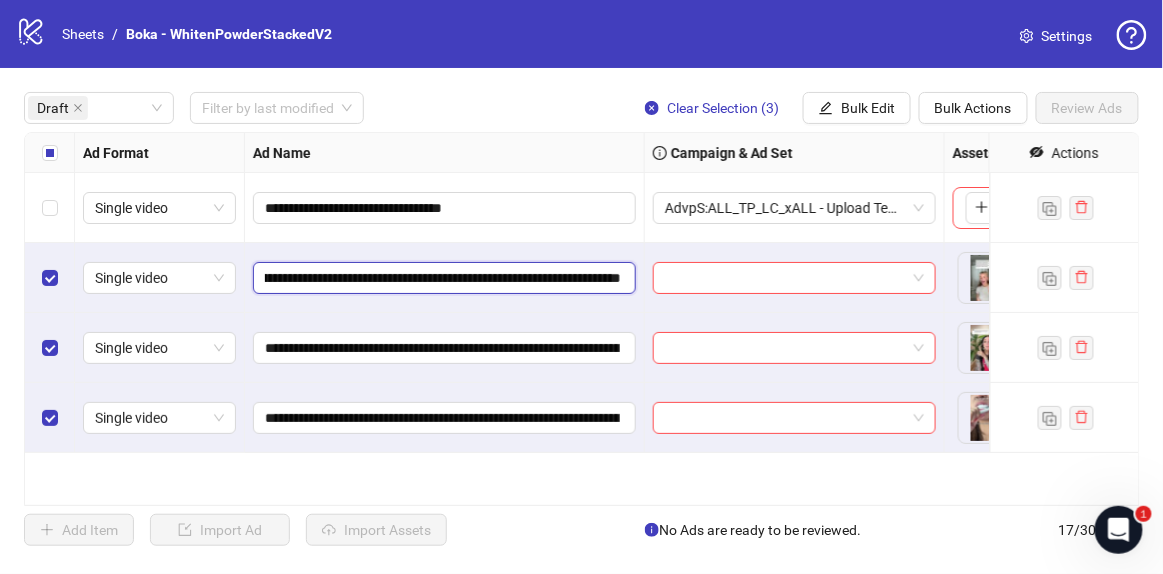 scroll, scrollTop: 0, scrollLeft: 595, axis: horizontal 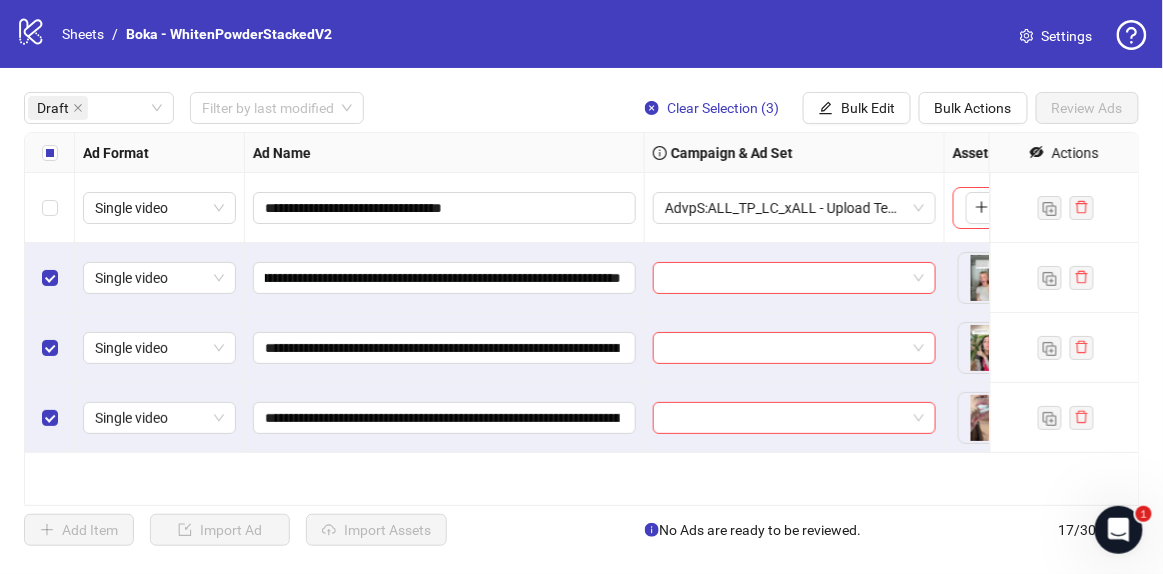 click on "**********" at bounding box center [445, 278] 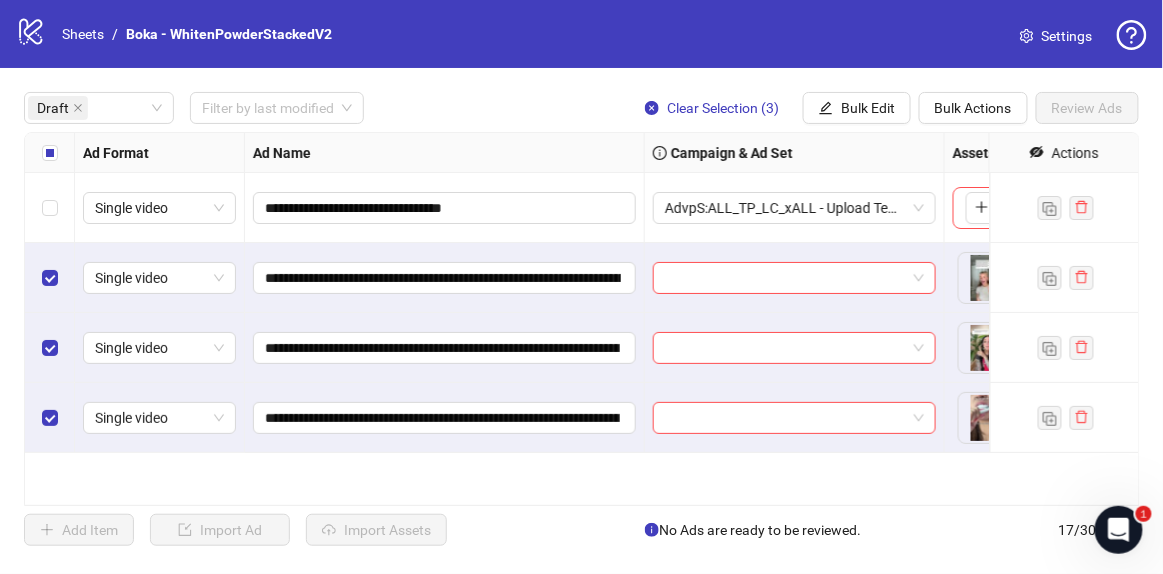 click at bounding box center (50, 153) 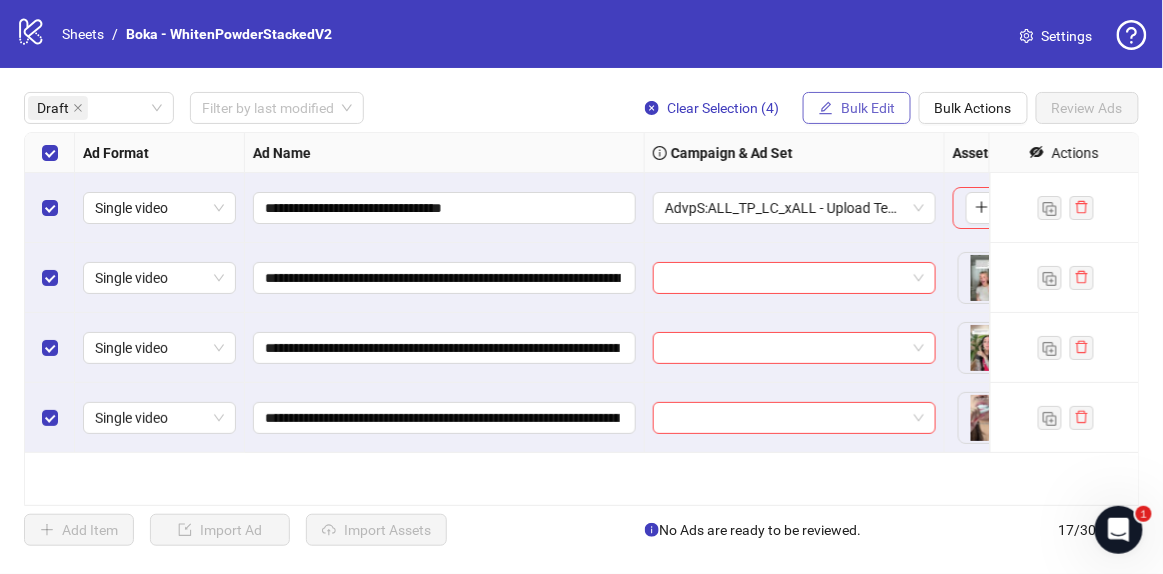 click on "Bulk Edit" at bounding box center (857, 108) 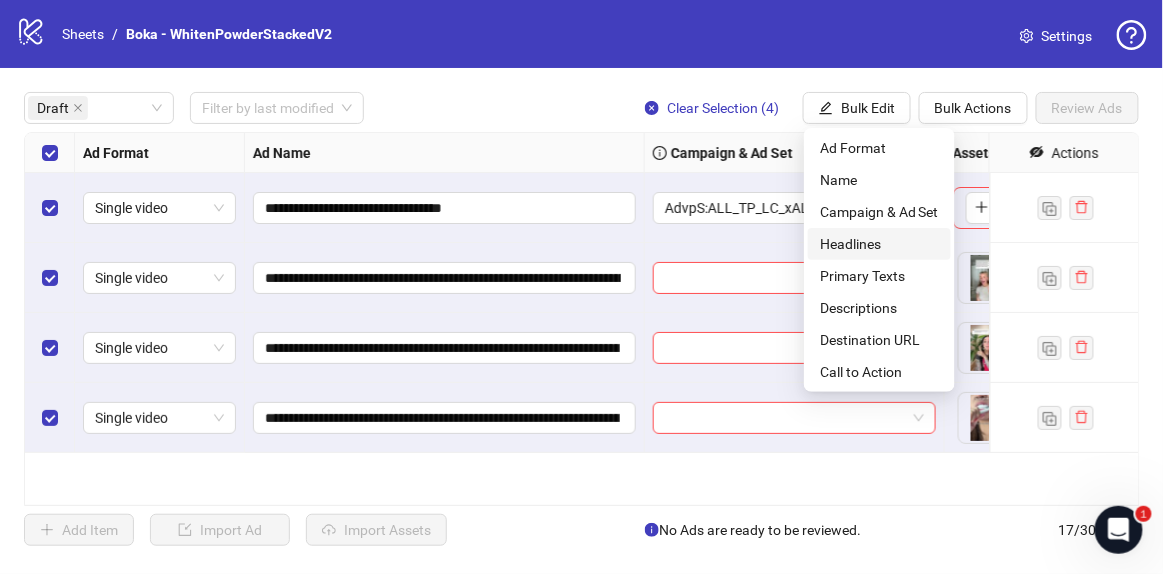 click on "Headlines" at bounding box center [879, 244] 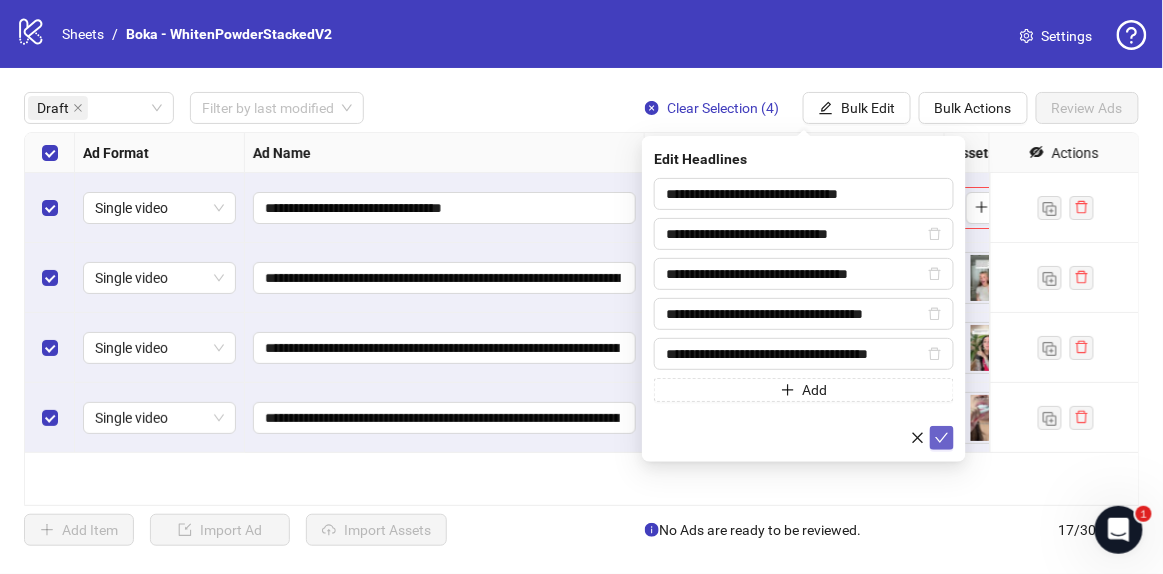 click 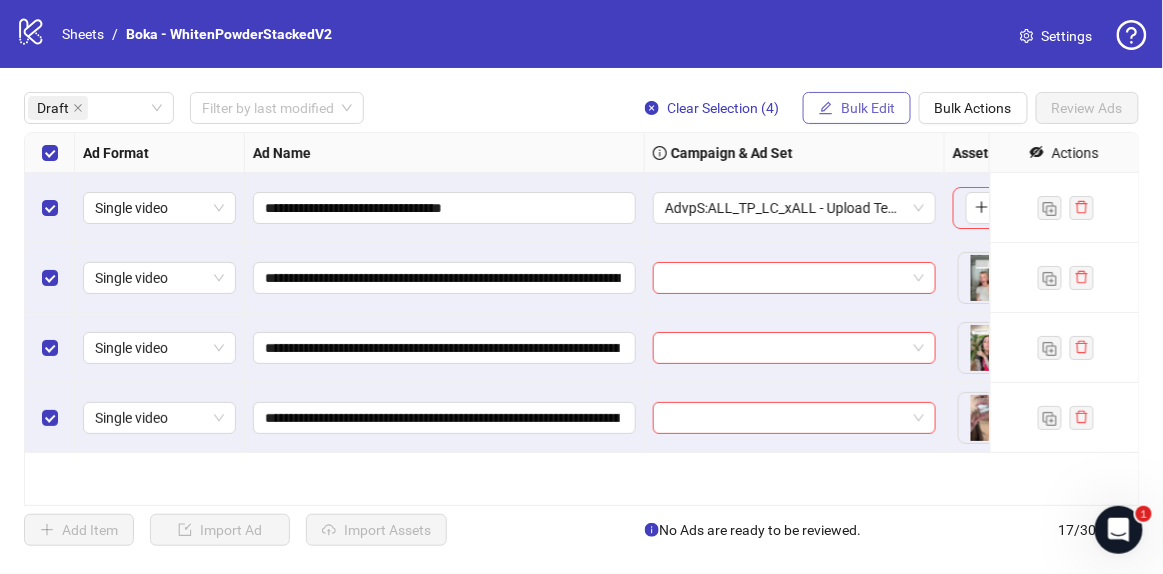 click on "Bulk Edit" at bounding box center [868, 108] 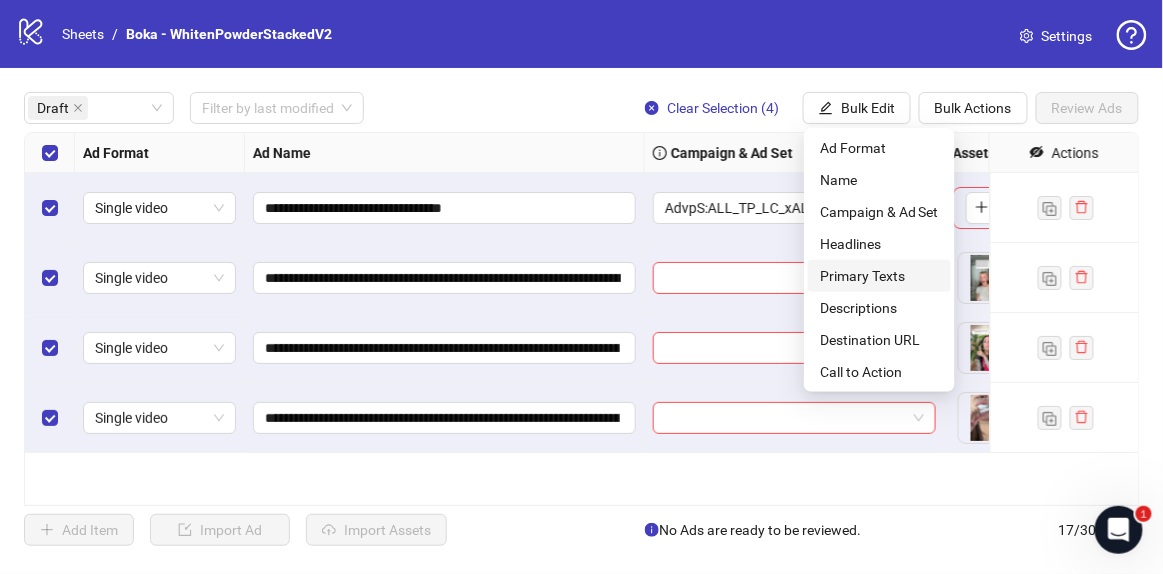 click on "Primary Texts" at bounding box center [879, 276] 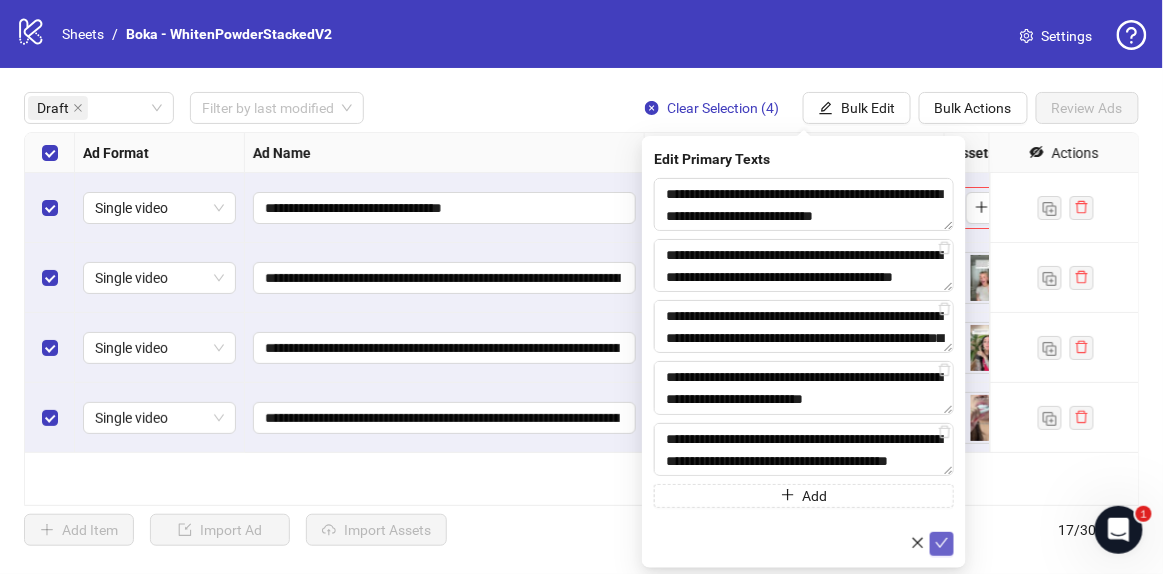 click at bounding box center [942, 544] 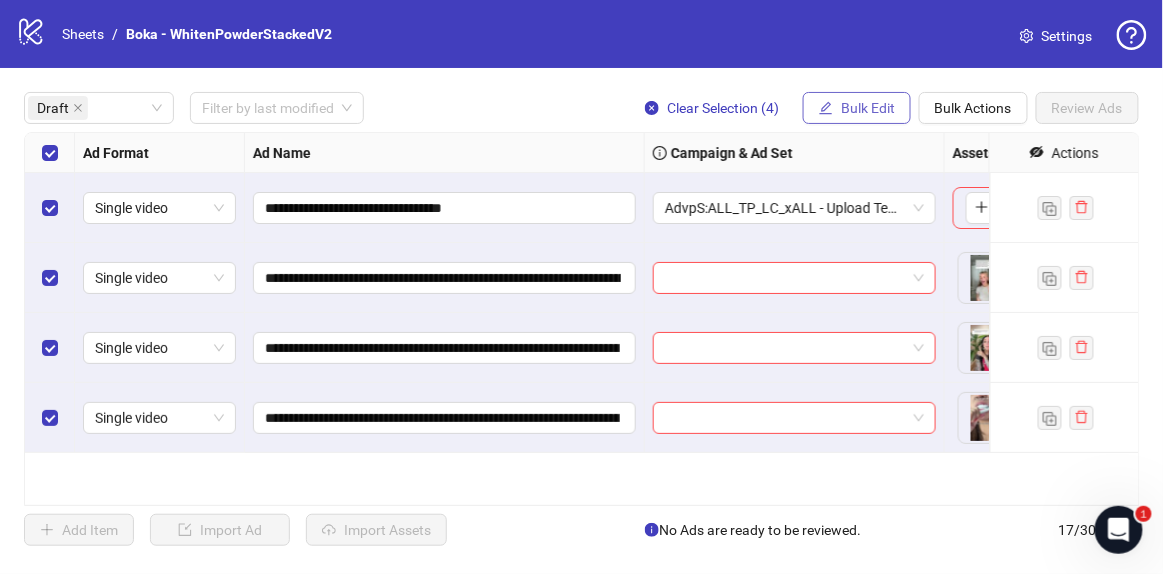 click on "Bulk Edit" at bounding box center (868, 108) 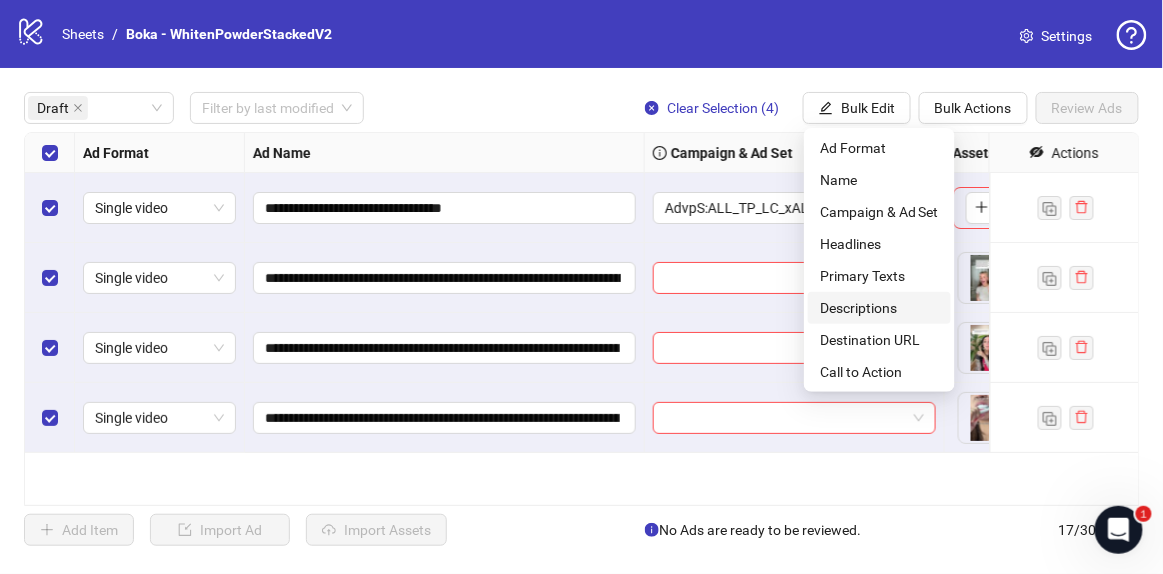 click on "Descriptions" at bounding box center [879, 308] 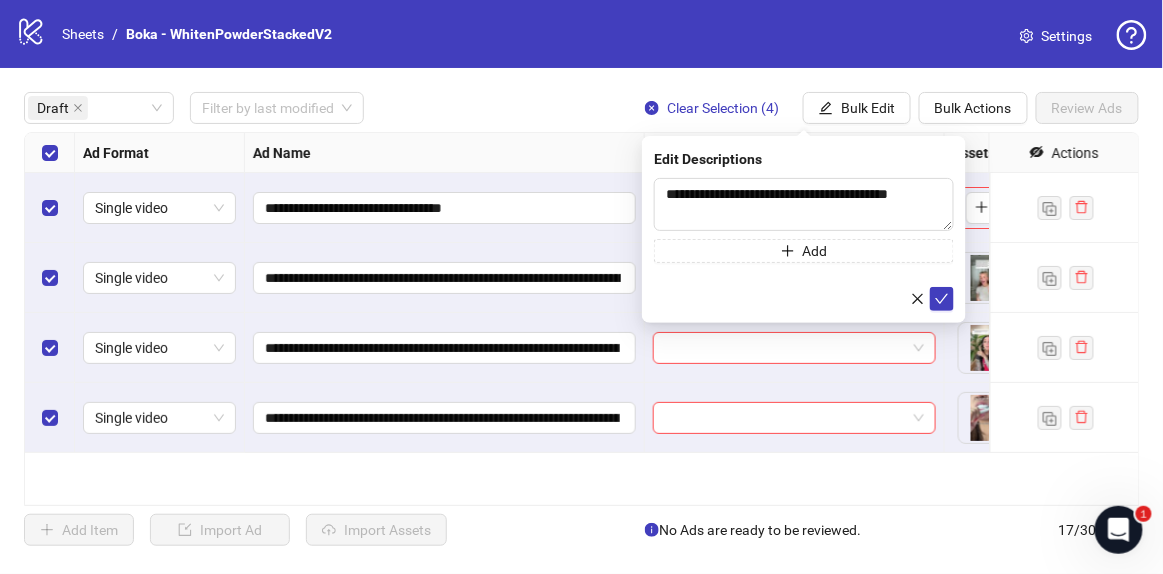 click on "**********" at bounding box center (804, 244) 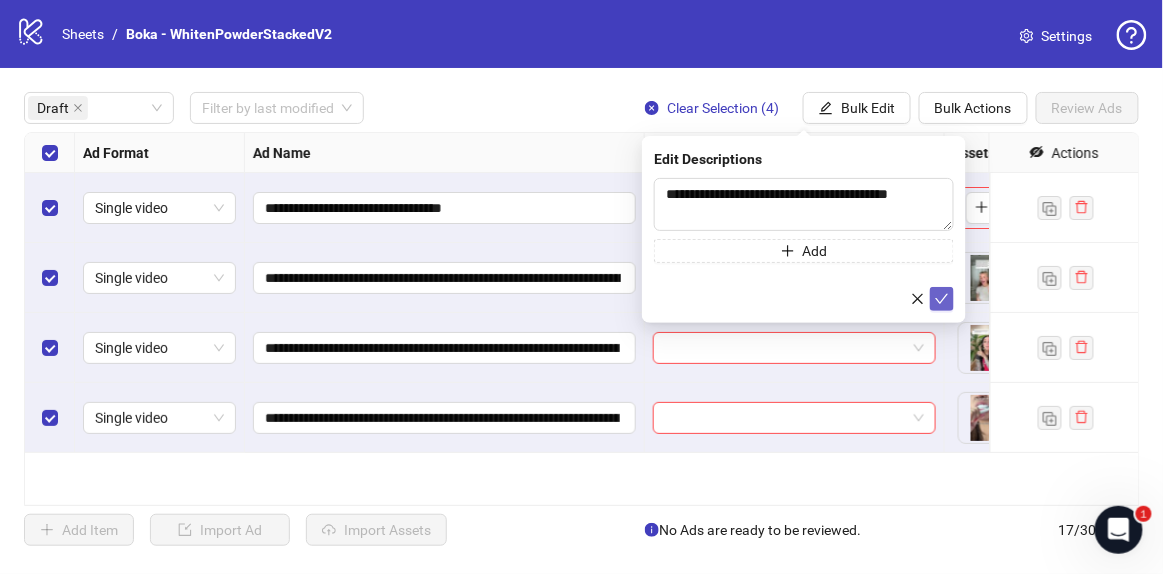 click 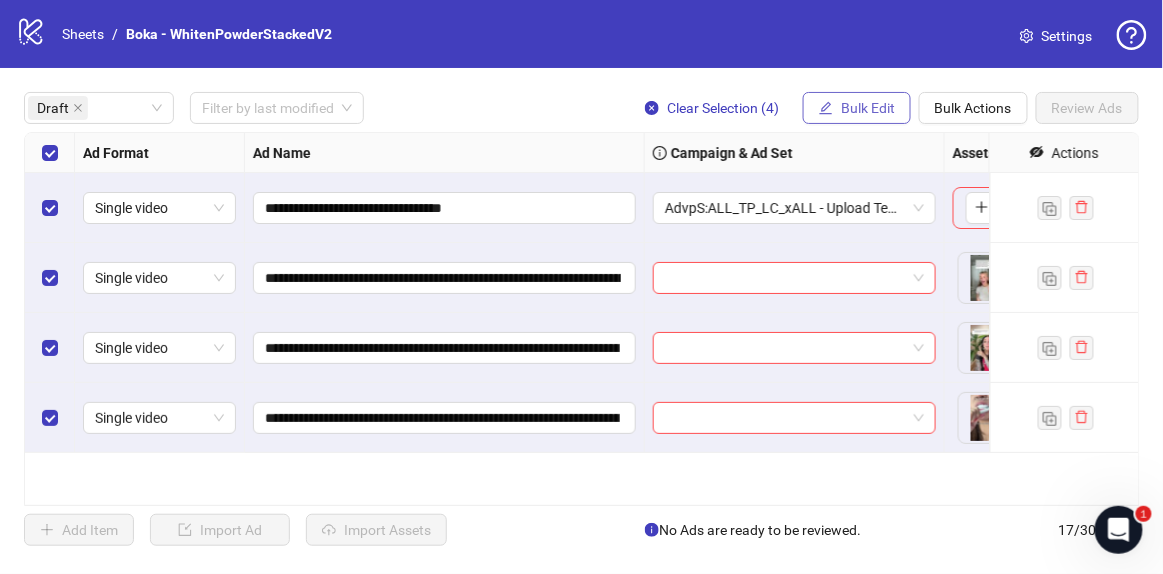 click on "Bulk Edit" at bounding box center (868, 108) 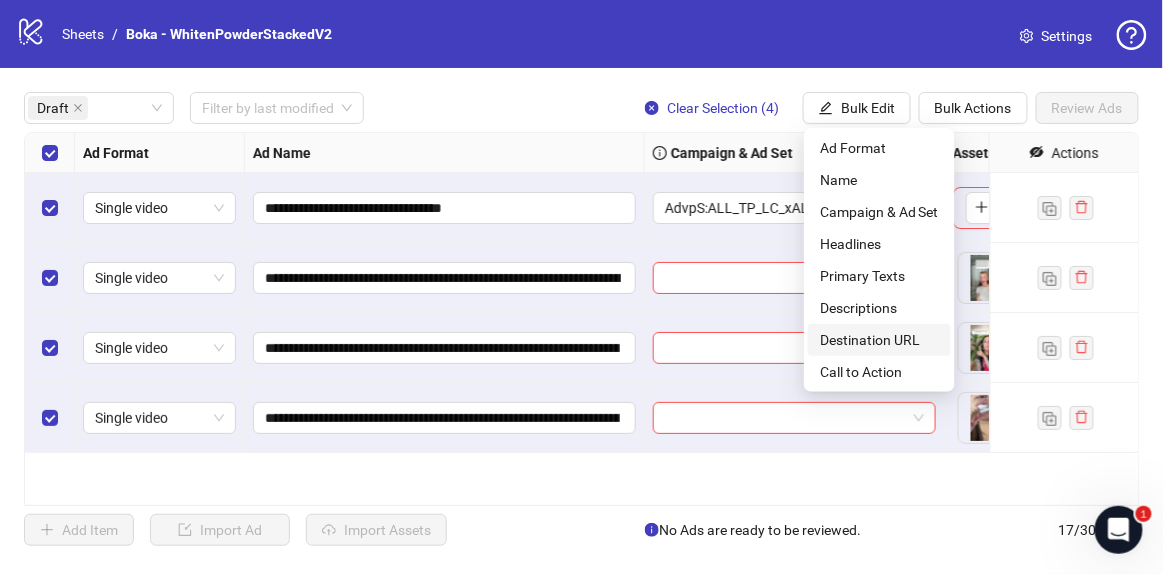 click on "Destination URL" at bounding box center [879, 340] 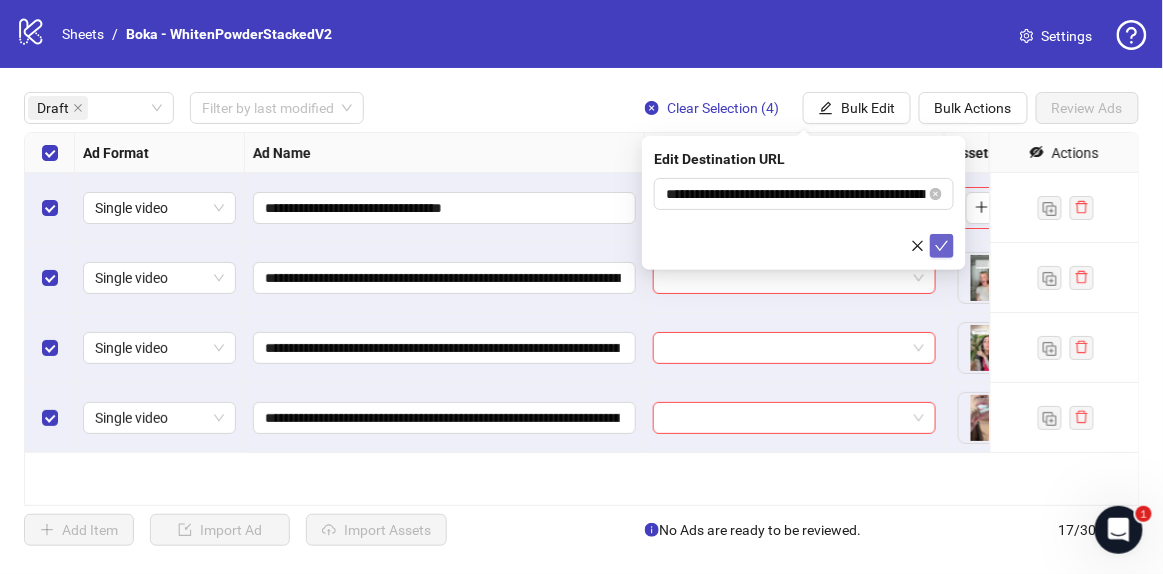 click 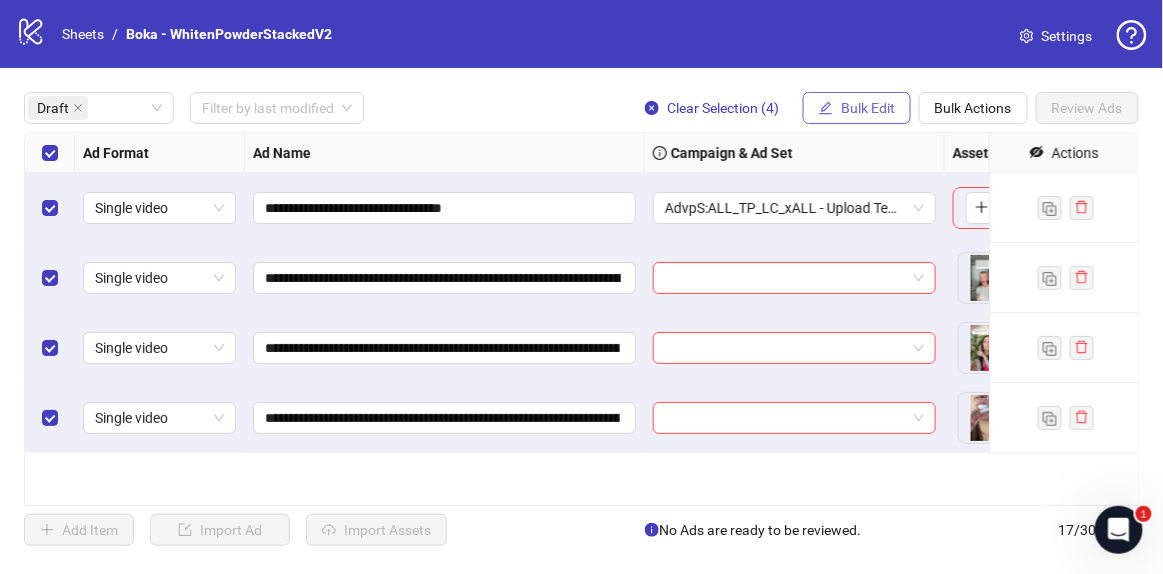 click on "Bulk Edit" at bounding box center (868, 108) 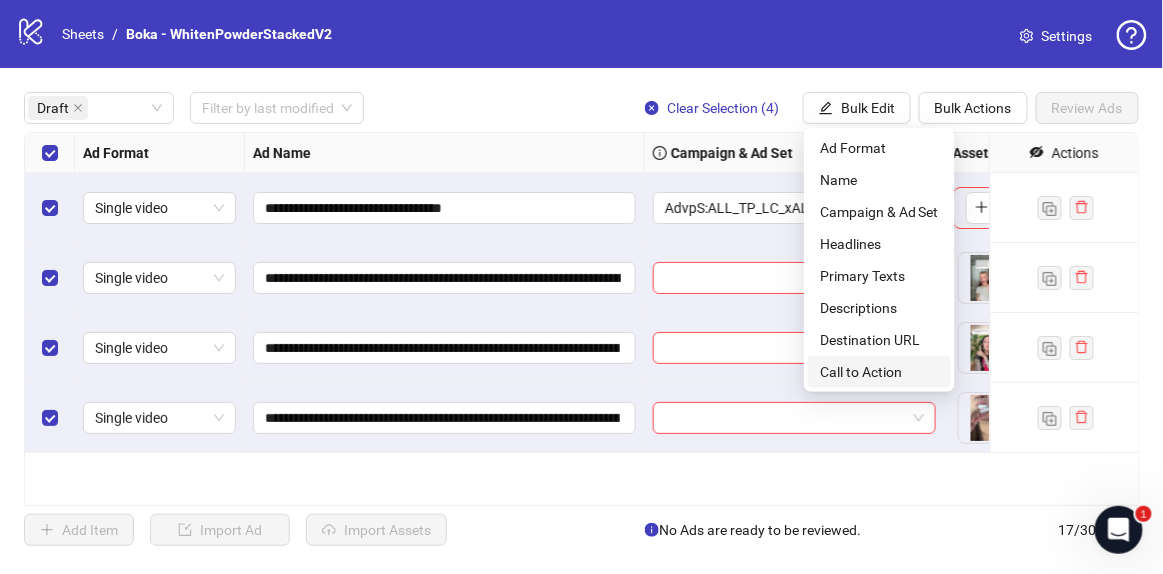 click on "Call to Action" at bounding box center [879, 372] 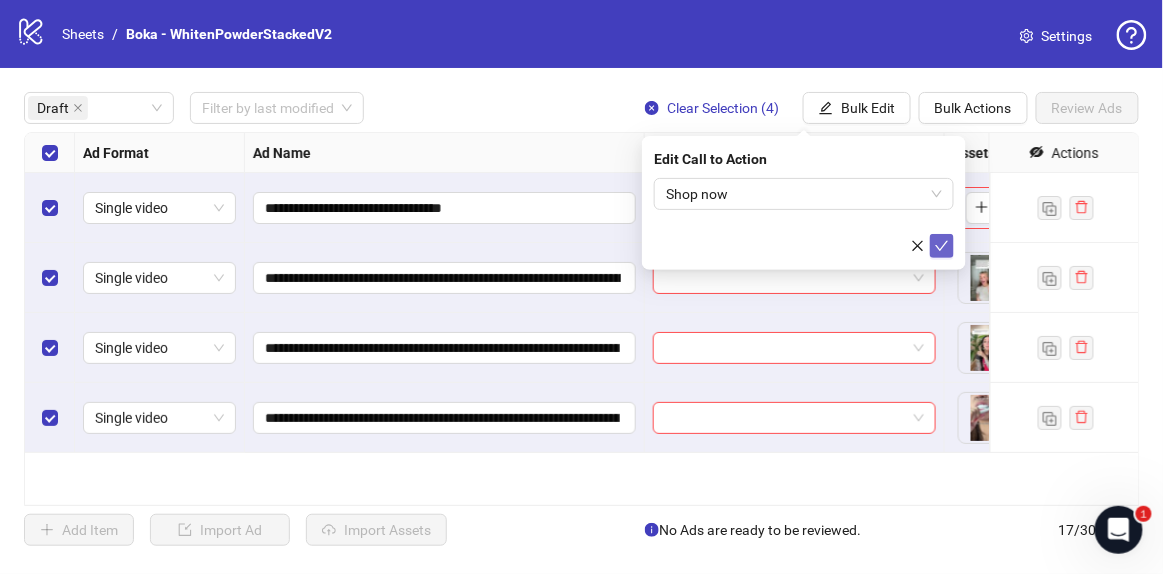 click on "Shop now" at bounding box center (804, 218) 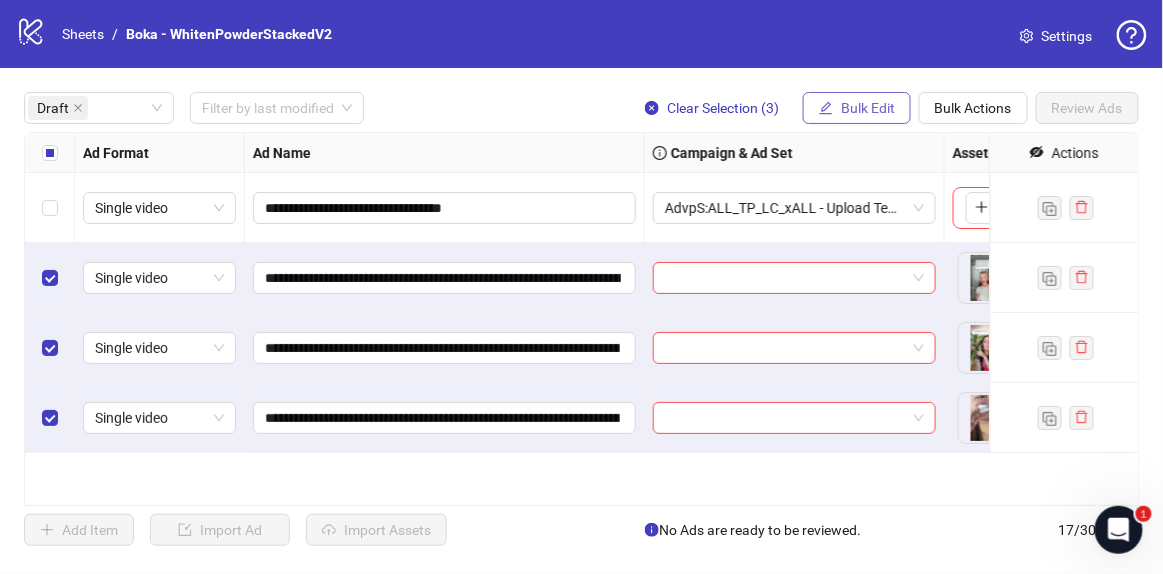 click on "Bulk Edit" at bounding box center [857, 108] 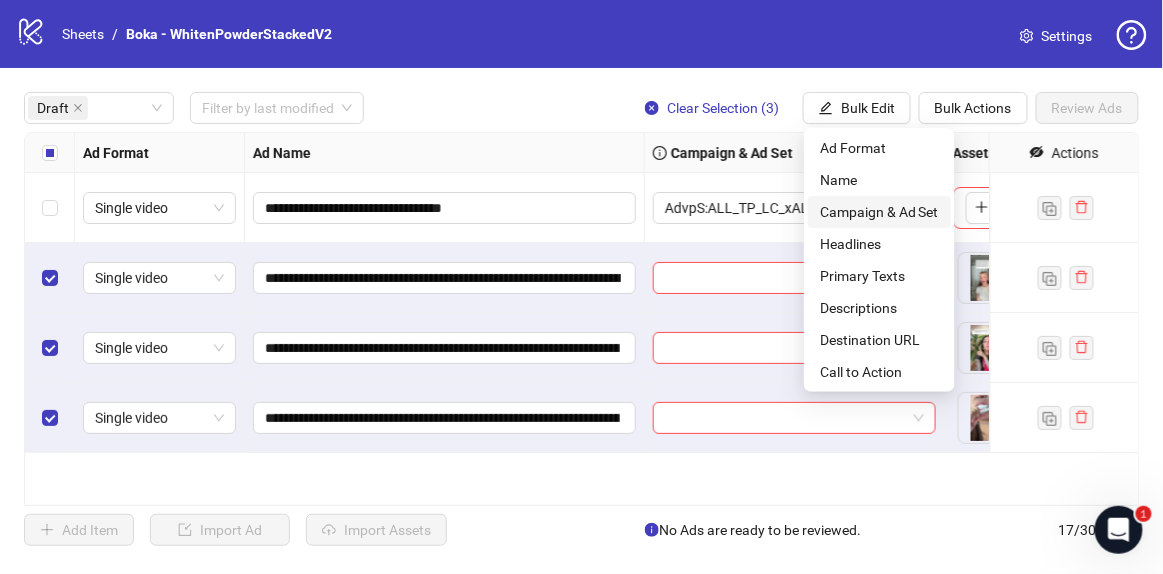 click on "Campaign & Ad Set" at bounding box center [879, 212] 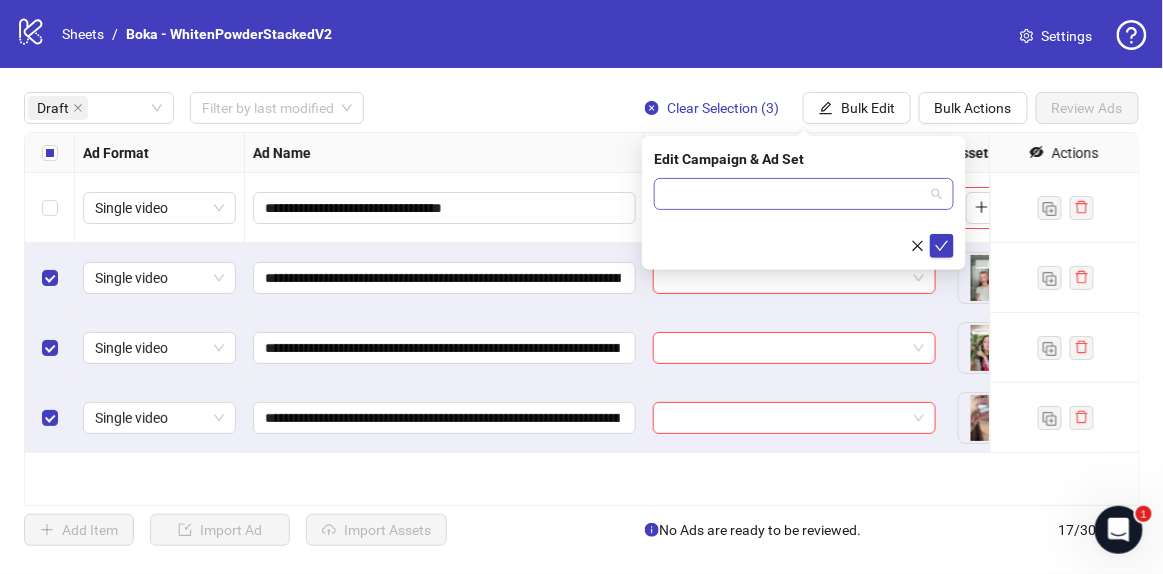 click at bounding box center (795, 194) 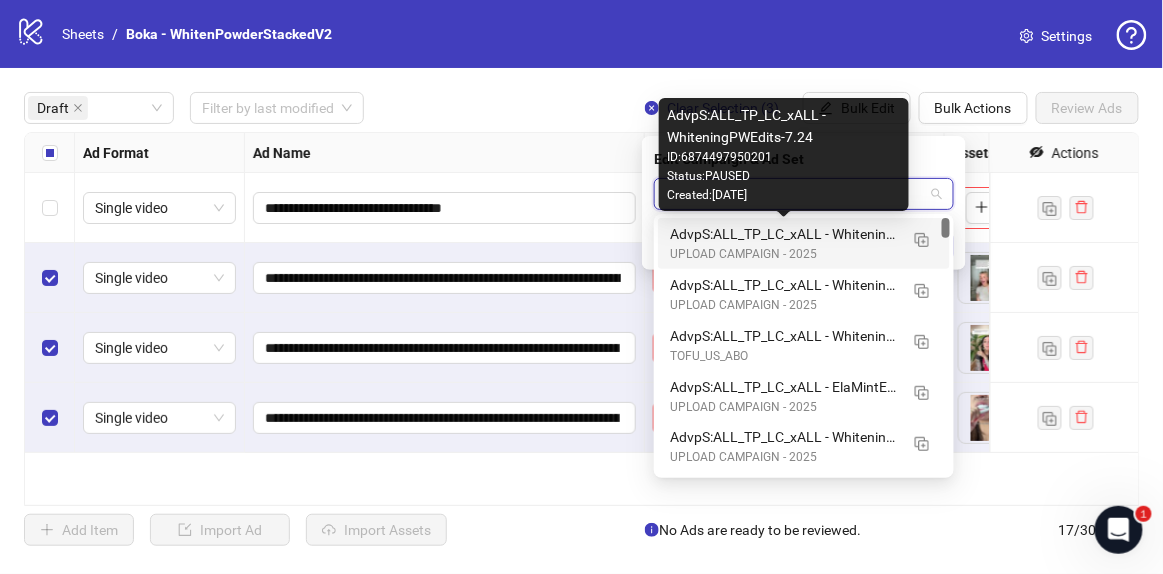 click on "AdvpS:ALL_TP_LC_xALL - WhiteningPWEdits-7.24" at bounding box center [784, 234] 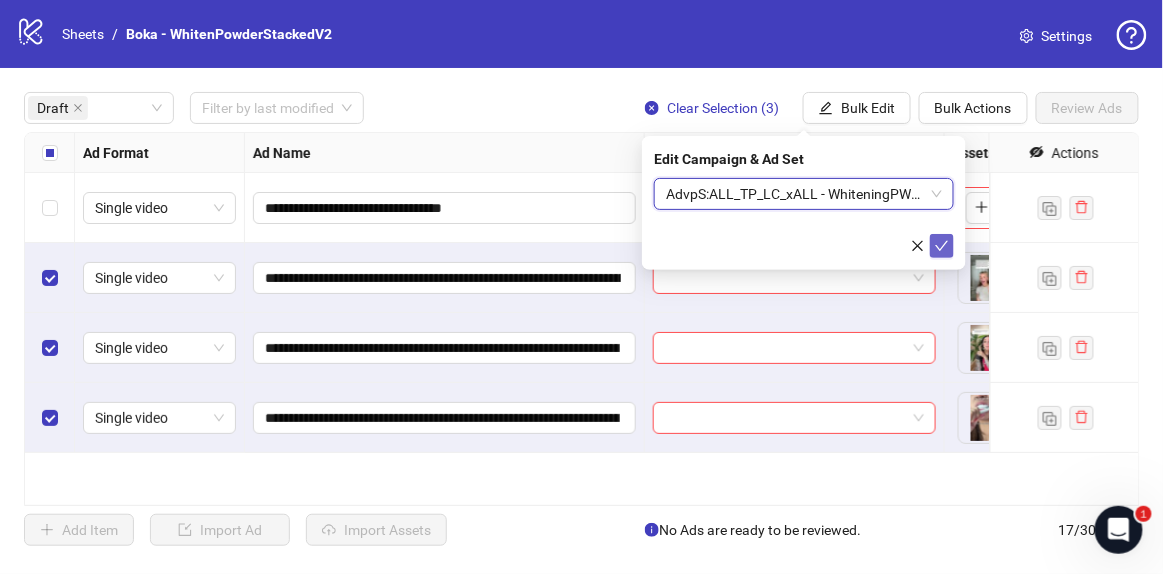click at bounding box center (942, 246) 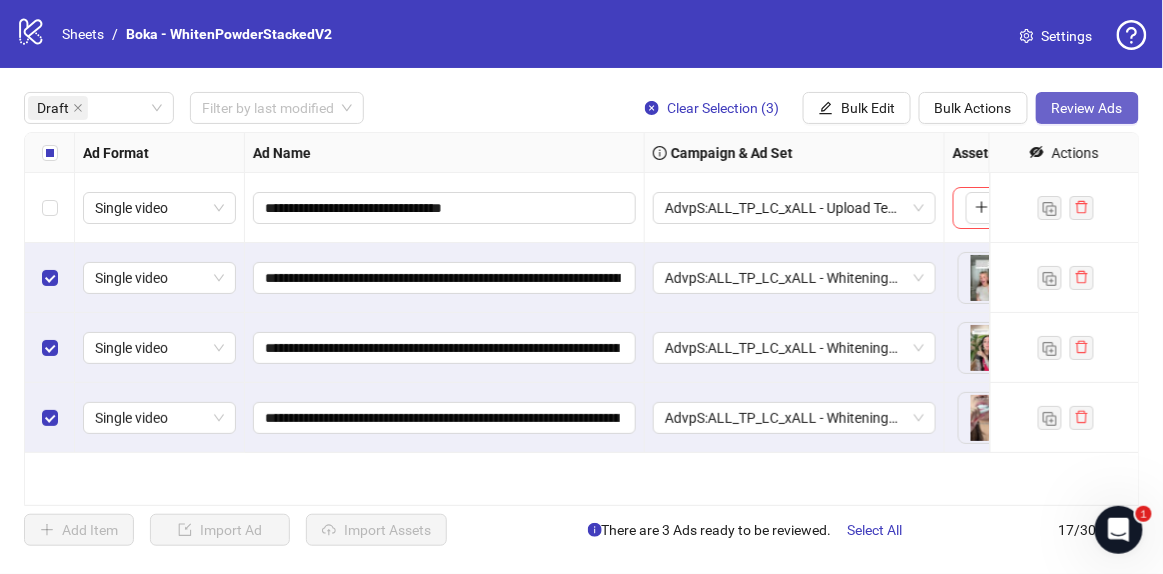 click on "Review Ads" at bounding box center (1087, 108) 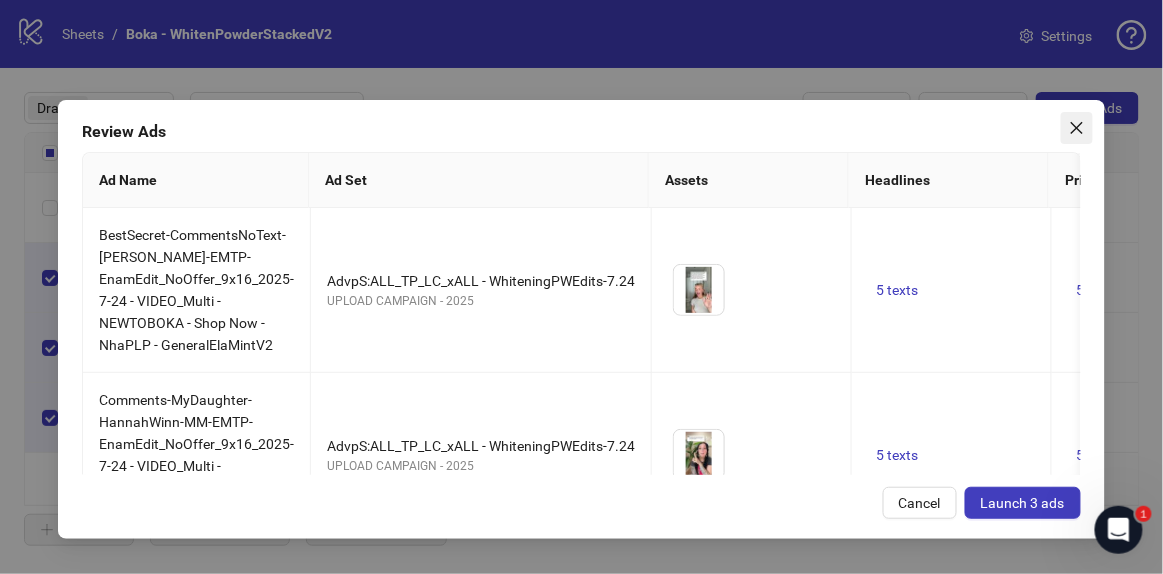click at bounding box center (1077, 128) 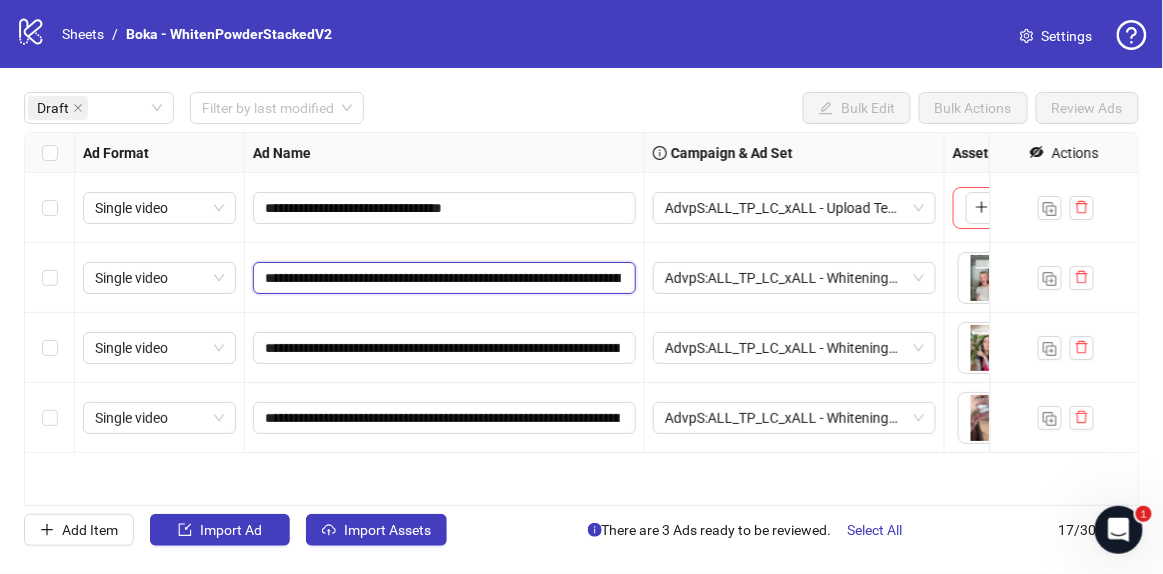 click on "**********" at bounding box center (443, 278) 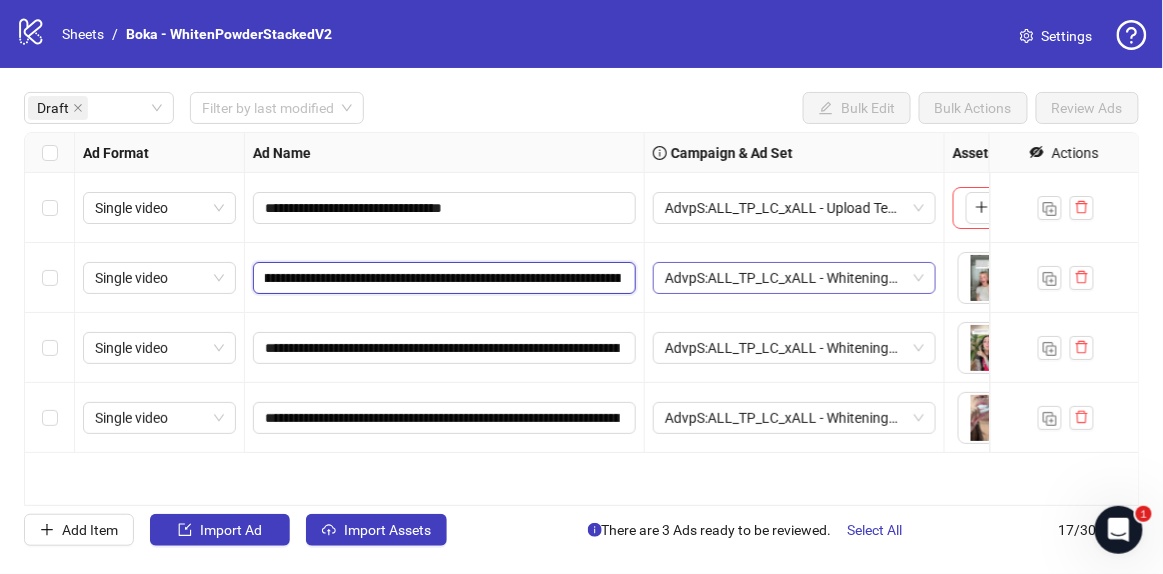 scroll, scrollTop: 0, scrollLeft: 595, axis: horizontal 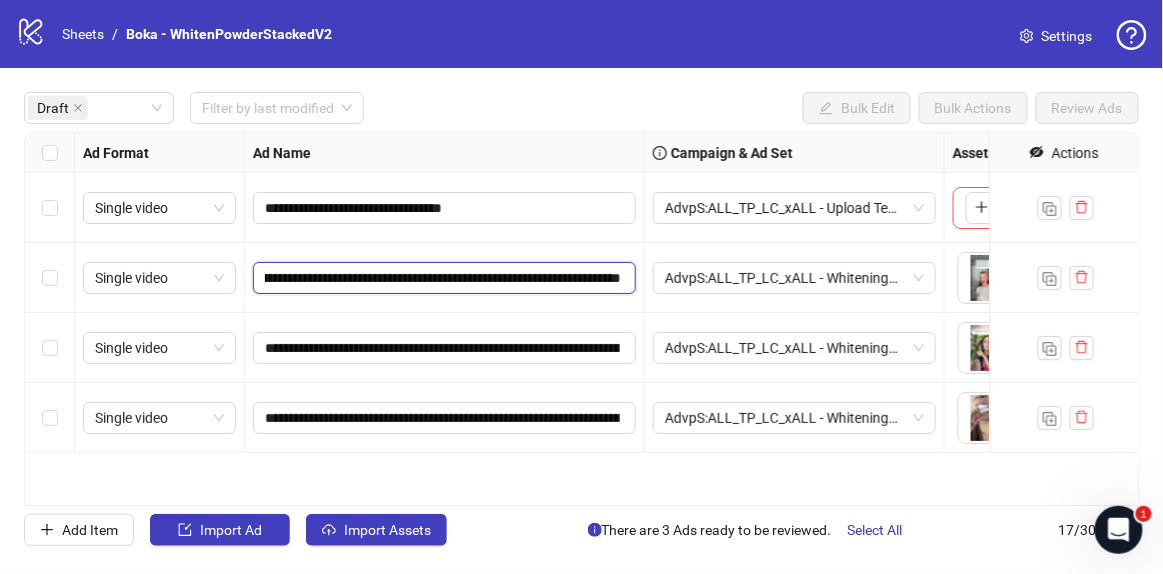 drag, startPoint x: 433, startPoint y: 276, endPoint x: 570, endPoint y: 284, distance: 137.23338 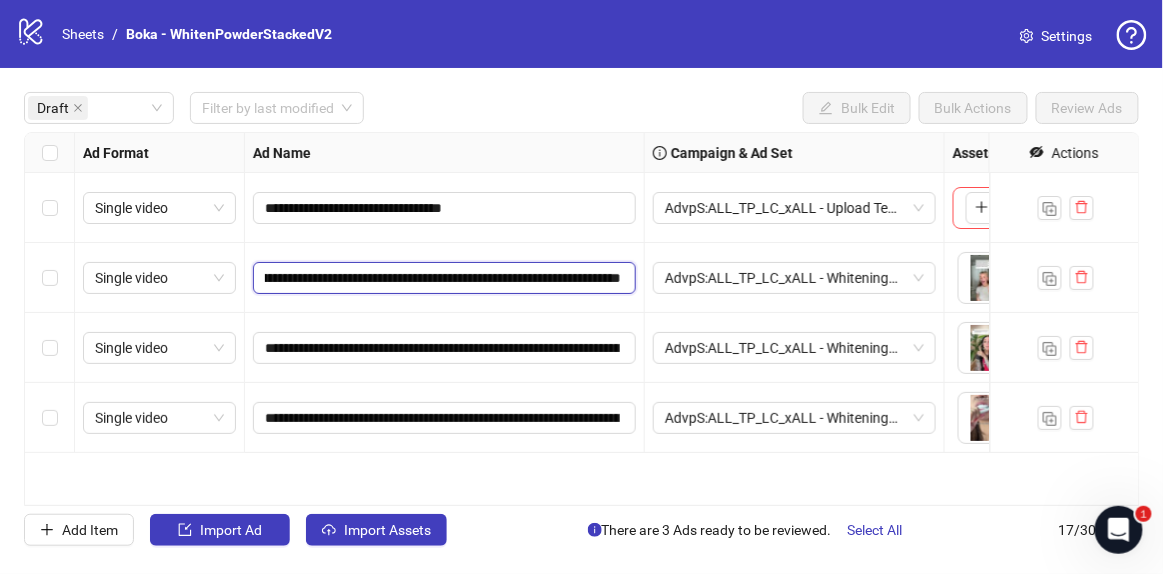 click on "**********" at bounding box center (443, 278) 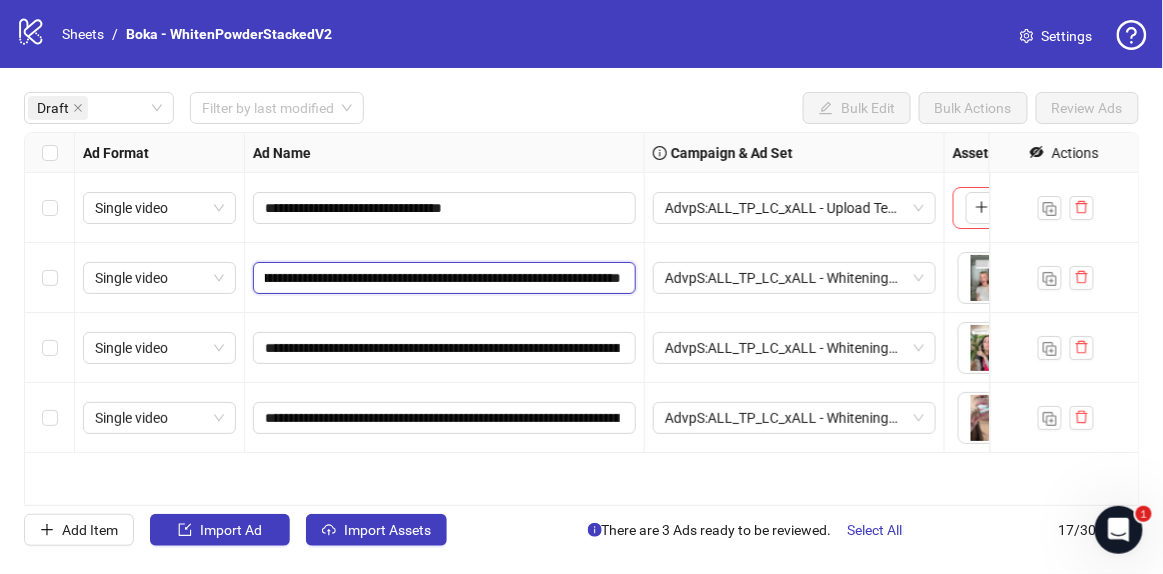 scroll, scrollTop: 0, scrollLeft: 595, axis: horizontal 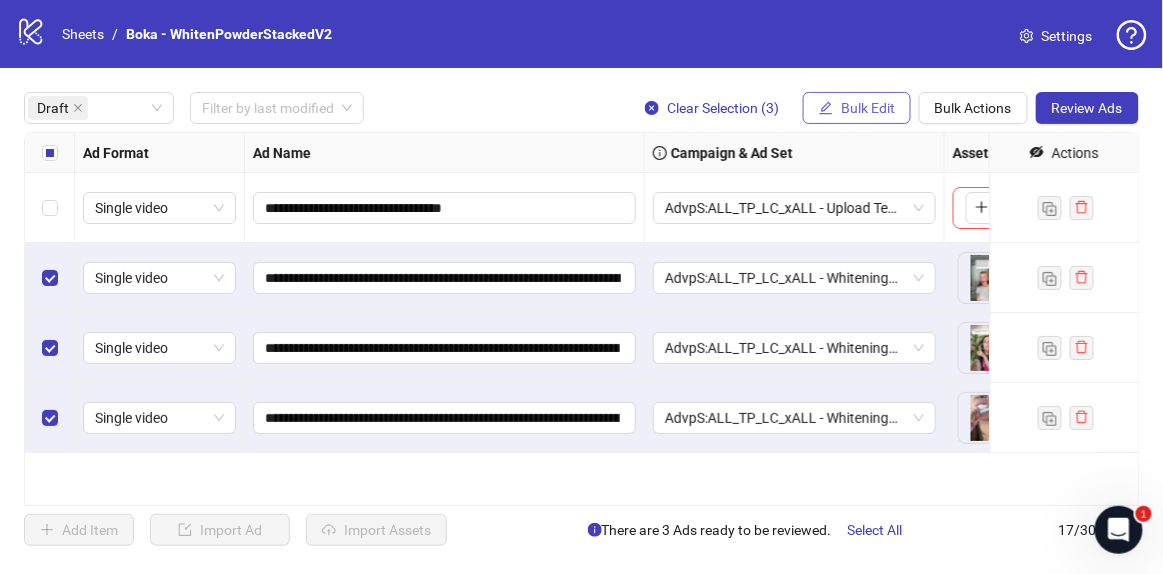 click on "Bulk Edit" at bounding box center (857, 108) 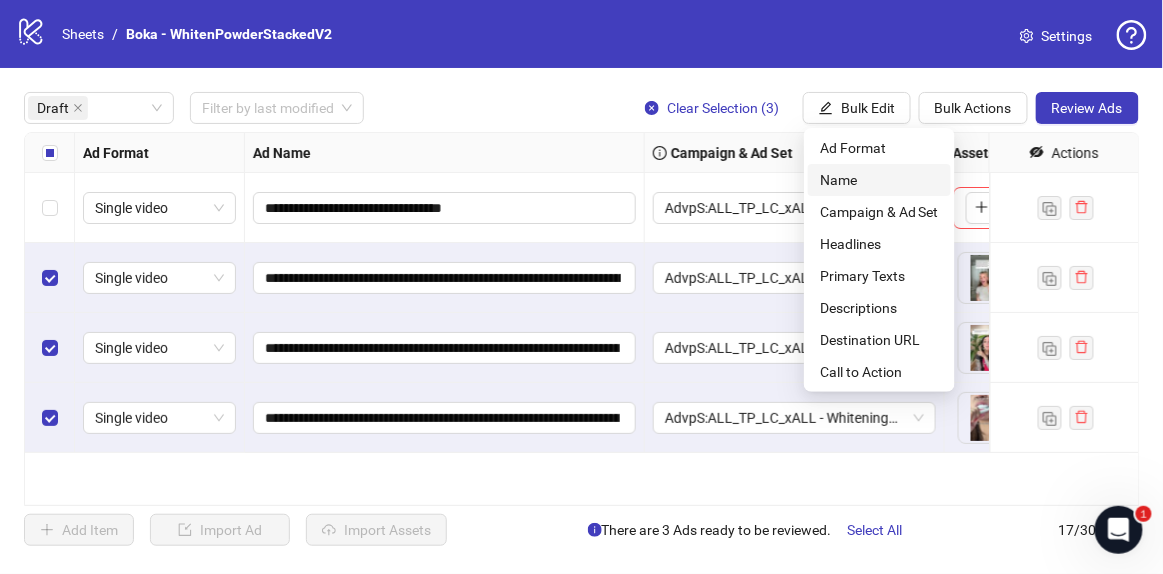 click on "Name" at bounding box center (879, 180) 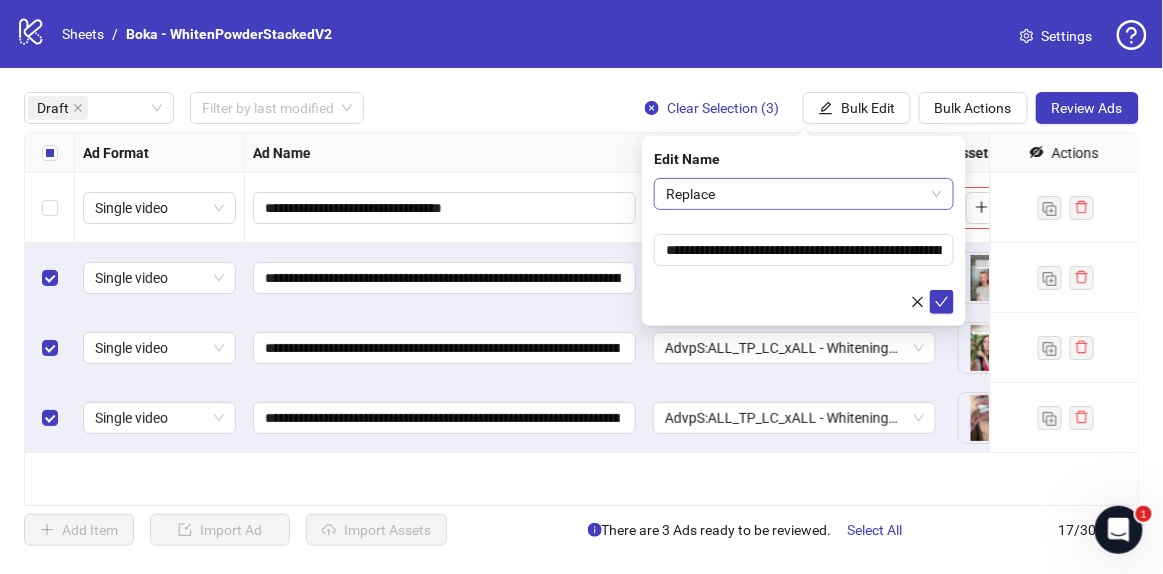 click on "Replace" at bounding box center (804, 194) 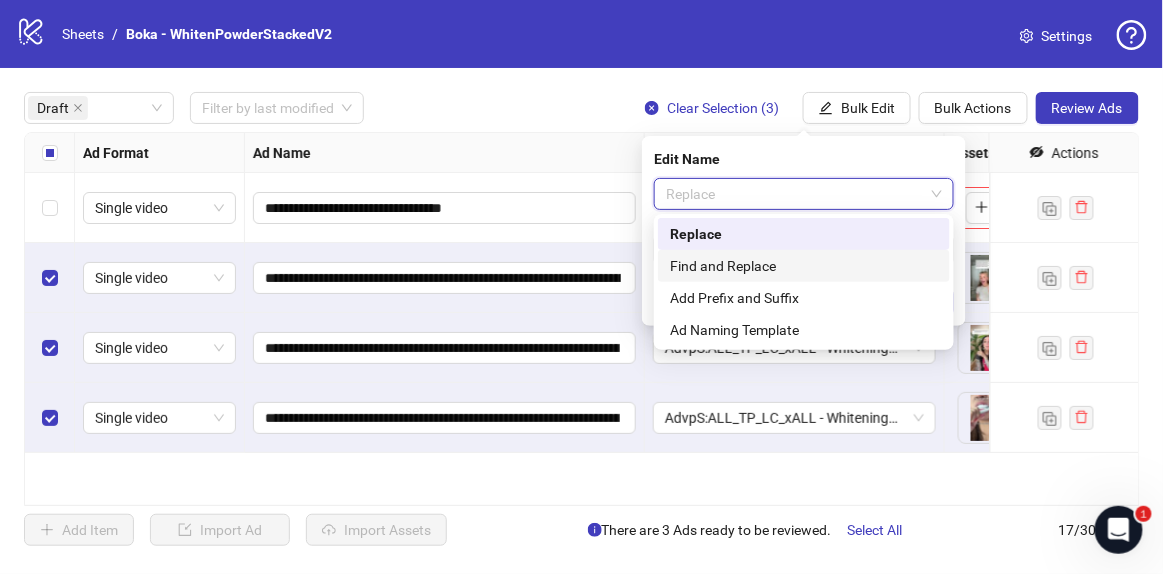 click on "Find and Replace" at bounding box center (804, 266) 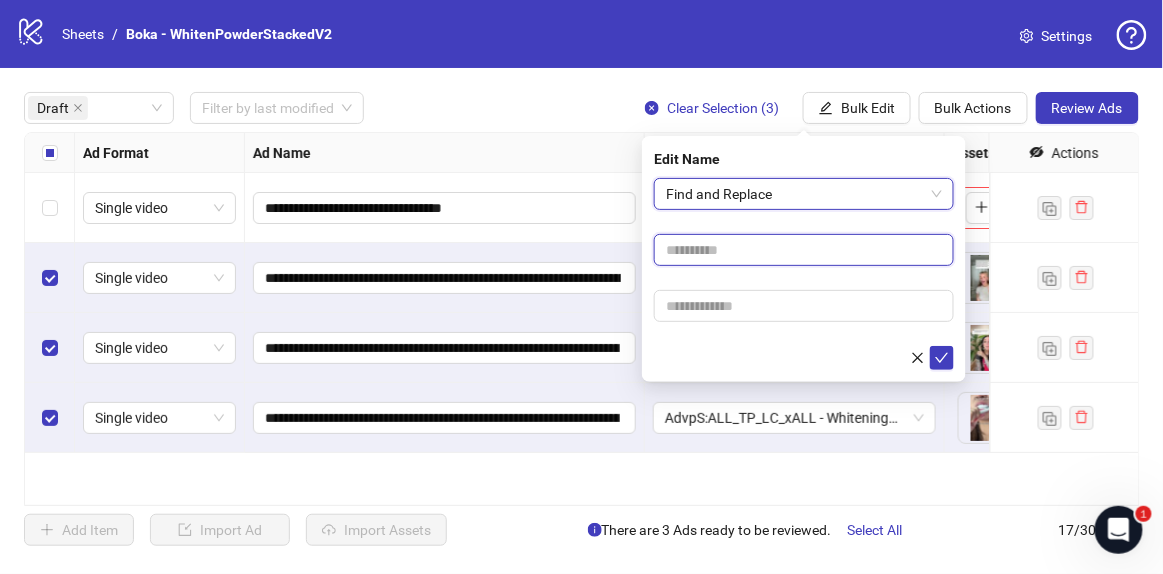 click at bounding box center [804, 250] 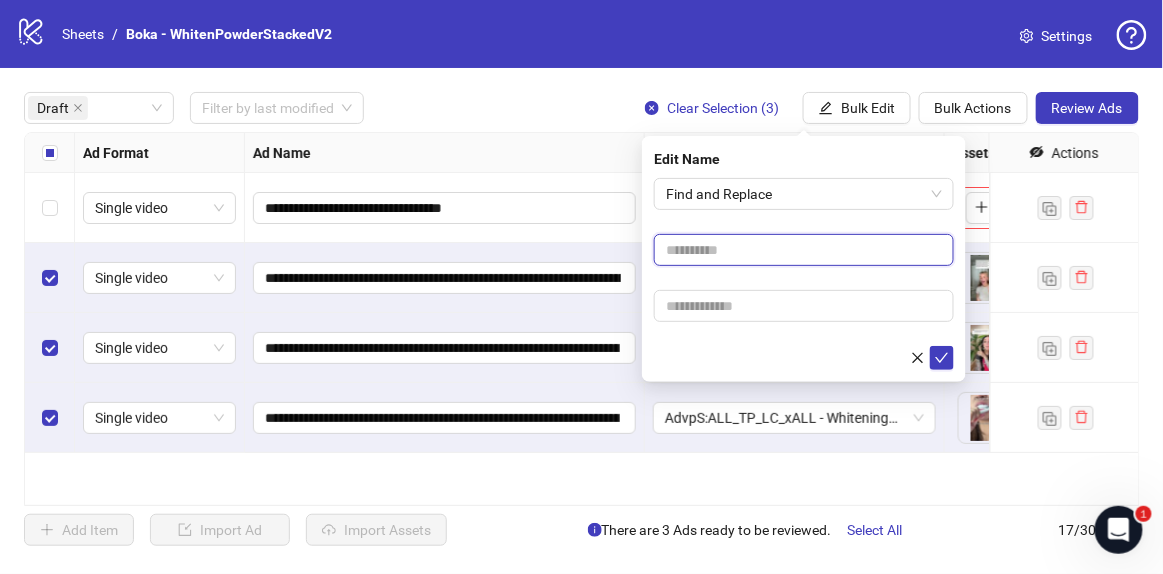 paste on "**********" 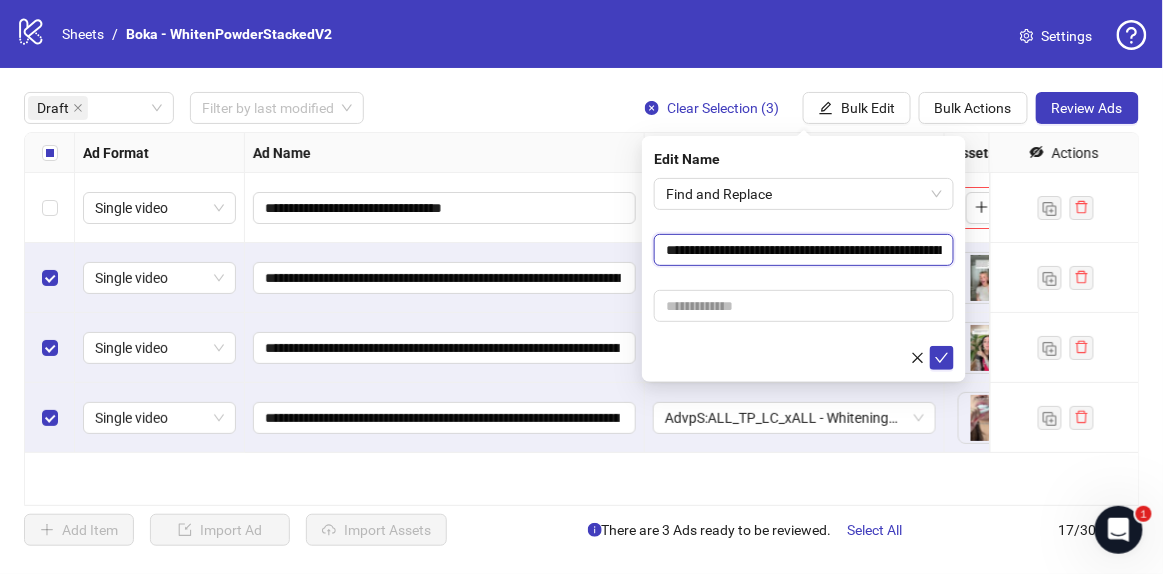 scroll, scrollTop: 0, scrollLeft: 161, axis: horizontal 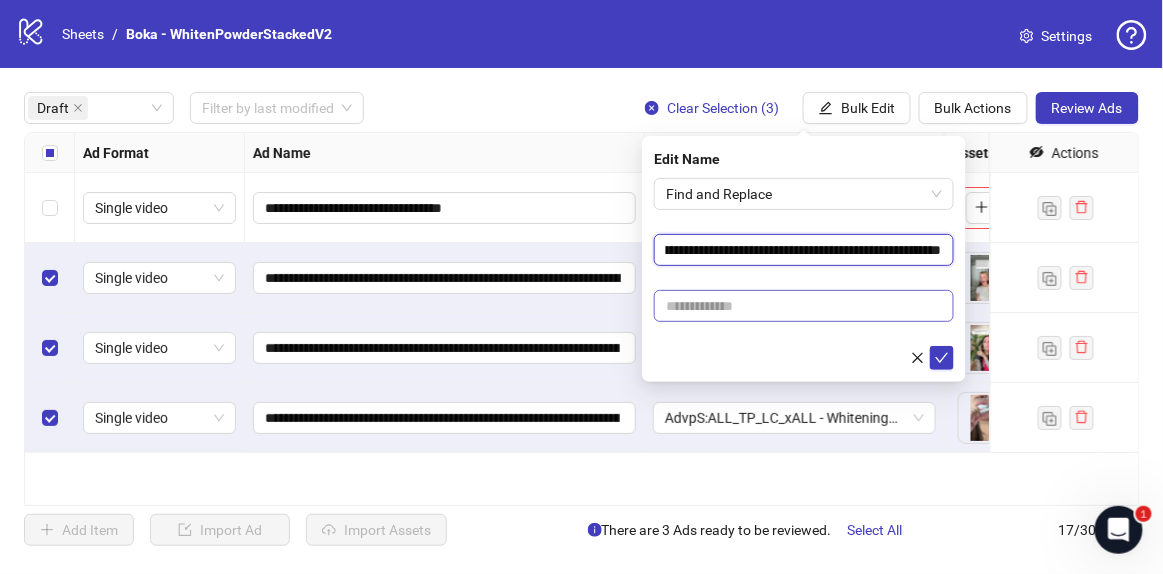 type on "**********" 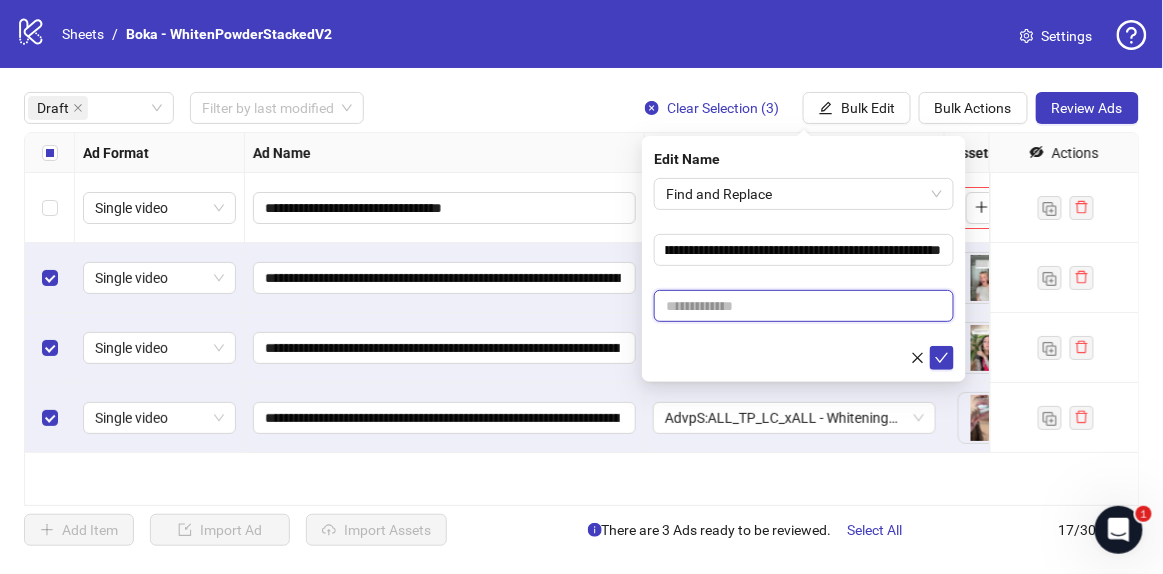 drag, startPoint x: 709, startPoint y: 303, endPoint x: 721, endPoint y: 303, distance: 12 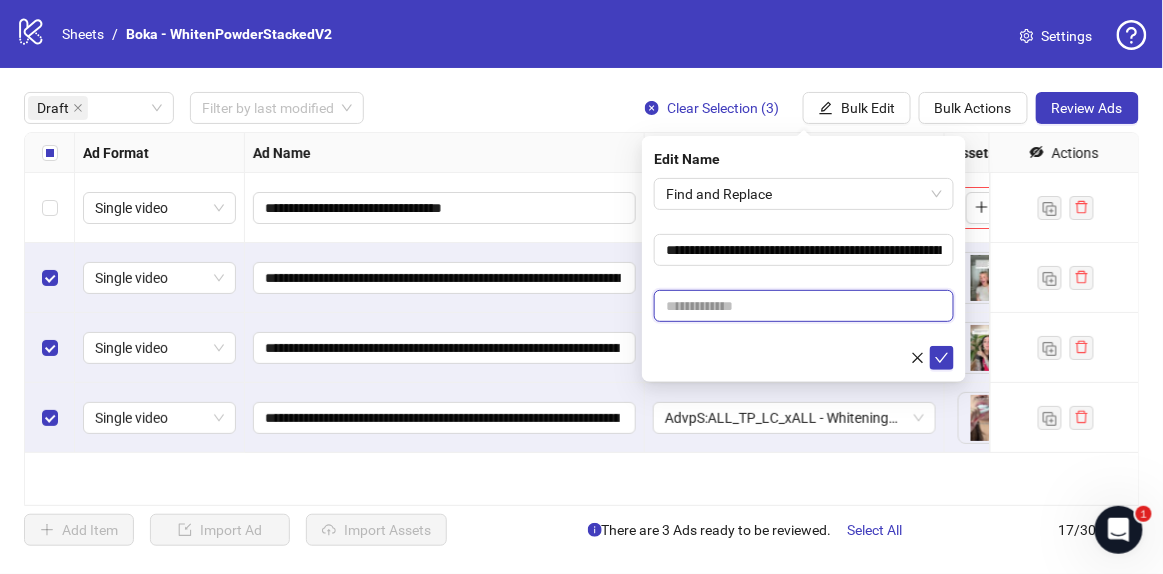 paste on "**********" 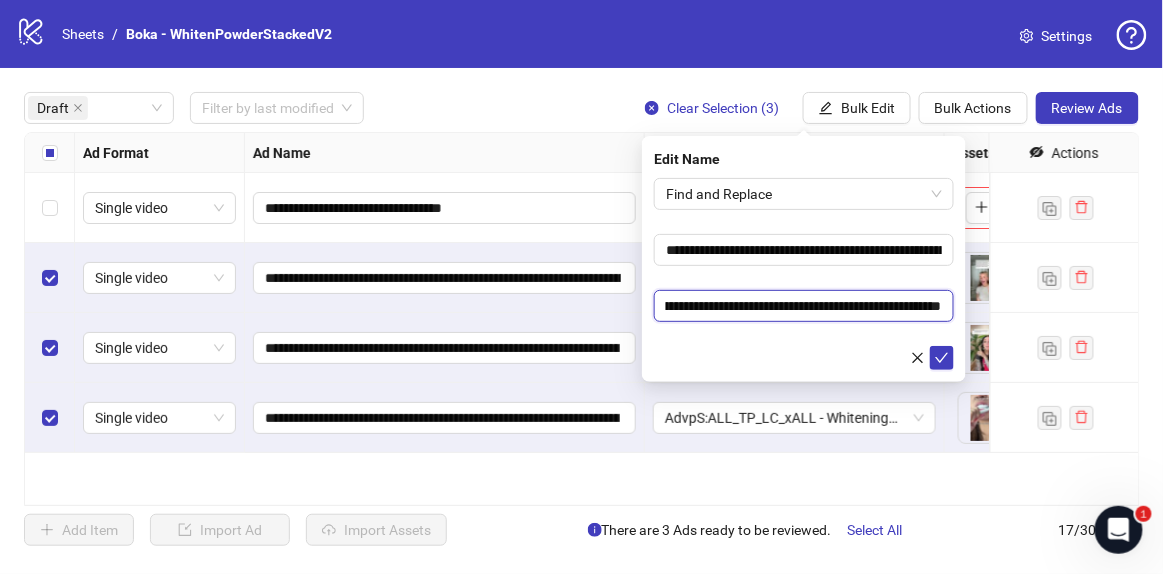 scroll, scrollTop: 0, scrollLeft: 0, axis: both 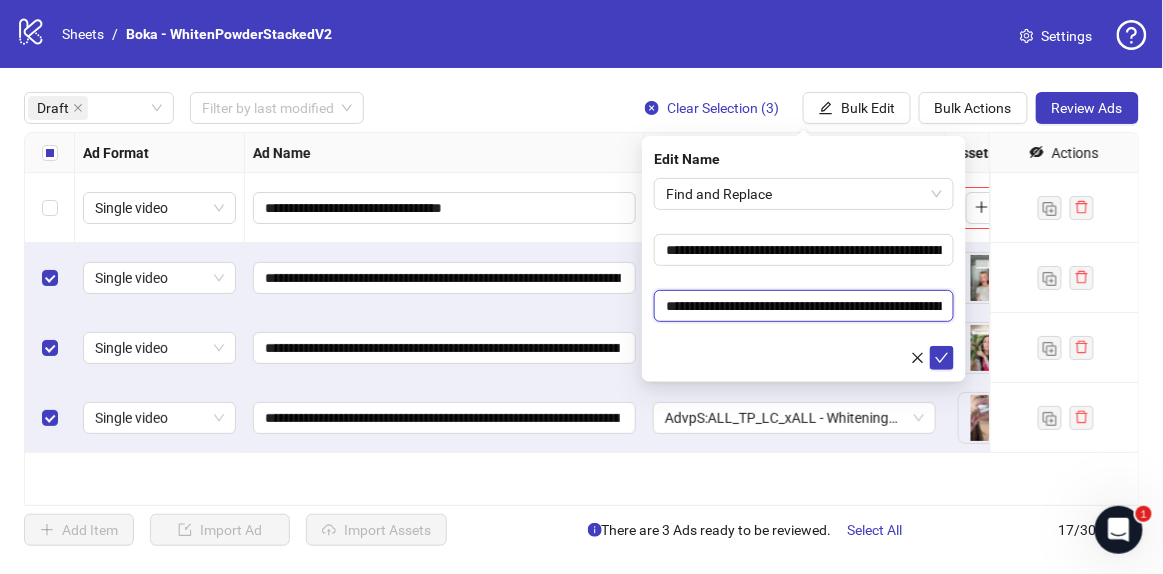drag, startPoint x: 745, startPoint y: 303, endPoint x: 591, endPoint y: 314, distance: 154.39236 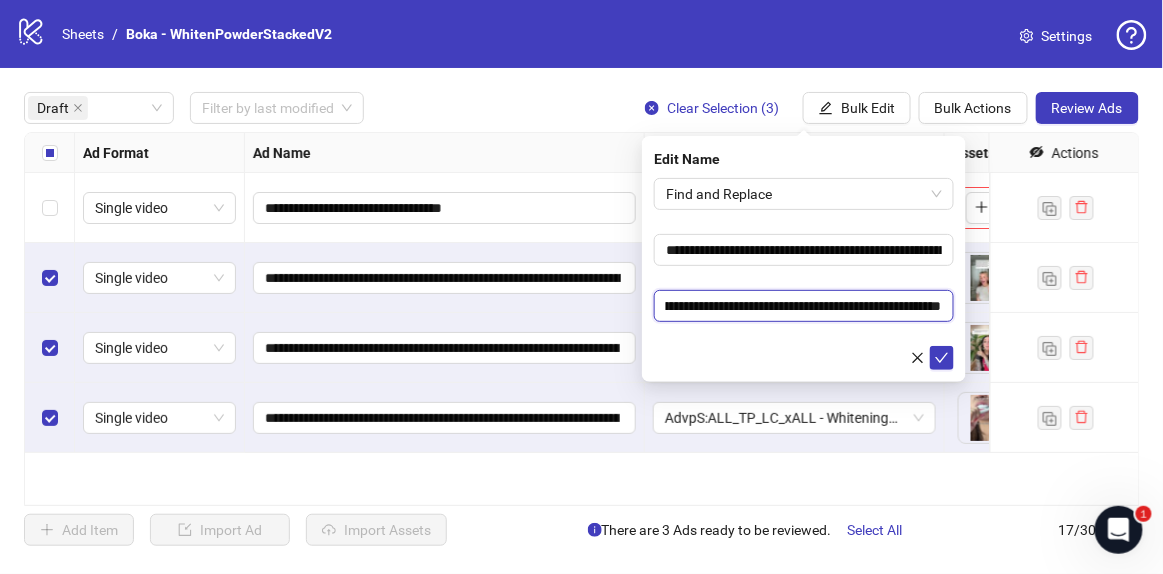 scroll, scrollTop: 0, scrollLeft: 326, axis: horizontal 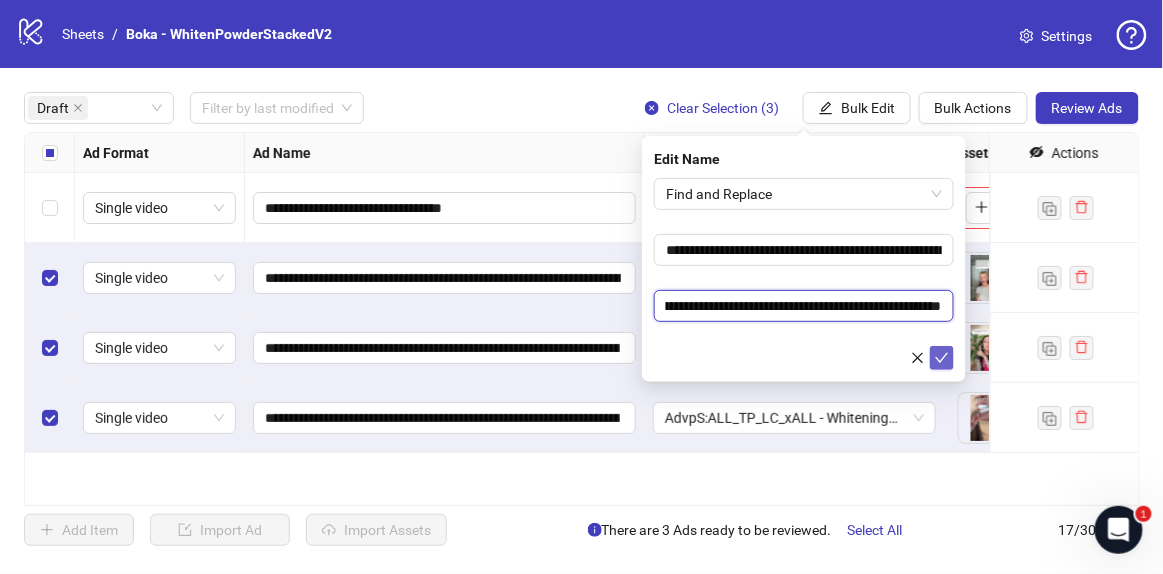 type on "**********" 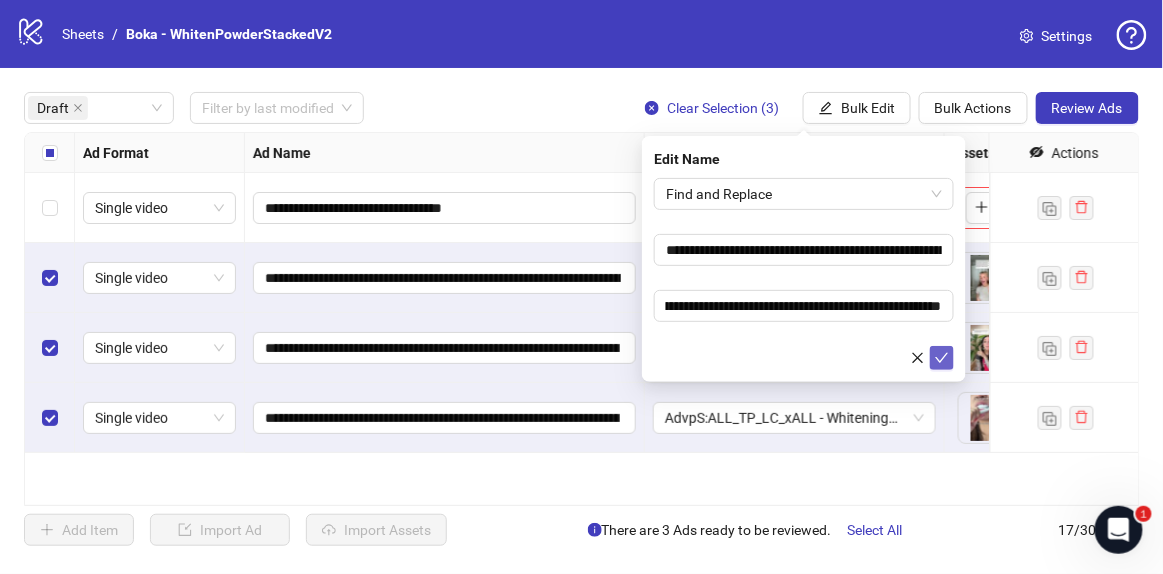 click at bounding box center (942, 358) 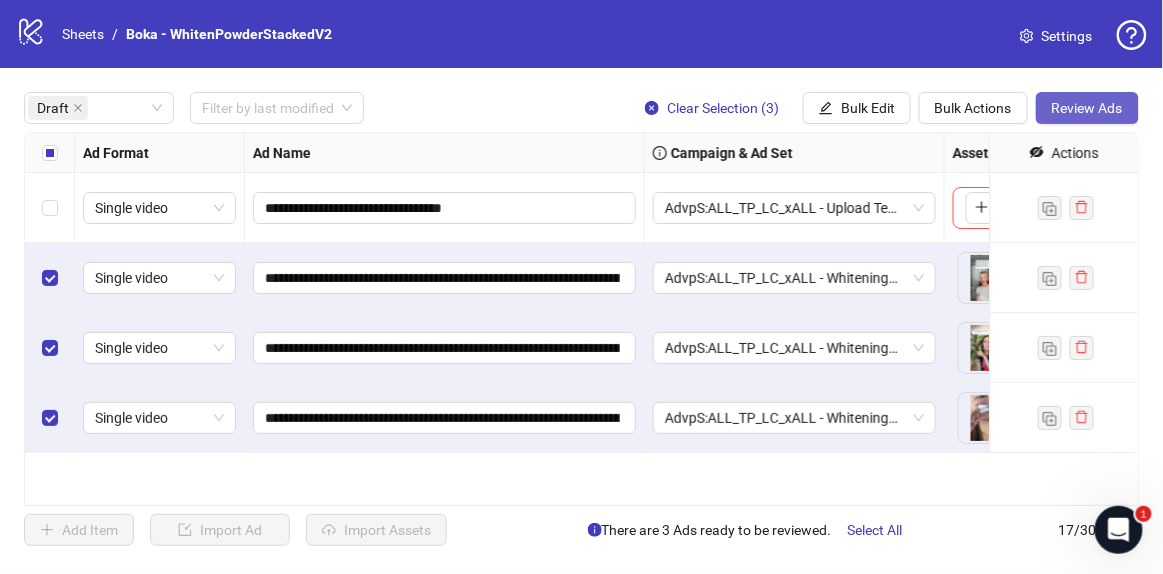 click on "Review Ads" at bounding box center [1087, 108] 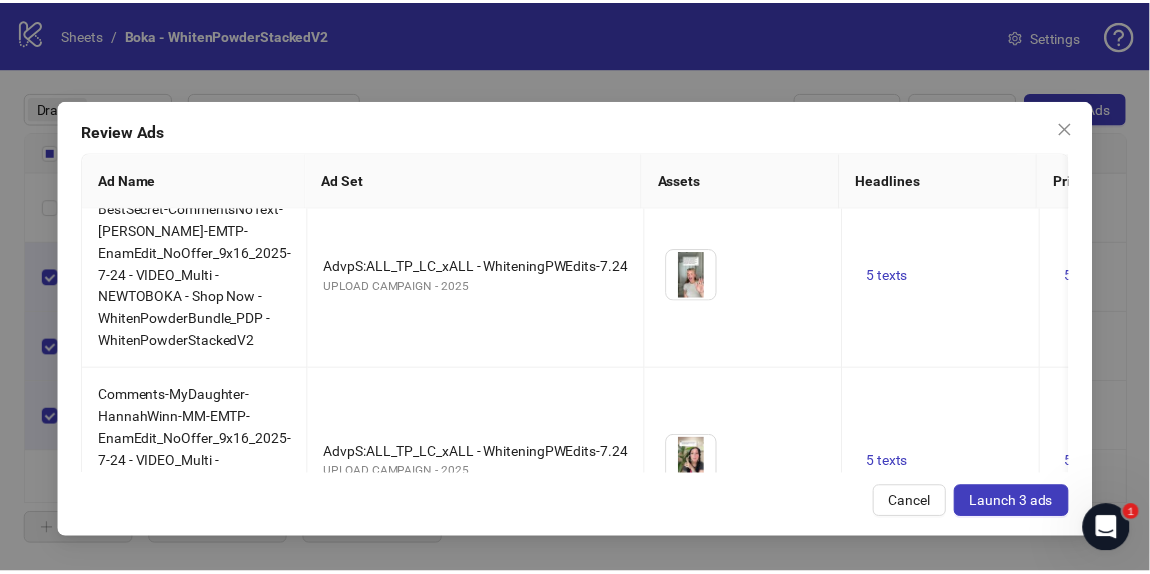 scroll, scrollTop: 0, scrollLeft: 0, axis: both 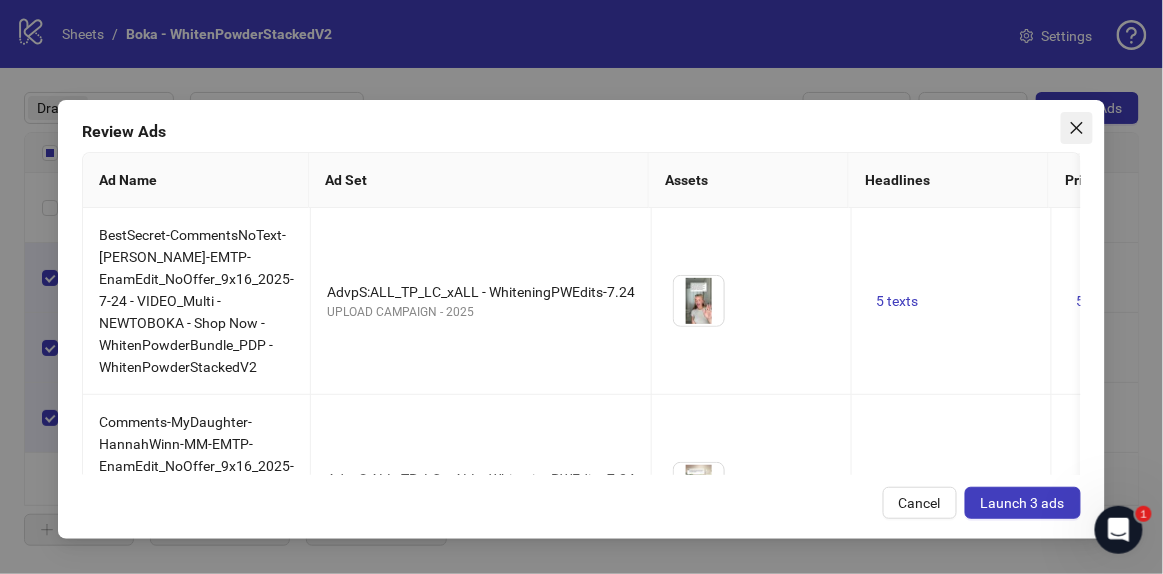 click at bounding box center (1077, 128) 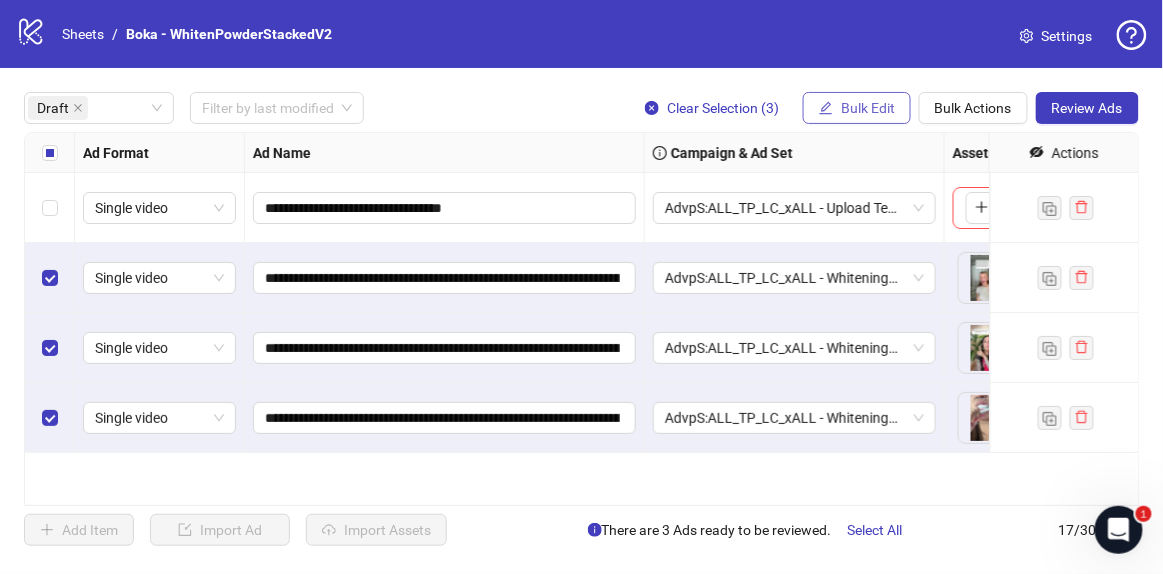 click on "Bulk Edit" at bounding box center (857, 108) 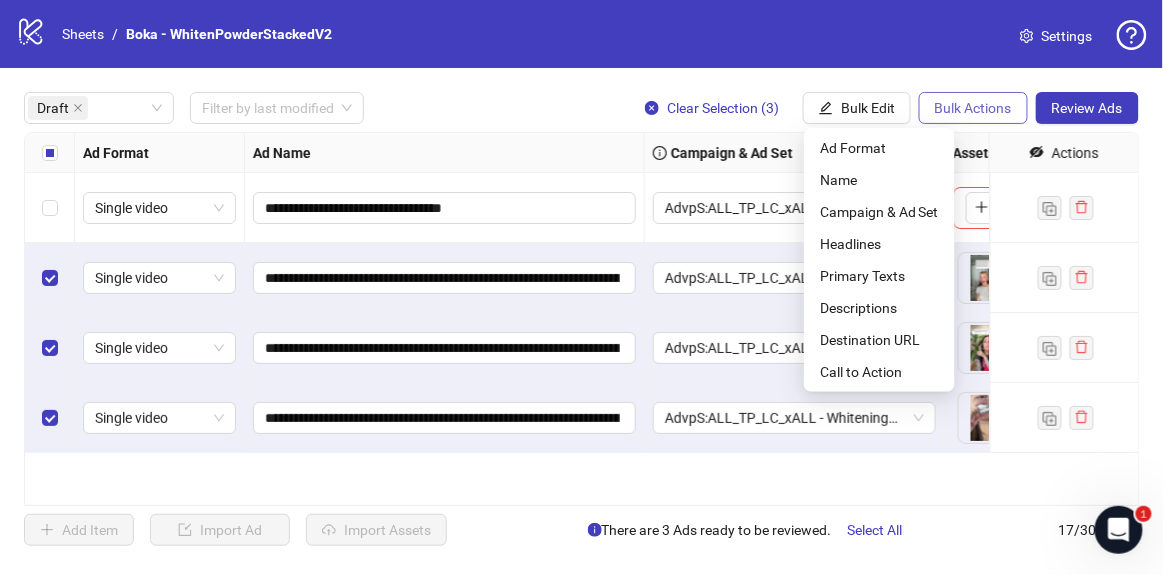 click on "Bulk Actions" at bounding box center (973, 108) 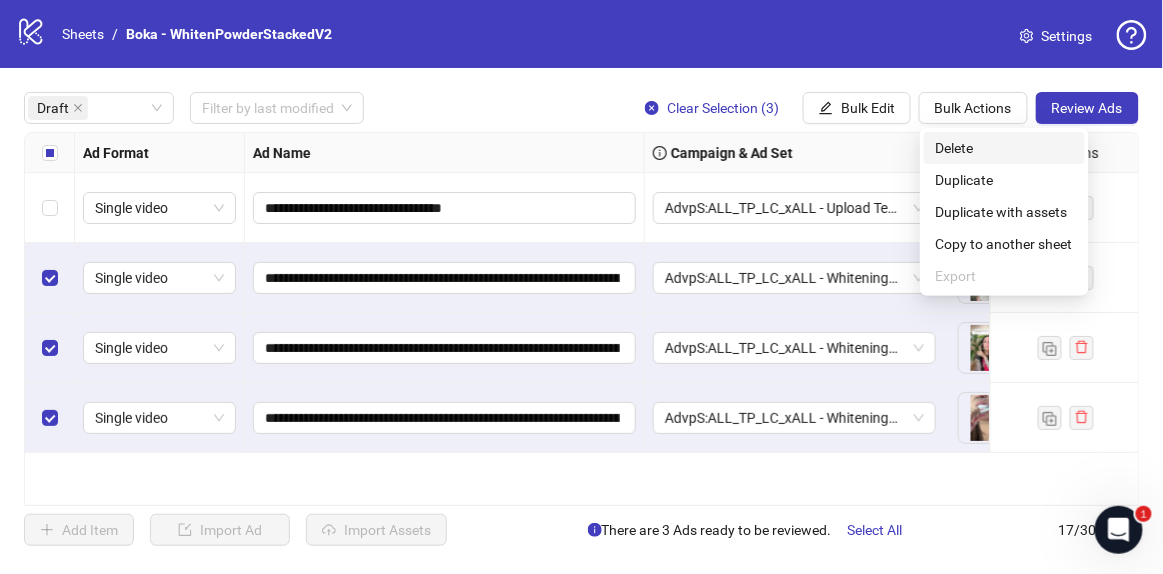 click on "Delete" at bounding box center (1004, 148) 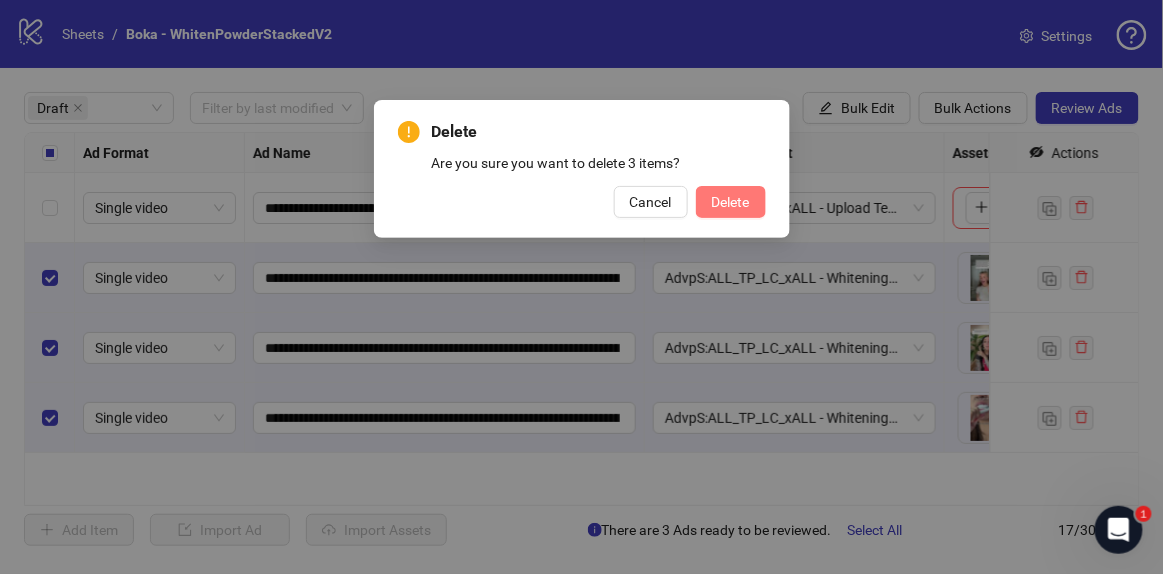 click on "Delete" at bounding box center [731, 202] 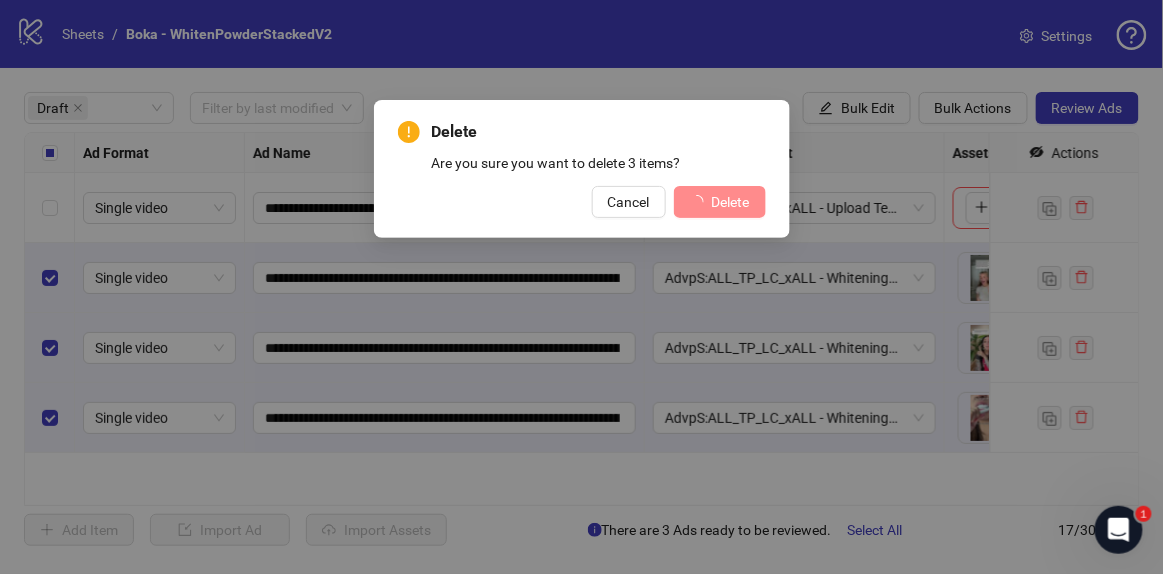 click on "Delete Are you sure you want to delete 3 items? Cancel Delete" at bounding box center (581, 287) 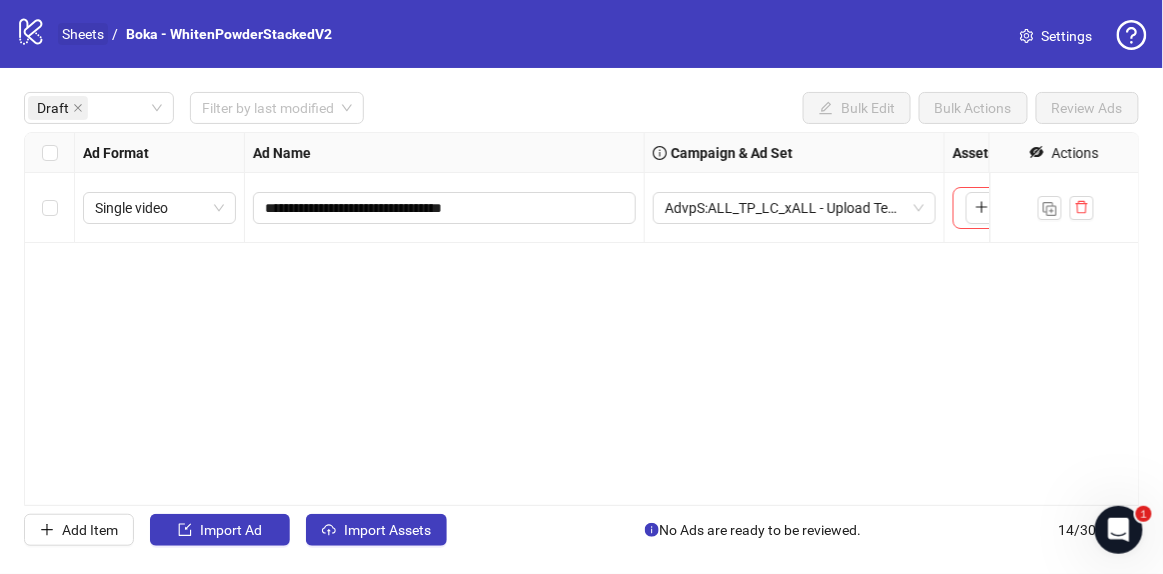 click on "Sheets" at bounding box center [83, 34] 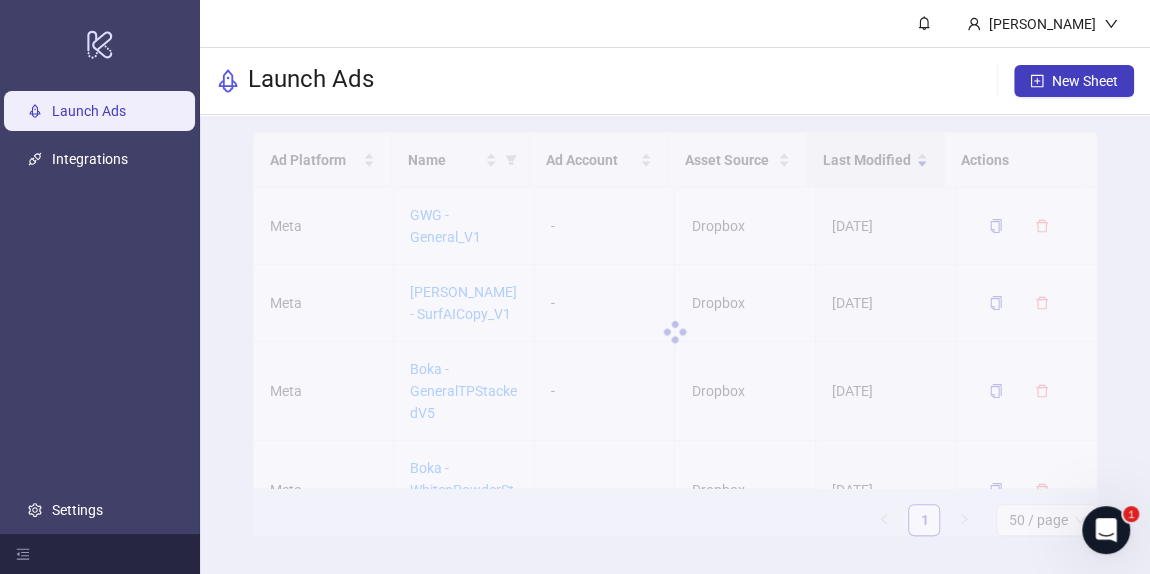 scroll, scrollTop: 24, scrollLeft: 0, axis: vertical 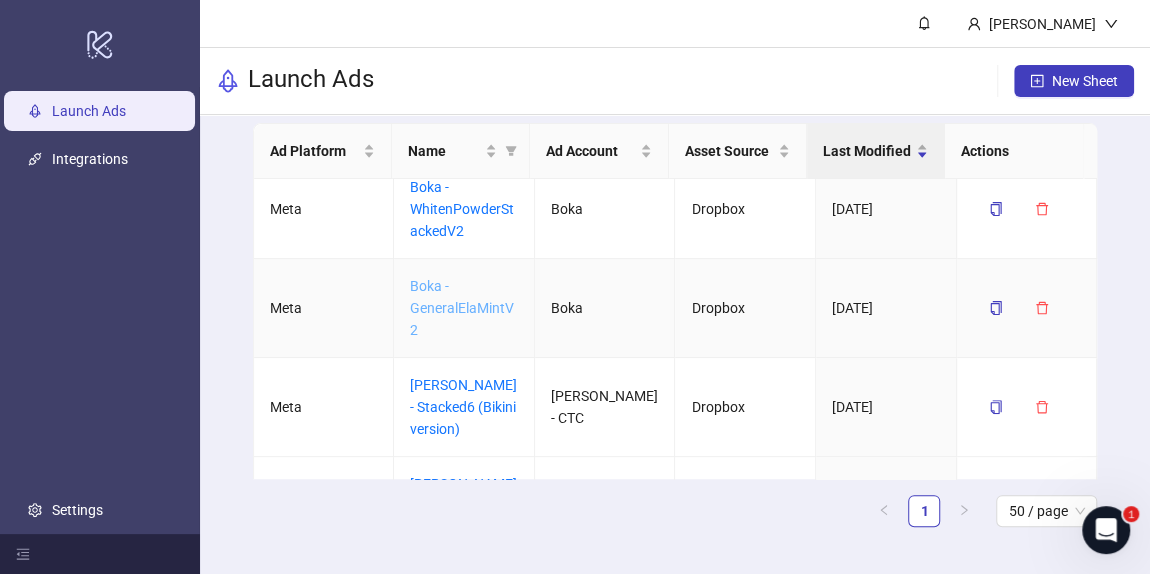 click on "Boka - GeneralElaMintV2" at bounding box center (462, 308) 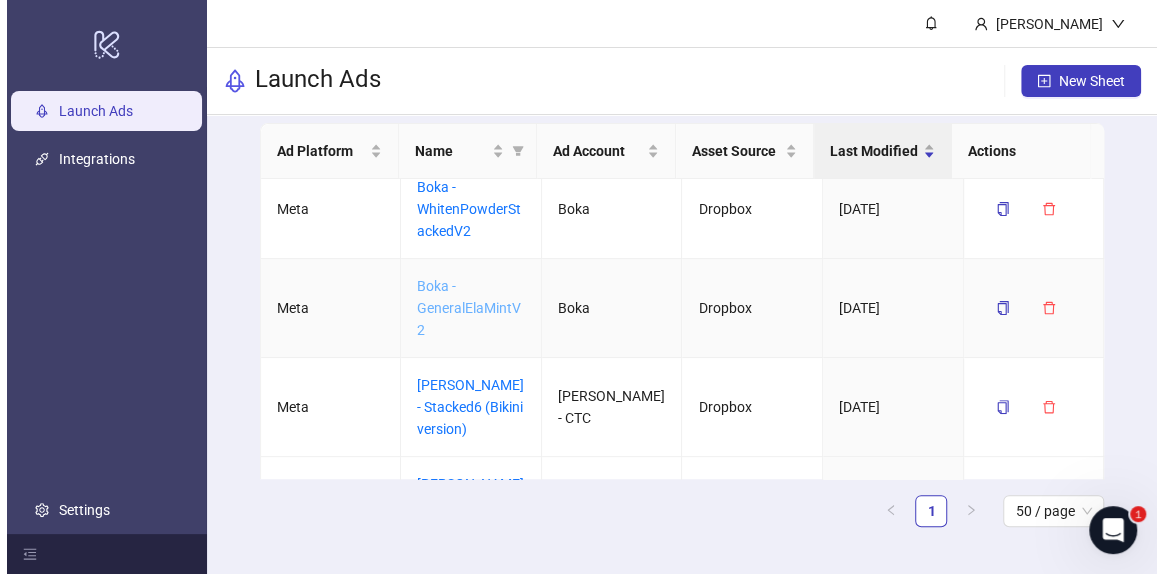 scroll, scrollTop: 0, scrollLeft: 0, axis: both 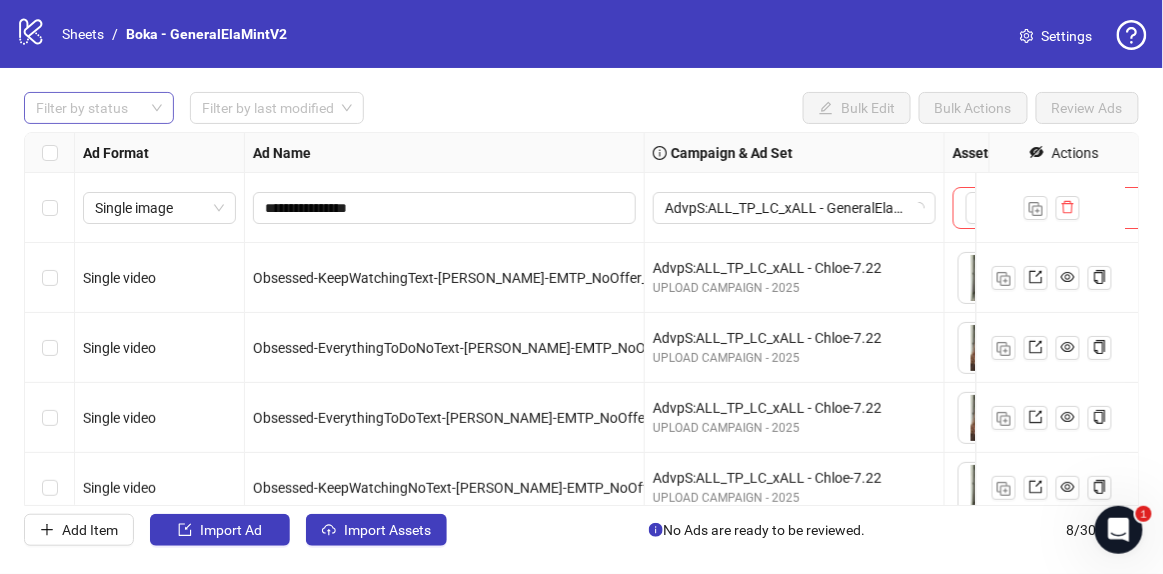 click at bounding box center [88, 108] 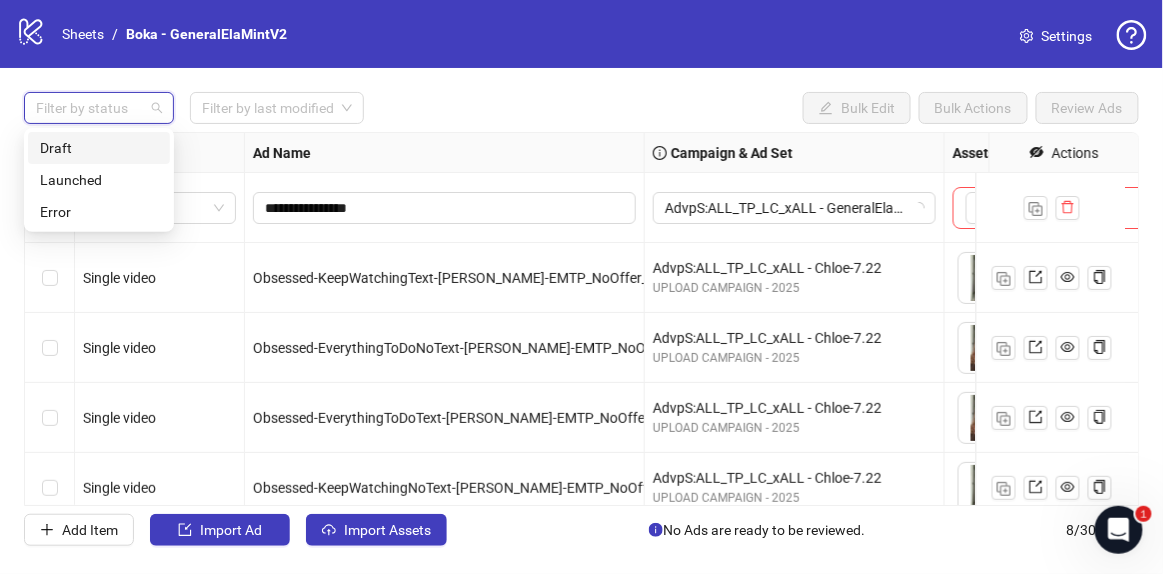 click on "Draft" at bounding box center [99, 148] 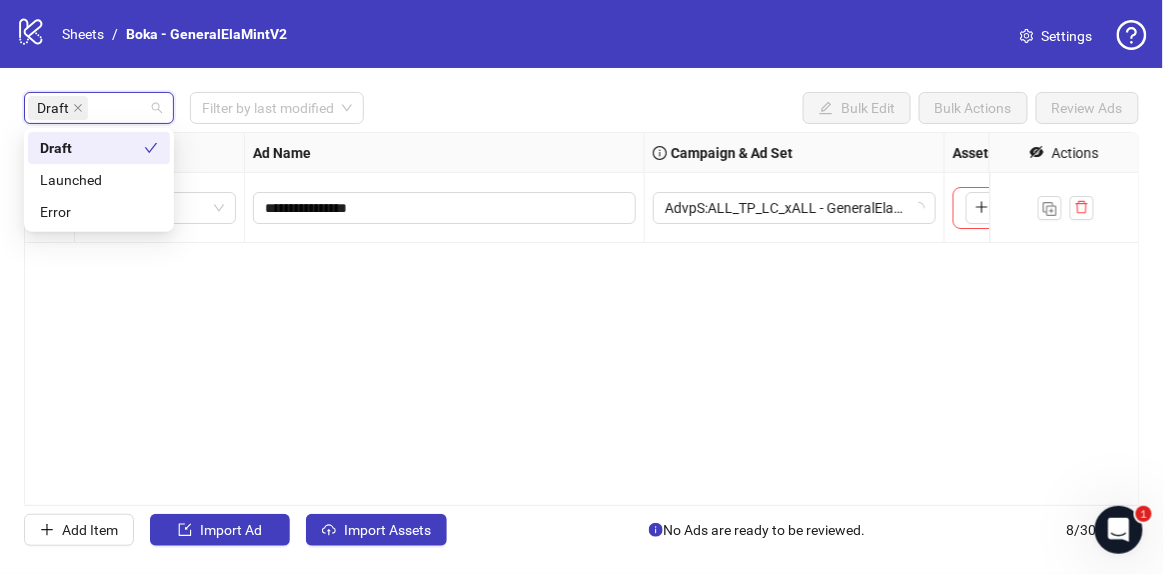 click on "Draft   Filter by last modified Bulk Edit Bulk Actions Review Ads" at bounding box center (581, 108) 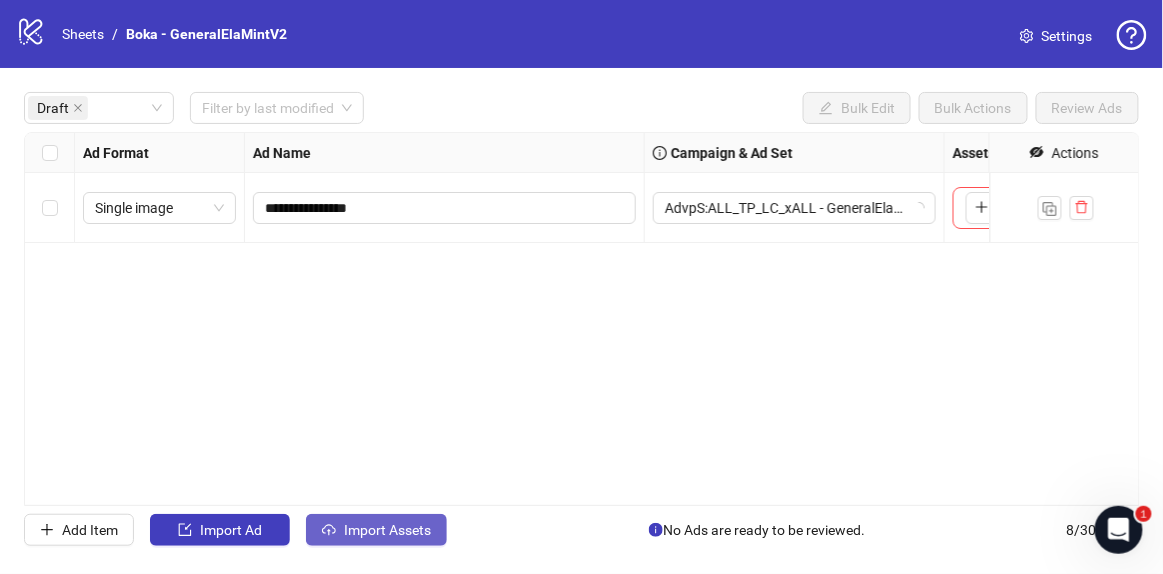 click on "Import Assets" at bounding box center (387, 530) 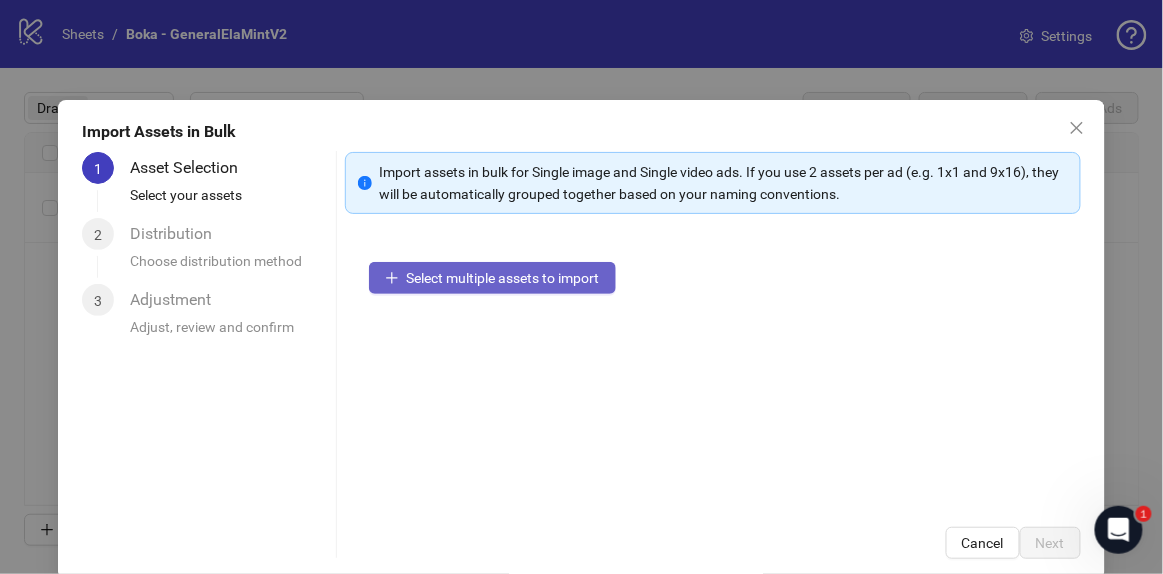 click on "Select multiple assets to import" at bounding box center [503, 278] 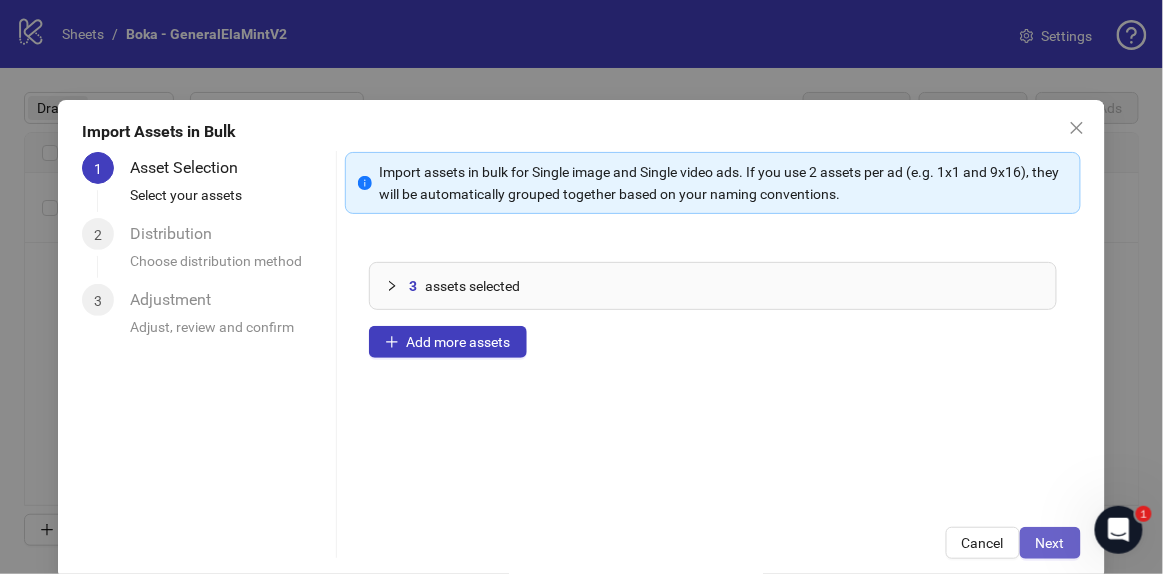 click on "Next" at bounding box center (1050, 543) 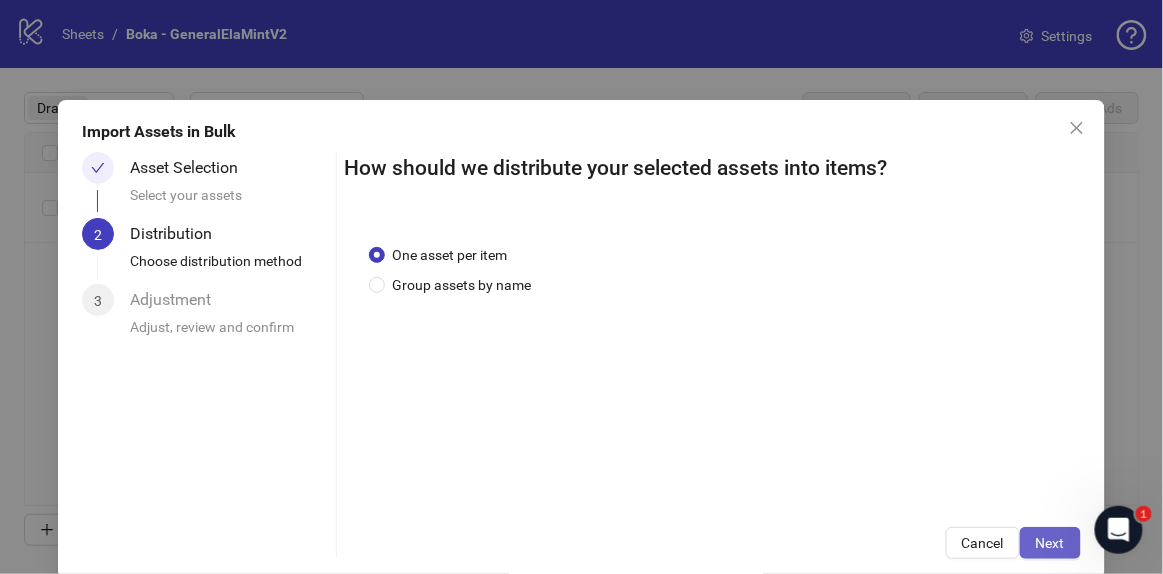 click on "Next" at bounding box center [1050, 543] 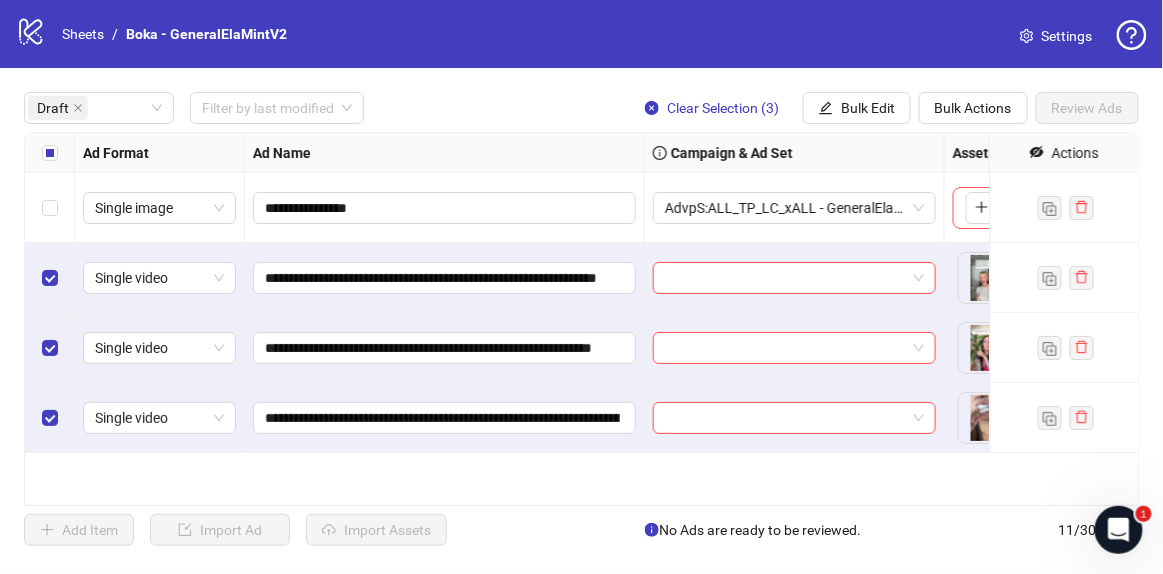 click at bounding box center (50, 153) 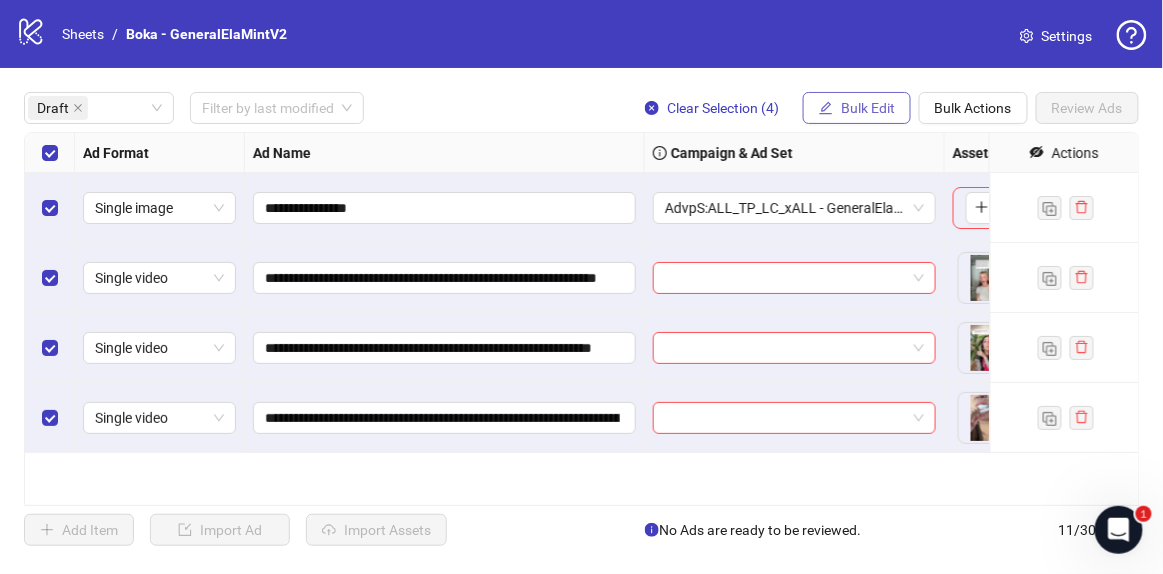 click on "Bulk Edit" at bounding box center (868, 108) 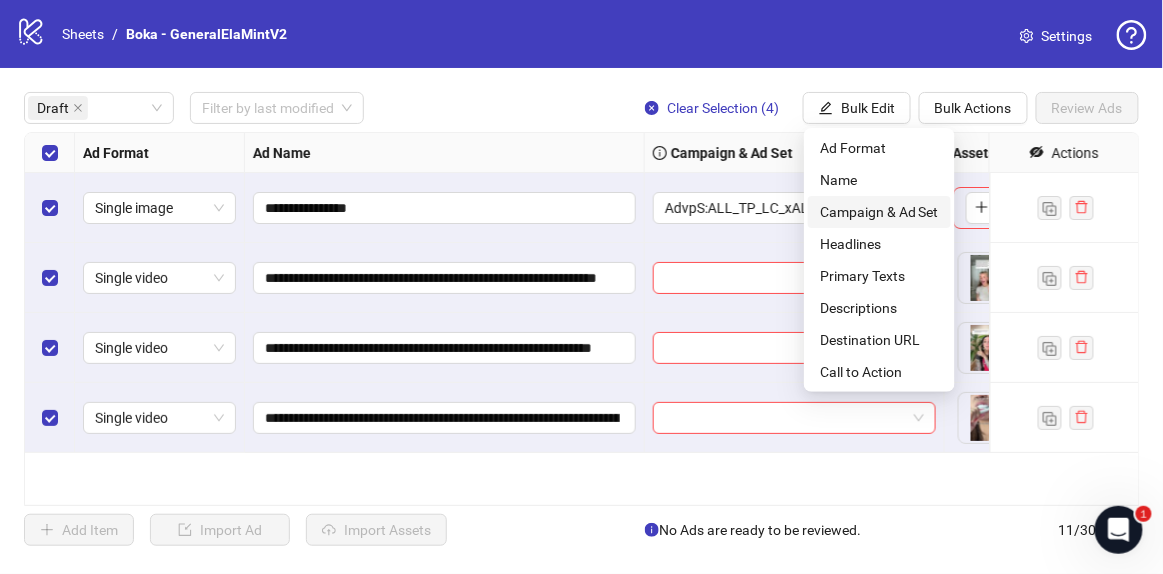 click on "Campaign & Ad Set" at bounding box center [879, 212] 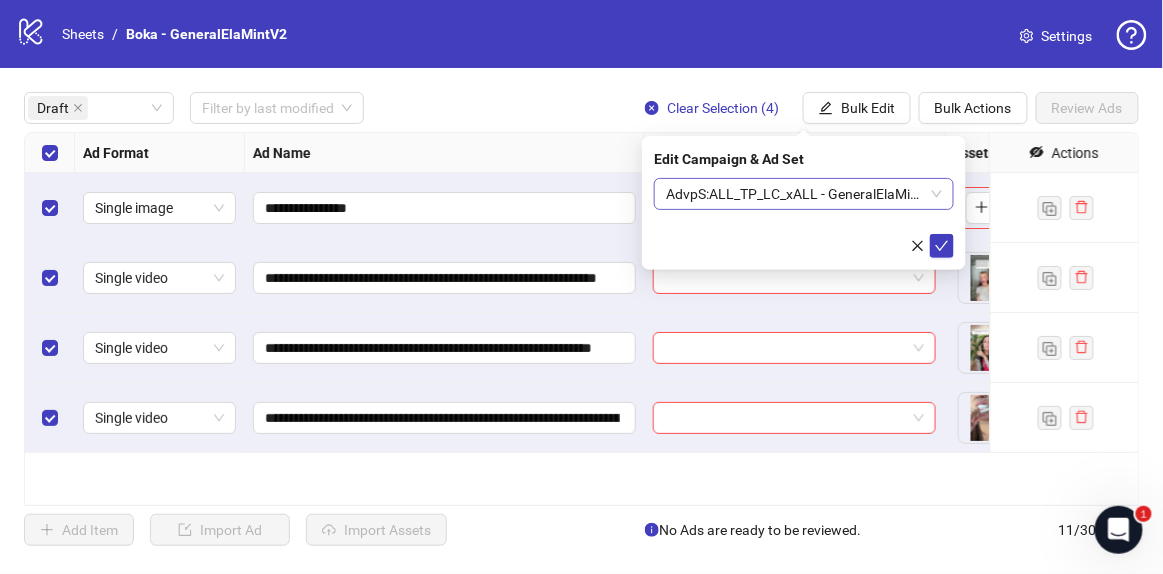 click on "AdvpS:ALL_TP_LC_xALL - GeneralElaMintV2 Template" at bounding box center (804, 194) 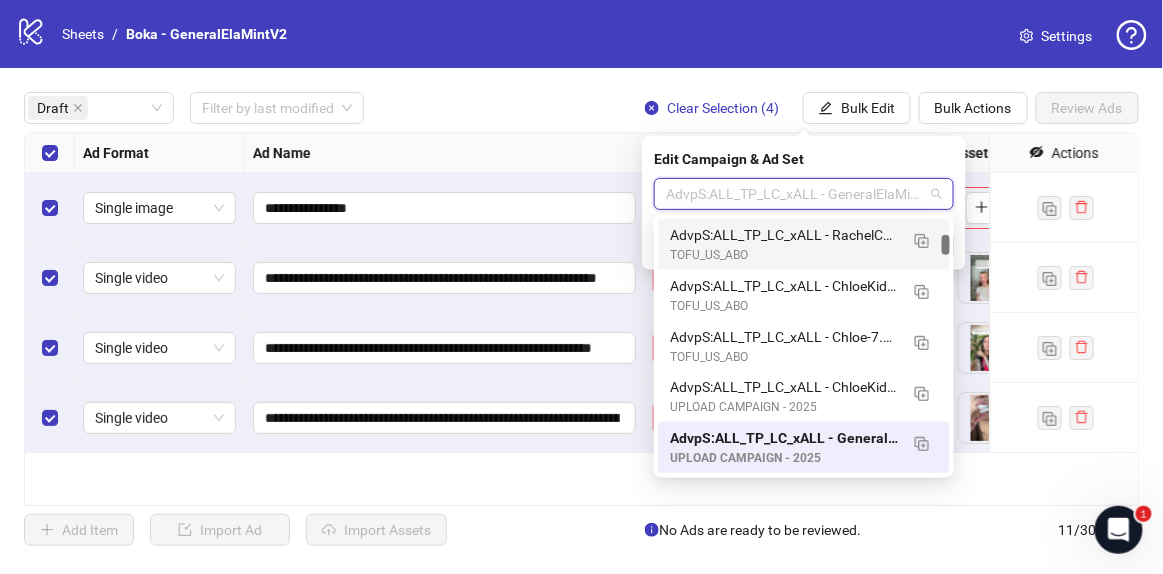 scroll, scrollTop: 0, scrollLeft: 0, axis: both 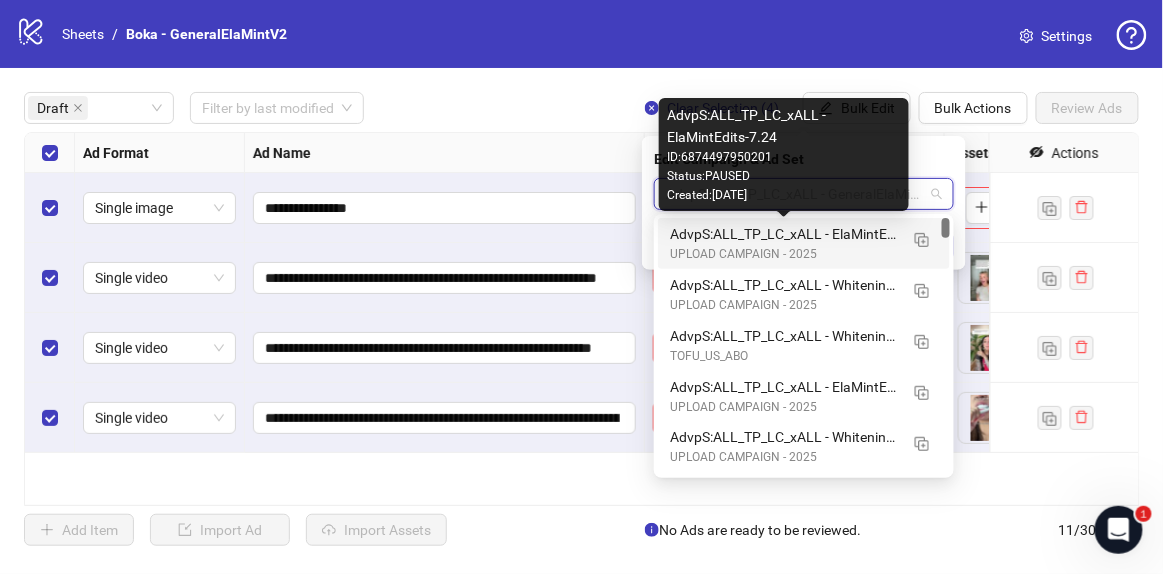 click on "AdvpS:ALL_TP_LC_xALL - ElaMintEdits-7.24" at bounding box center (784, 234) 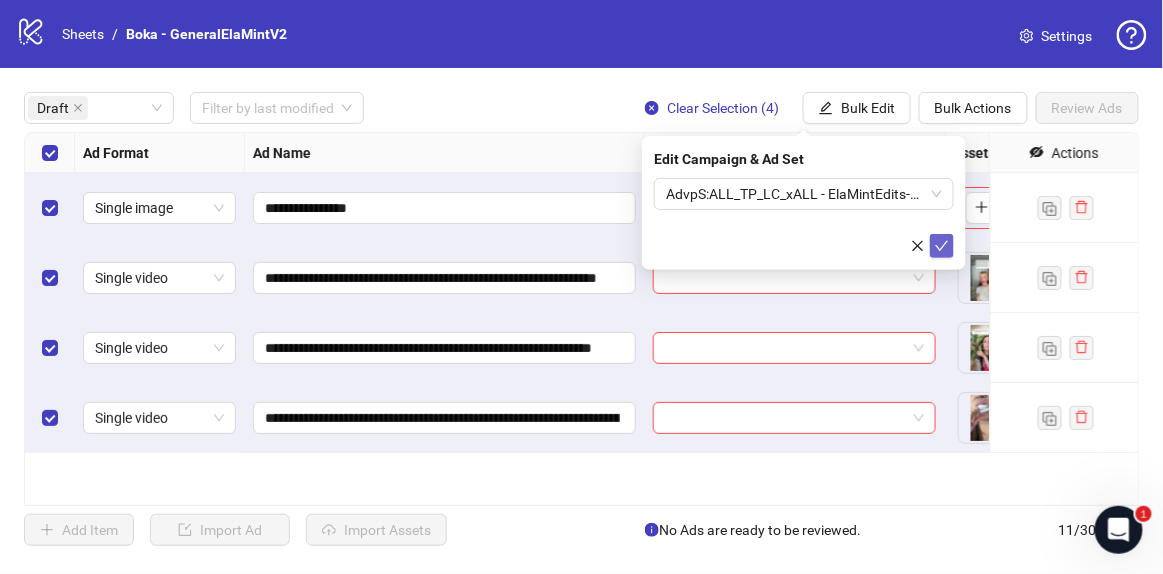 click 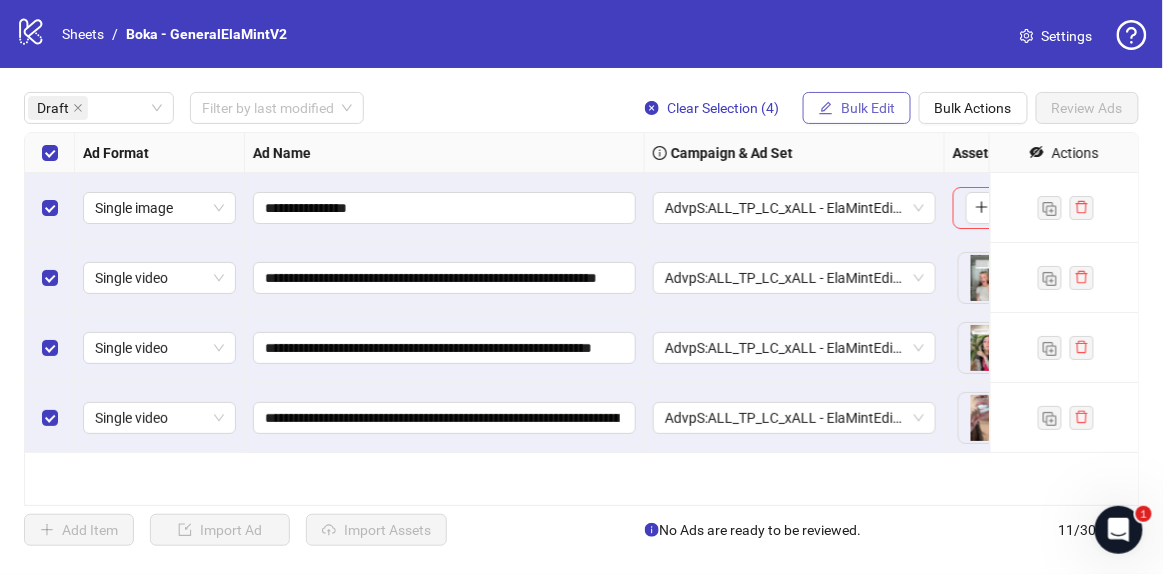 click on "Bulk Edit" at bounding box center (868, 108) 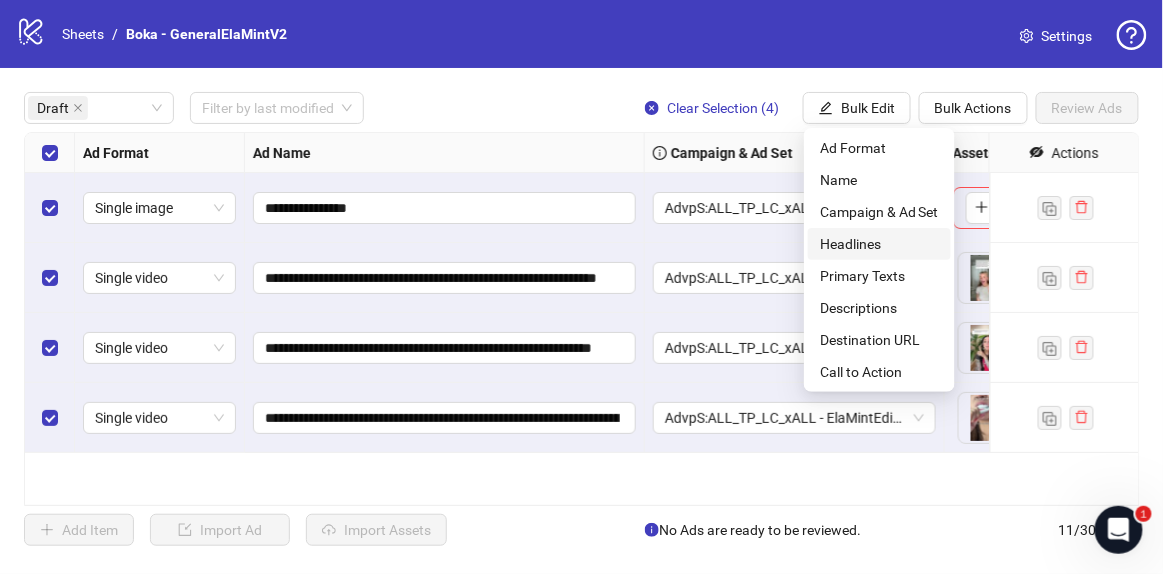 click on "Headlines" at bounding box center (879, 244) 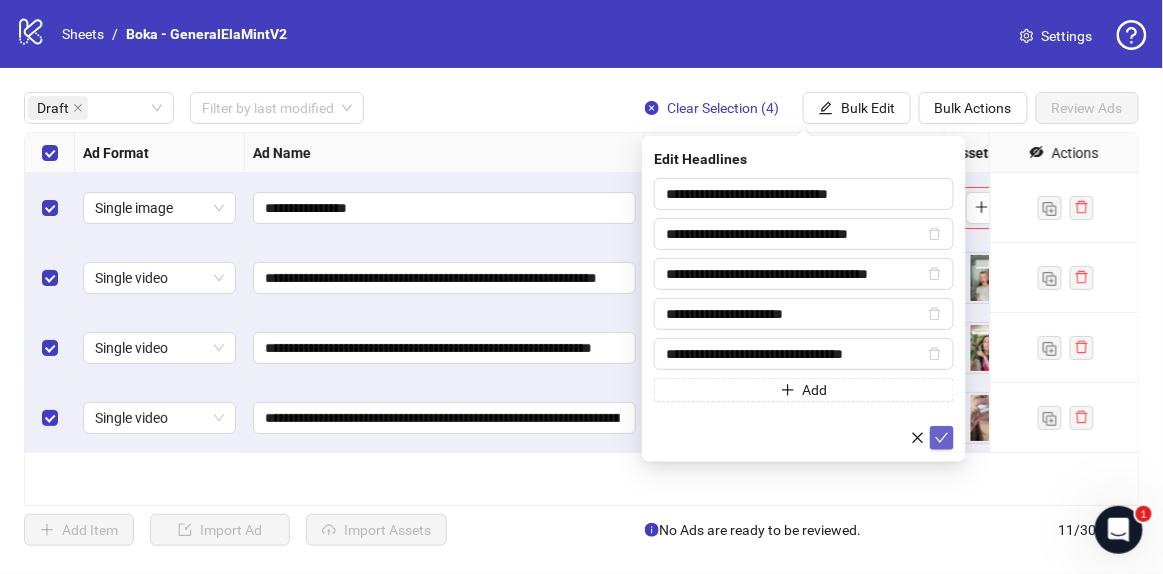 click at bounding box center (942, 438) 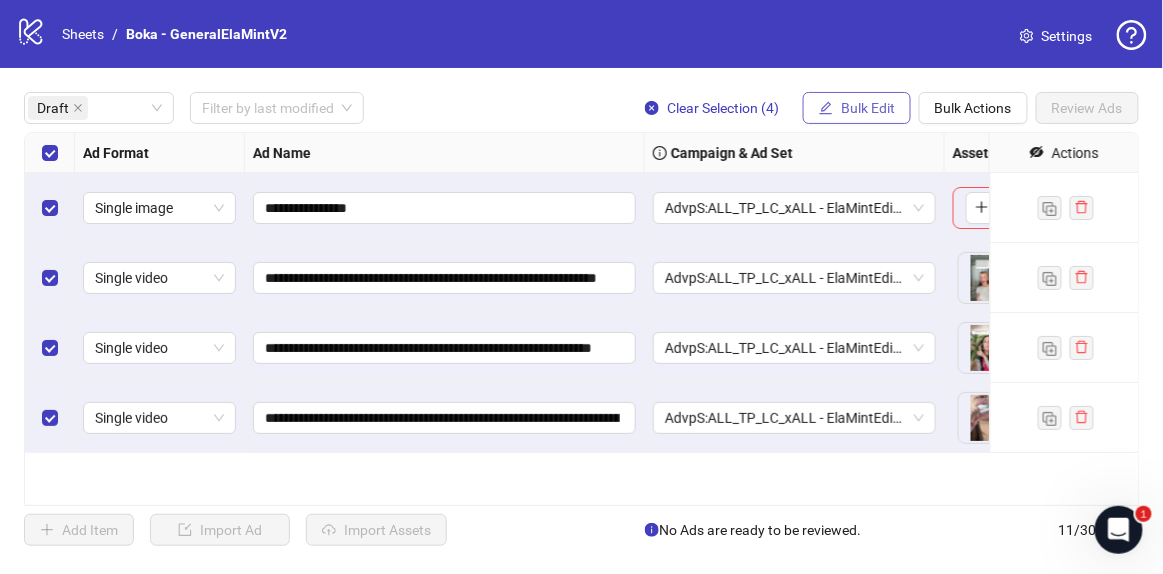 click on "Bulk Edit" at bounding box center [868, 108] 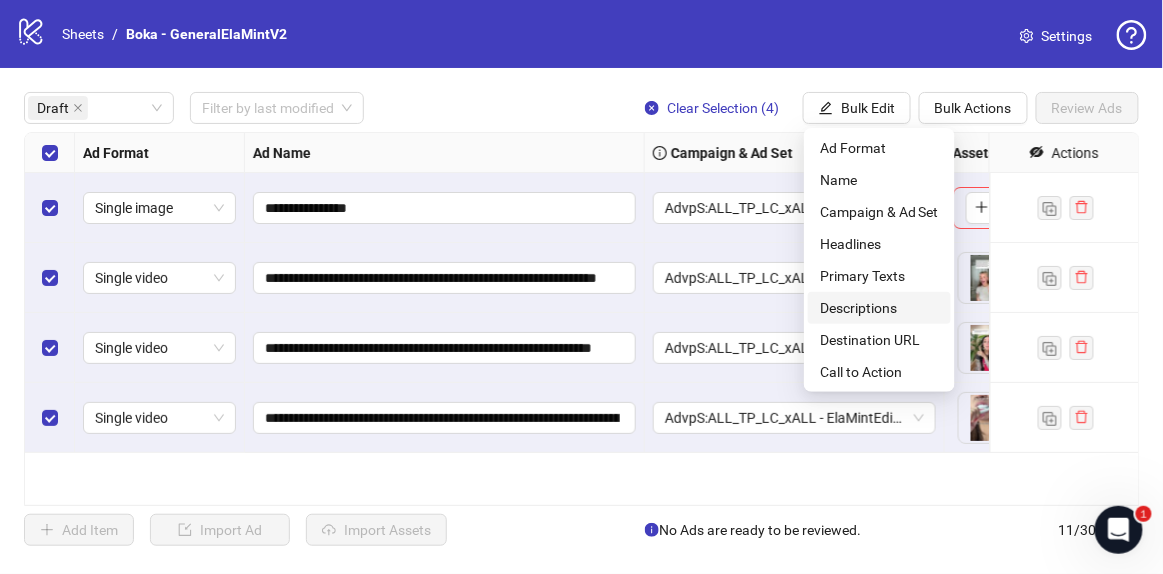 click on "Descriptions" at bounding box center (879, 308) 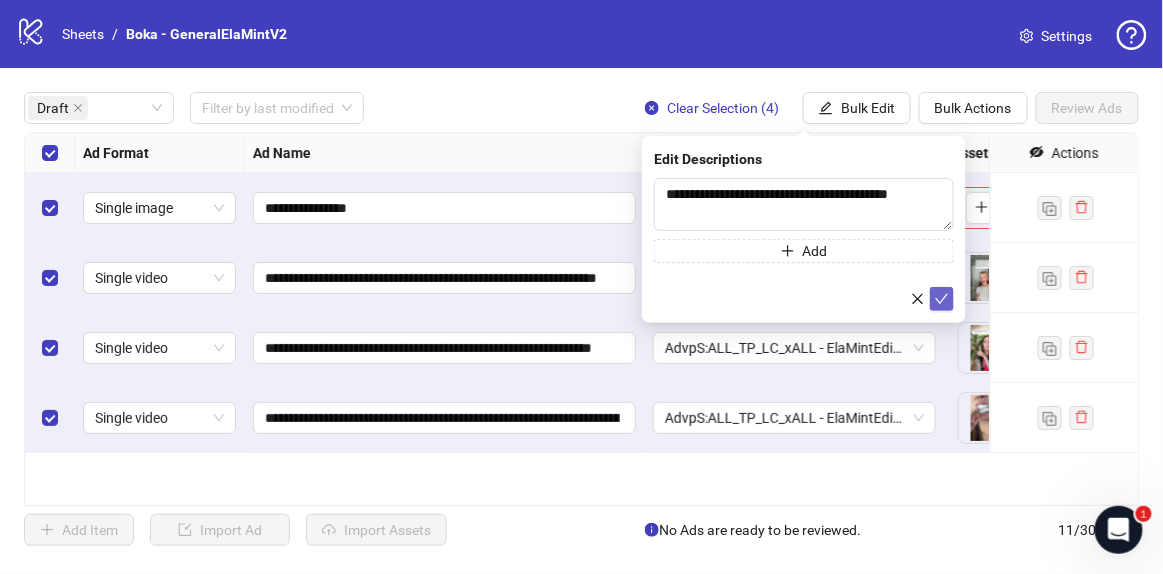 click at bounding box center [942, 299] 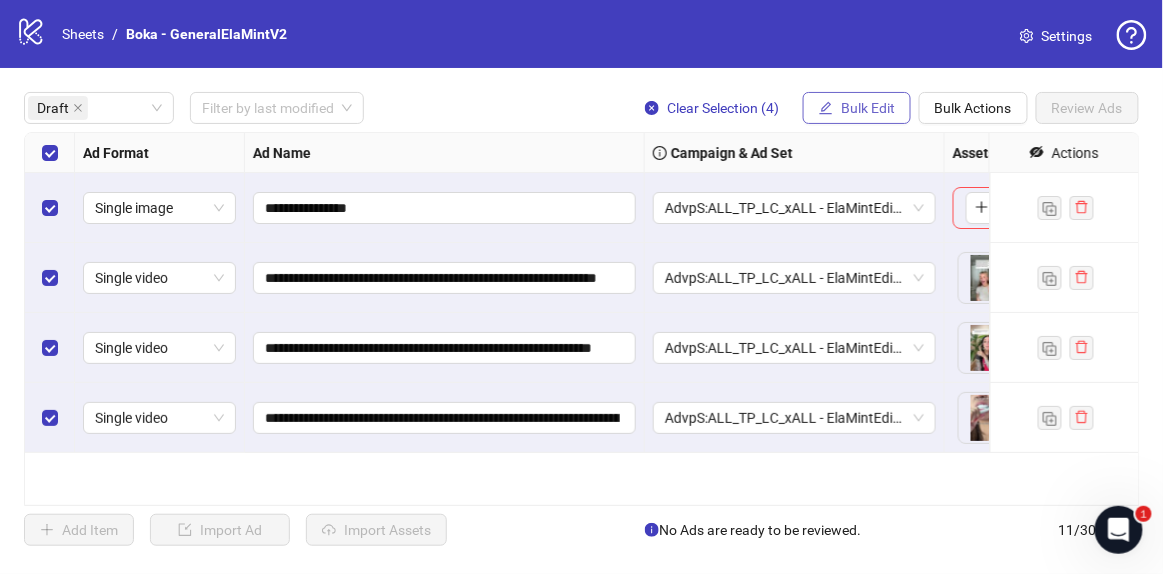 click on "Bulk Edit" at bounding box center [868, 108] 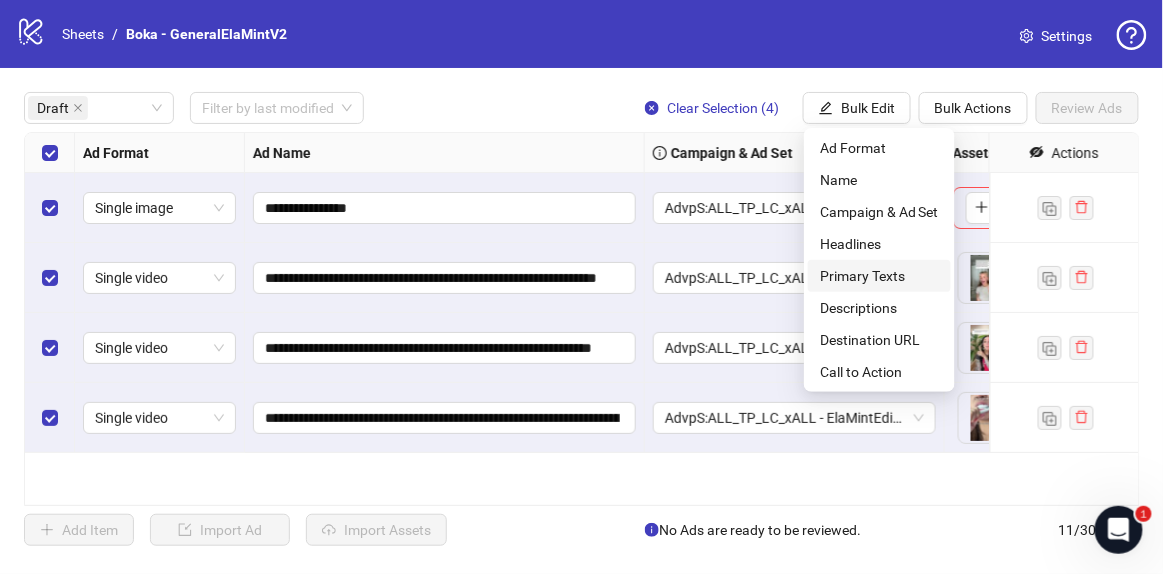 click on "Primary Texts" at bounding box center [879, 276] 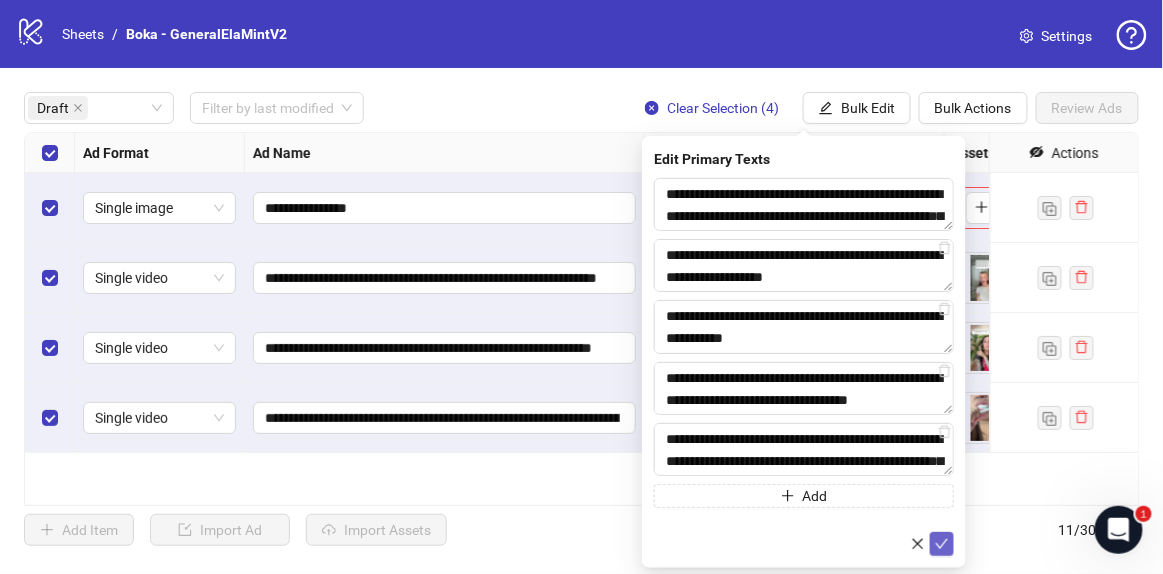 click 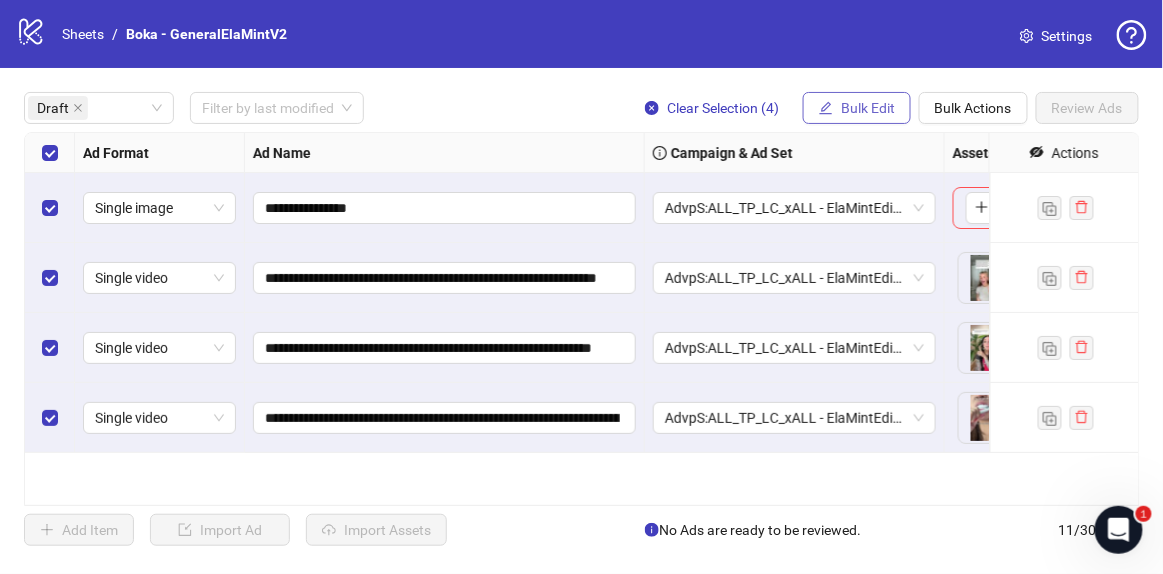 click on "Bulk Edit" at bounding box center (868, 108) 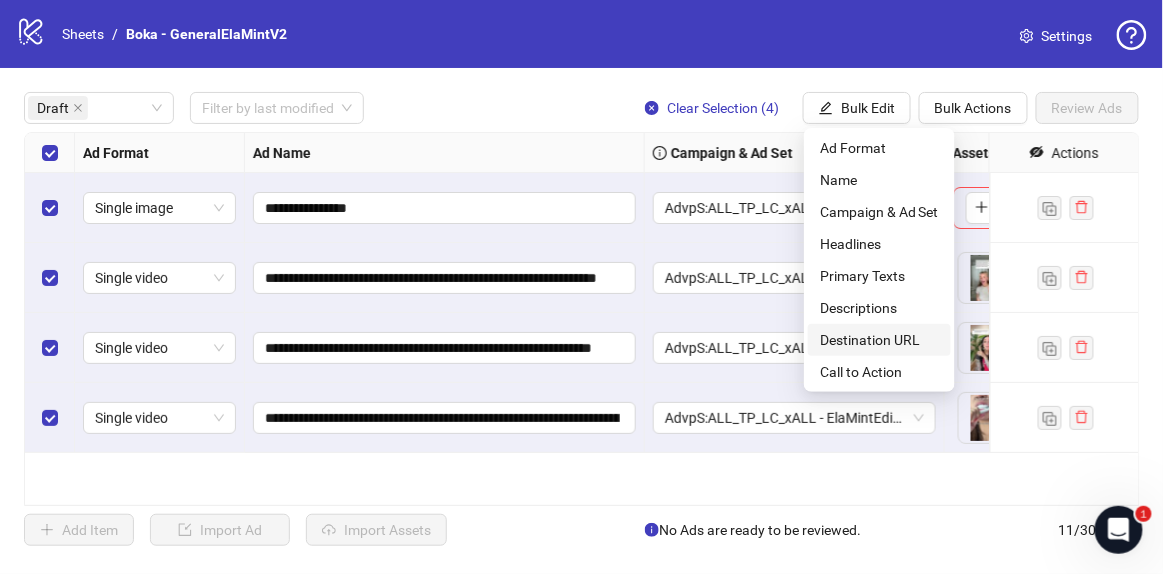 click on "Destination URL" at bounding box center (879, 340) 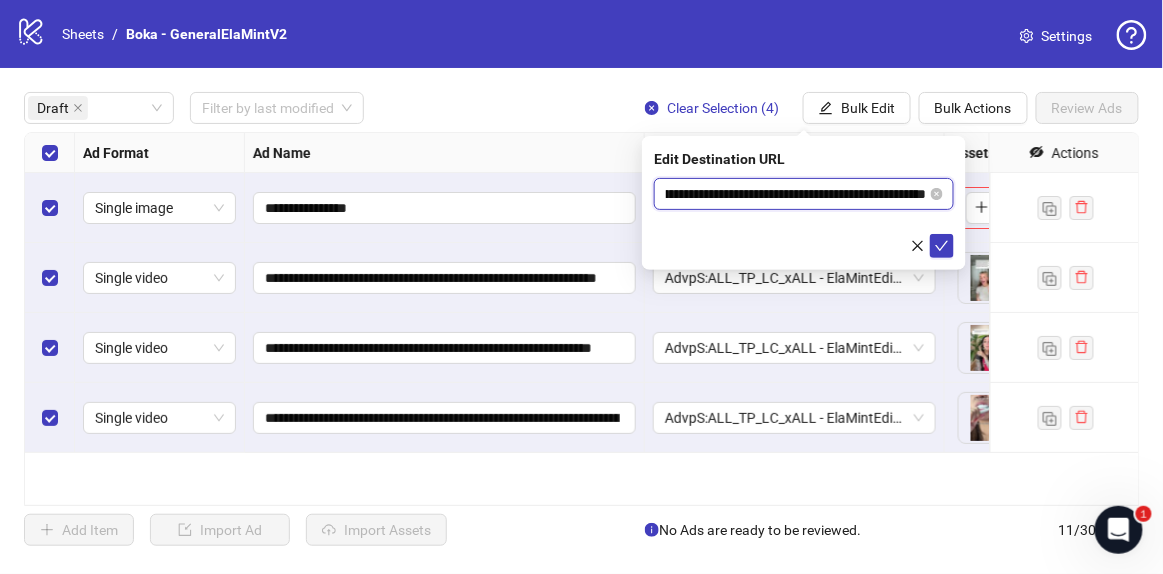 scroll, scrollTop: 0, scrollLeft: 193, axis: horizontal 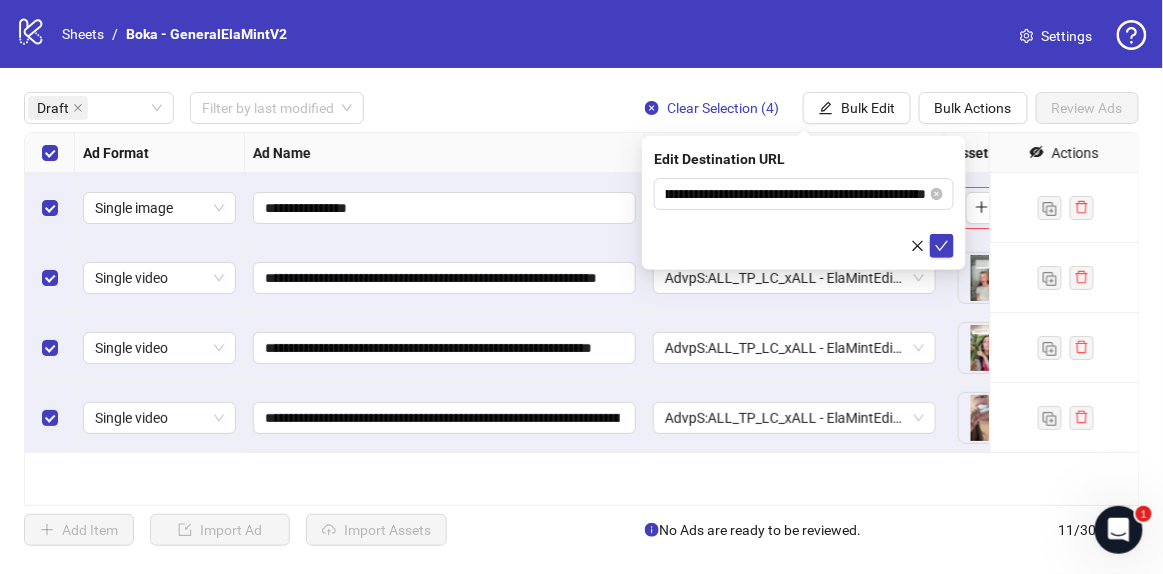 click on "**********" at bounding box center (804, 218) 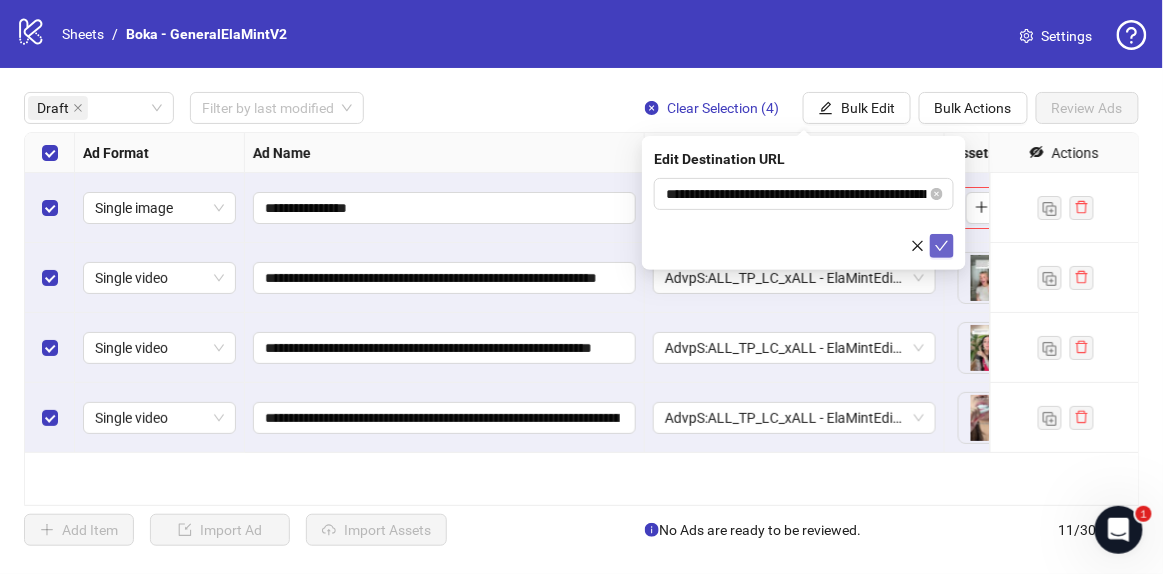 click at bounding box center (942, 246) 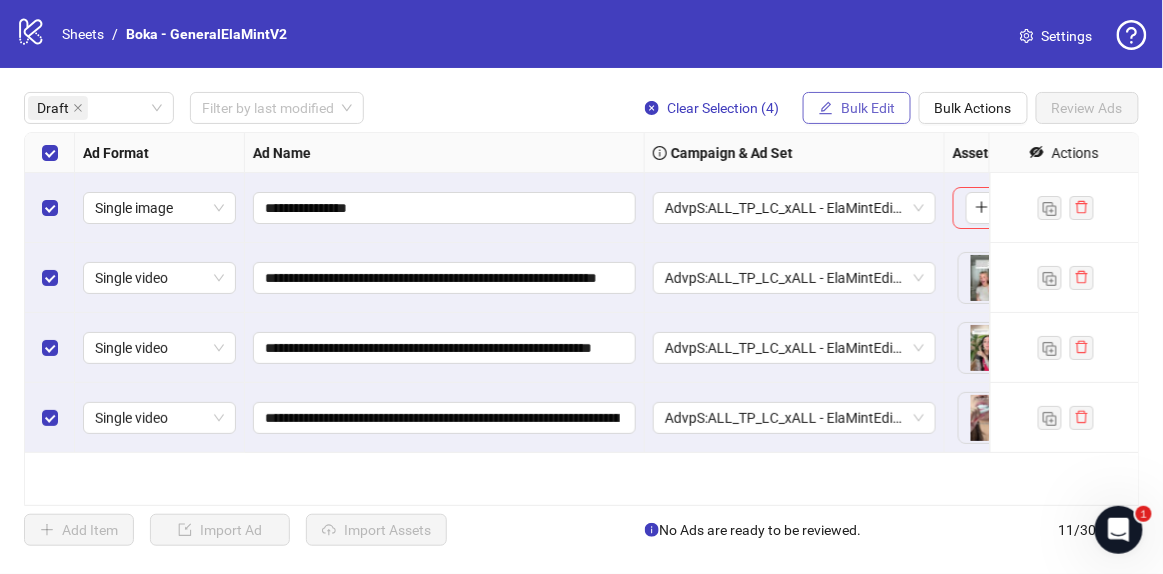 click on "Bulk Edit" at bounding box center (868, 108) 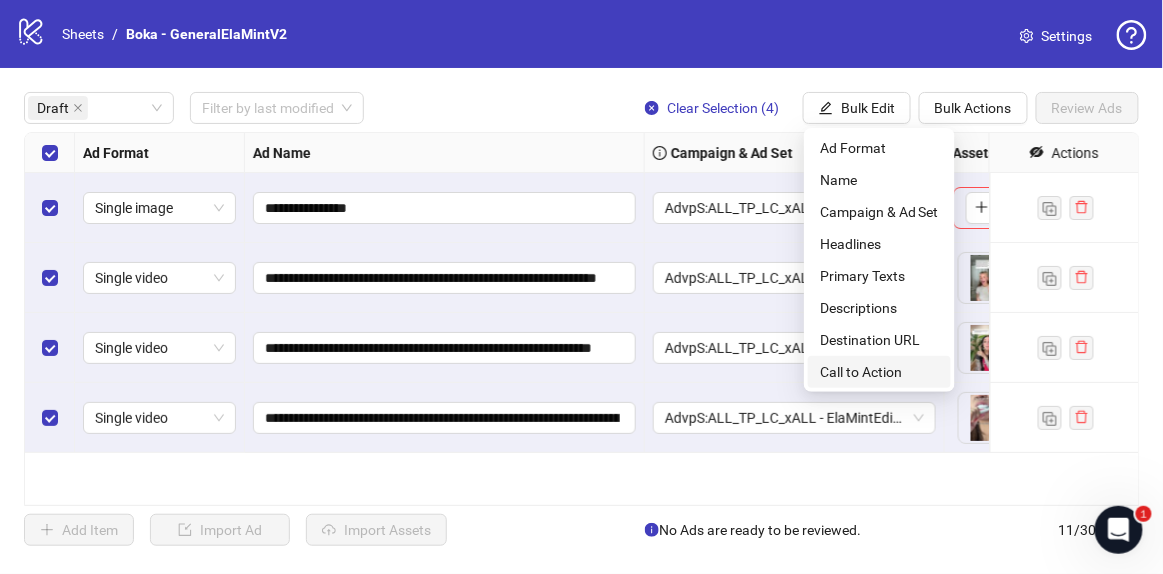 click on "Call to Action" at bounding box center (879, 372) 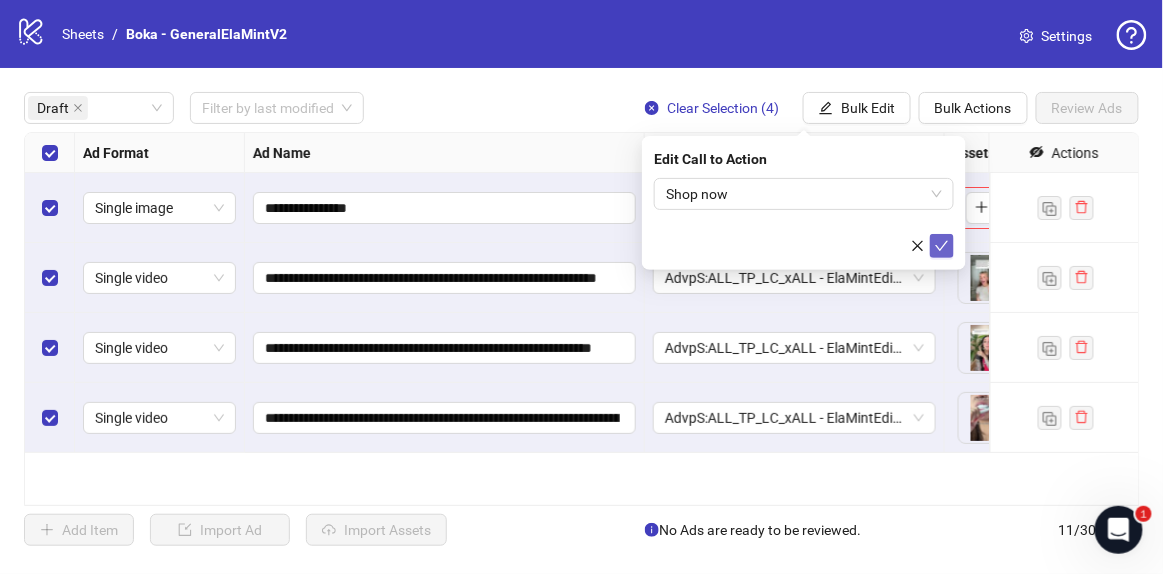click 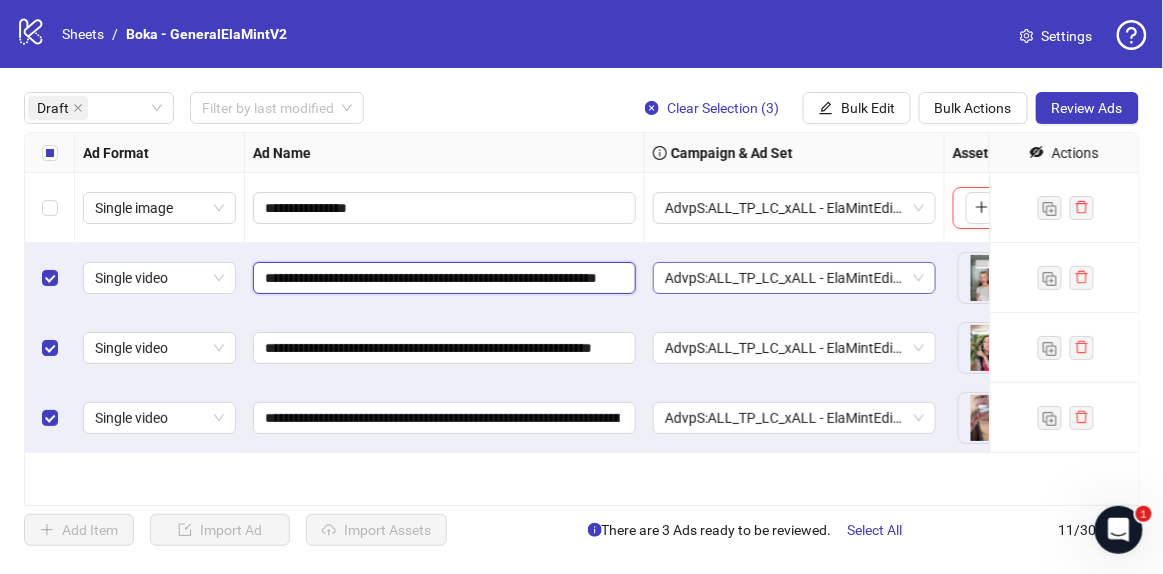scroll, scrollTop: 0, scrollLeft: 117, axis: horizontal 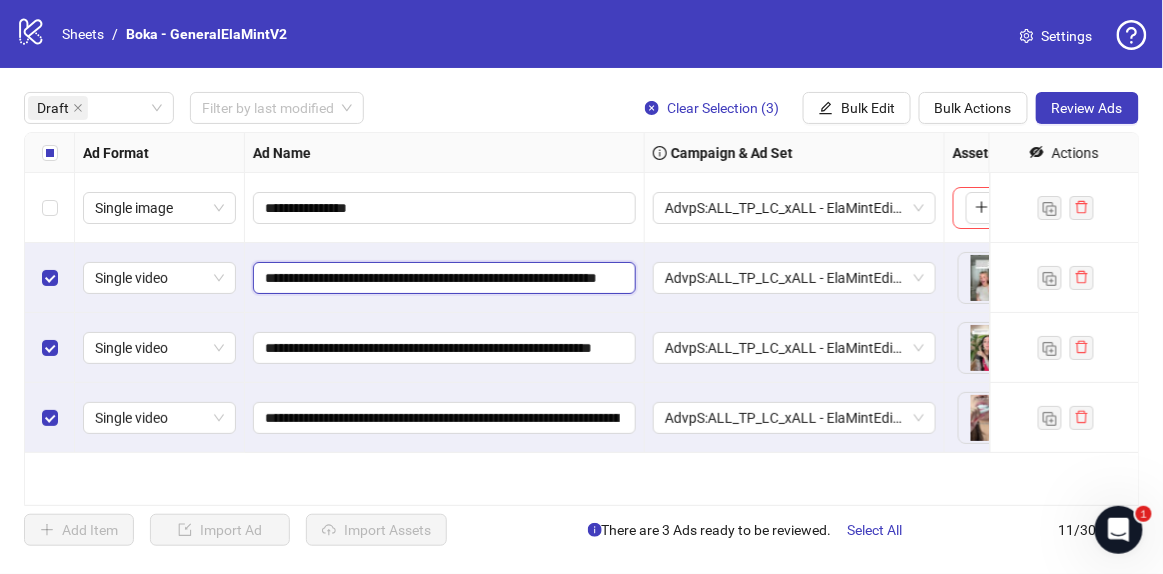 click on "**********" at bounding box center (443, 278) 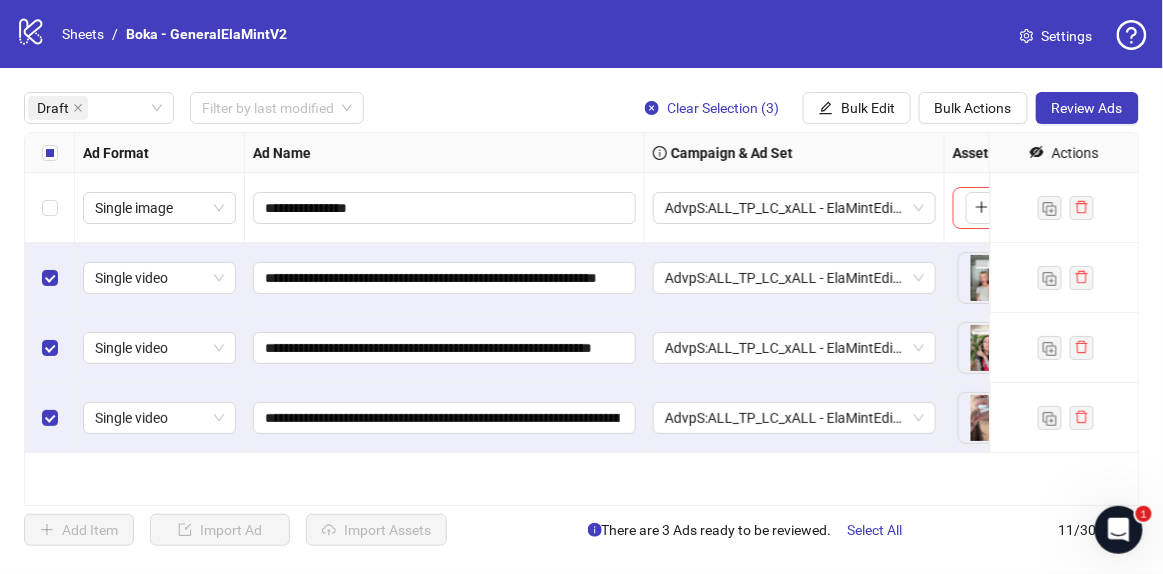 click on "**********" at bounding box center (445, 278) 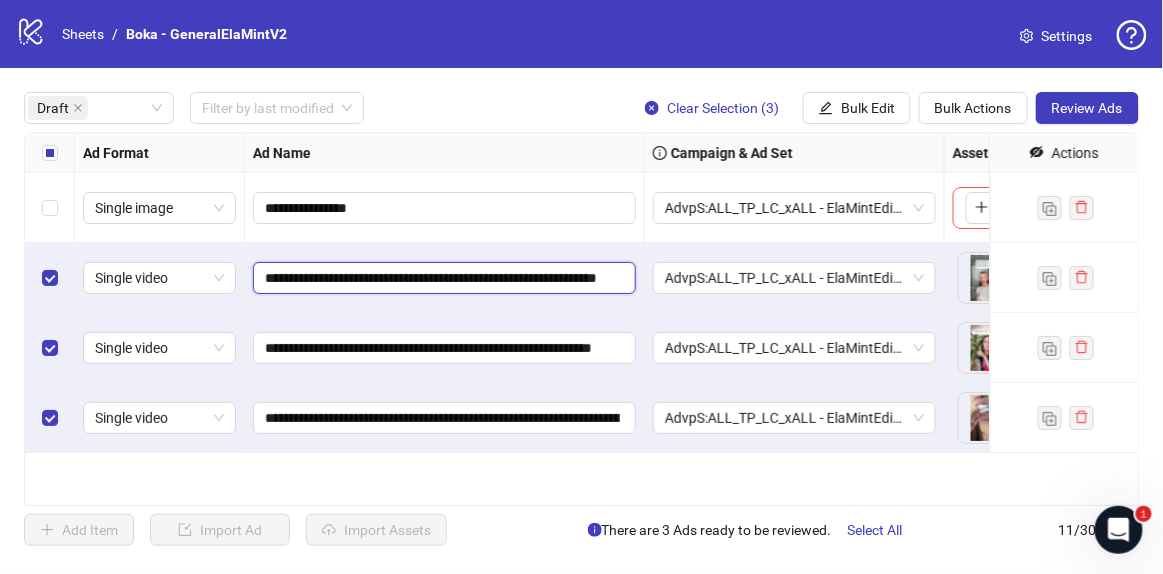 click on "**********" at bounding box center [443, 278] 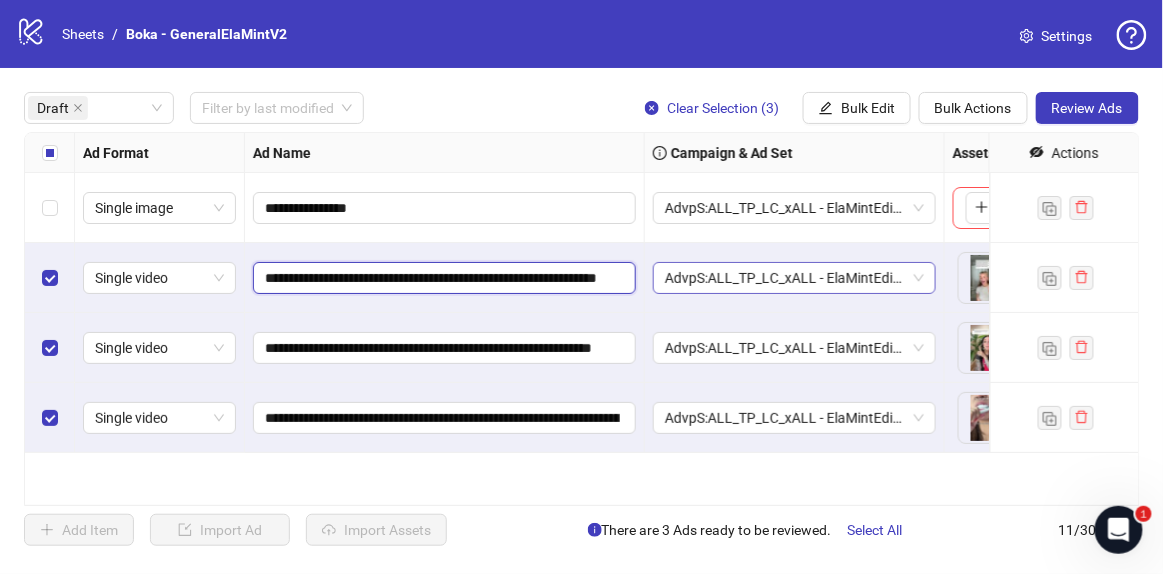 scroll, scrollTop: 0, scrollLeft: 117, axis: horizontal 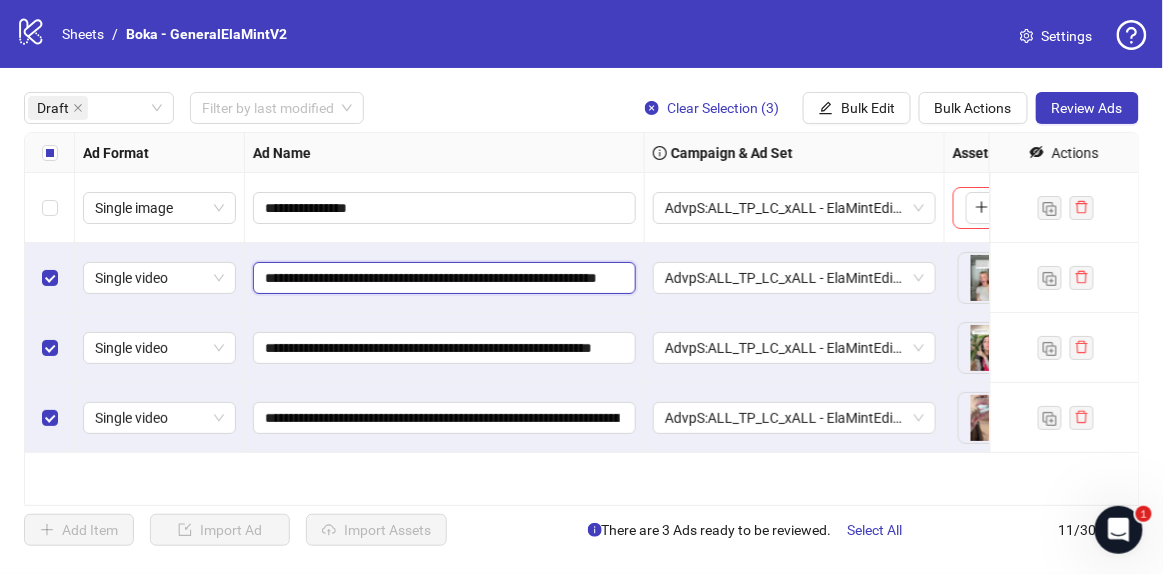 click on "**********" at bounding box center [443, 278] 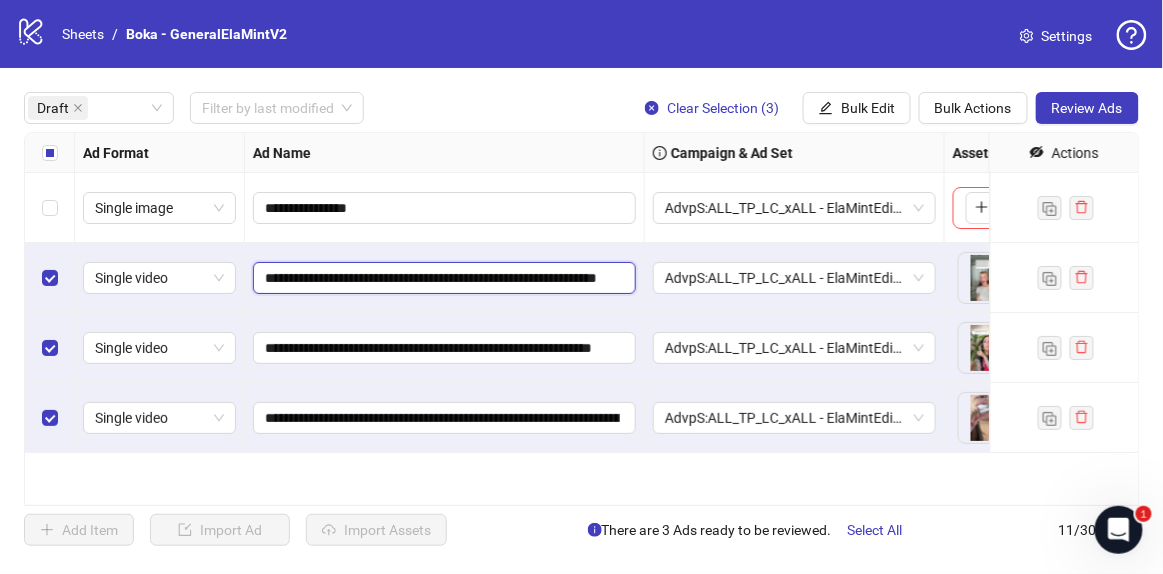 drag, startPoint x: 504, startPoint y: 274, endPoint x: 559, endPoint y: 282, distance: 55.578773 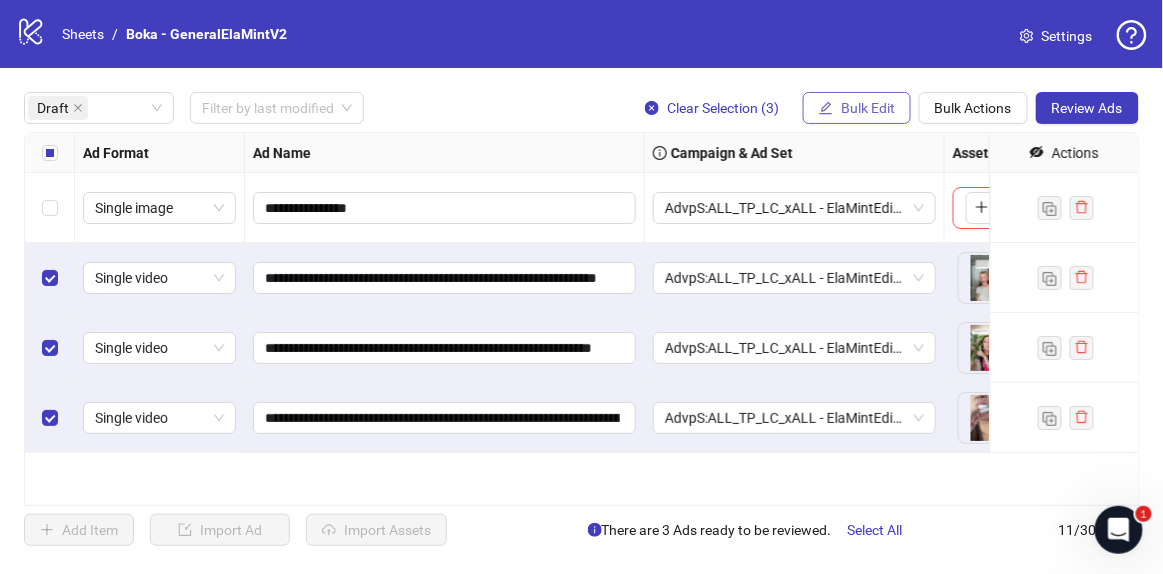 click at bounding box center [826, 108] 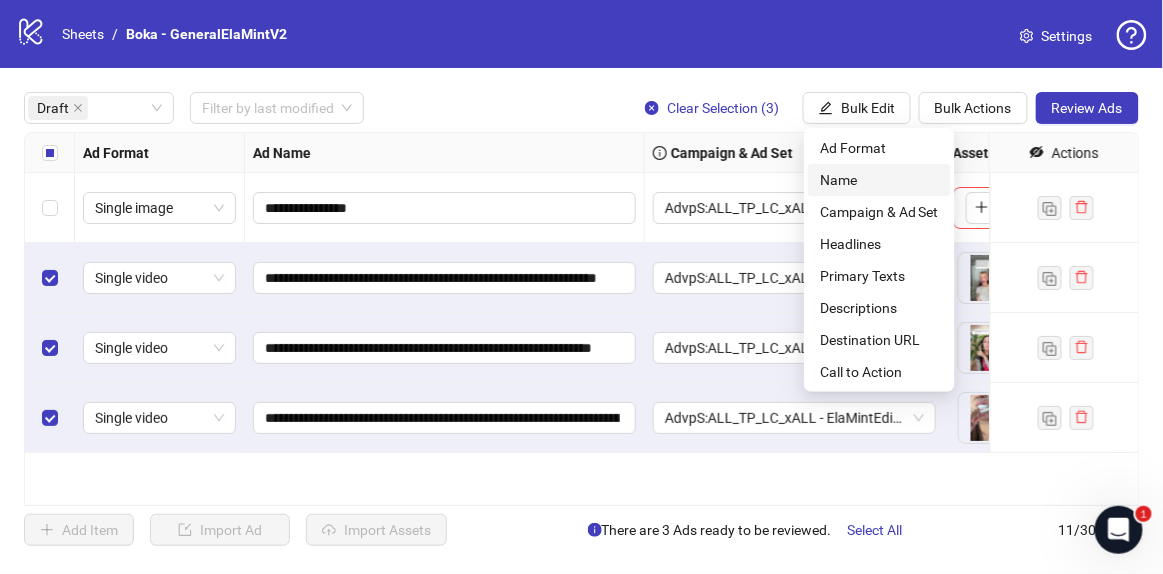 click on "Name" at bounding box center [879, 180] 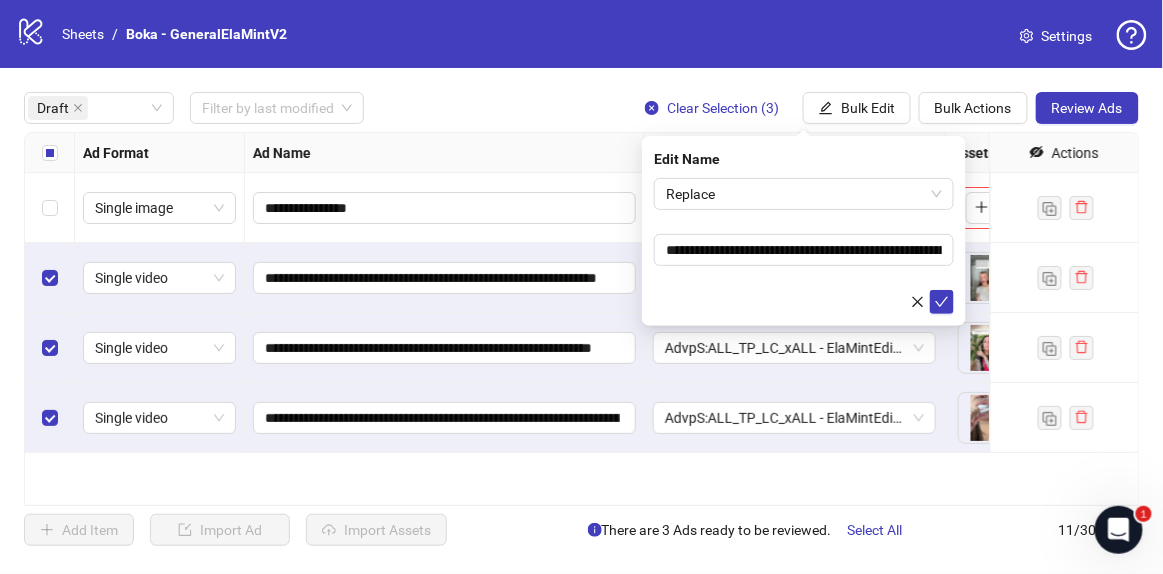 click on "**********" at bounding box center (804, 231) 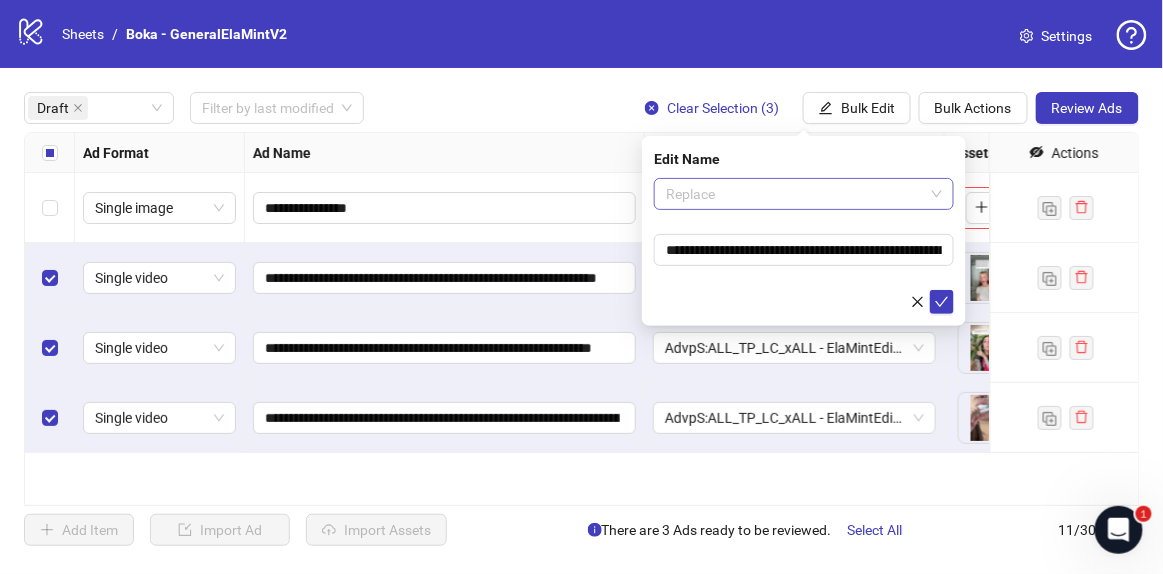 click on "Replace" at bounding box center [804, 194] 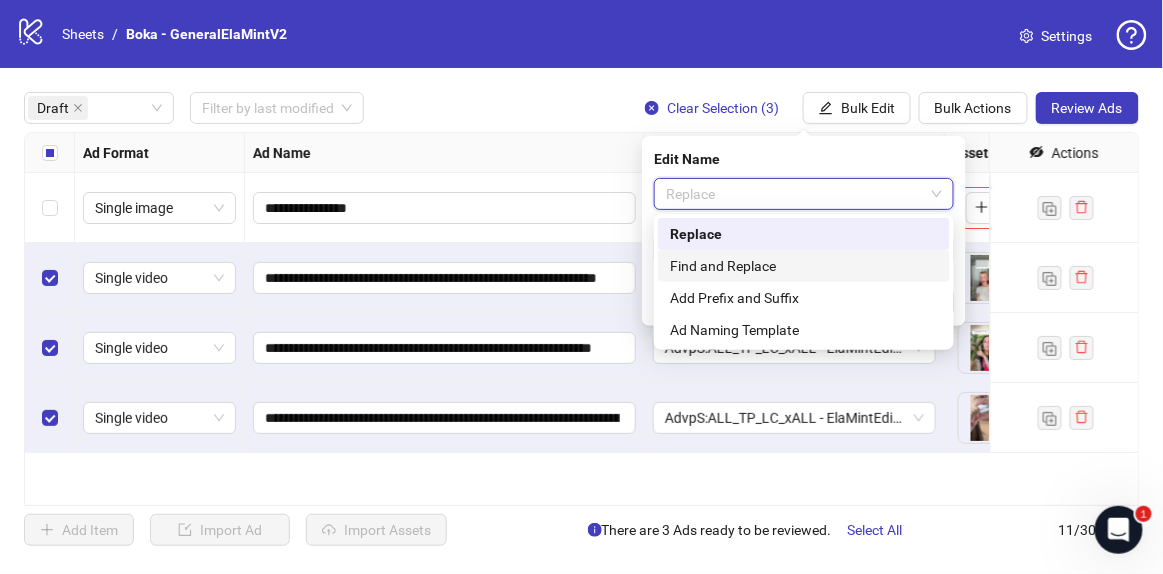 click on "Find and Replace" at bounding box center (804, 266) 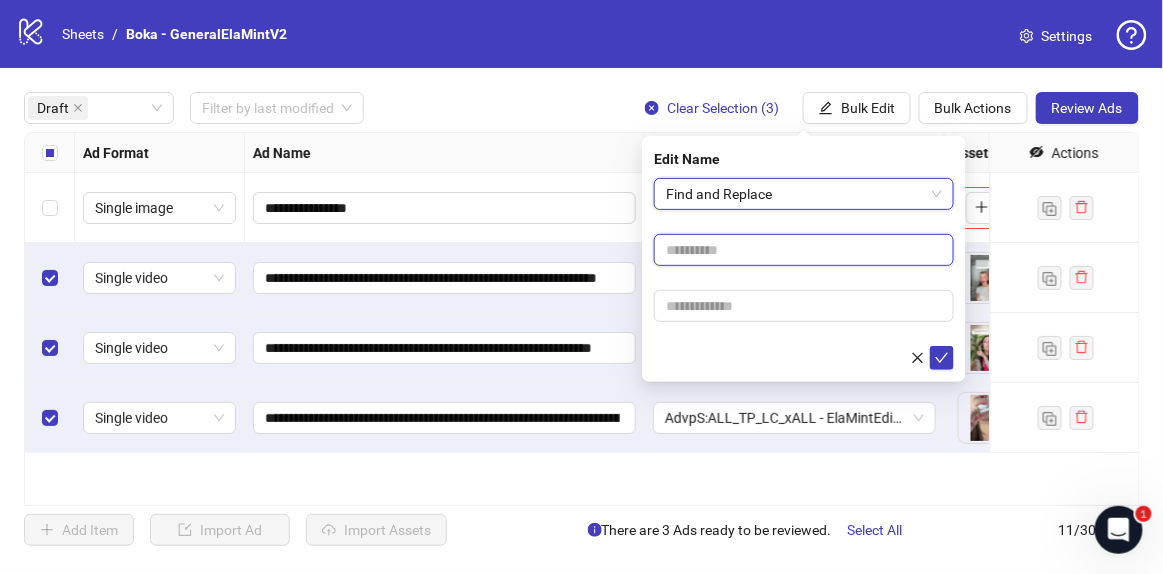 click at bounding box center (804, 250) 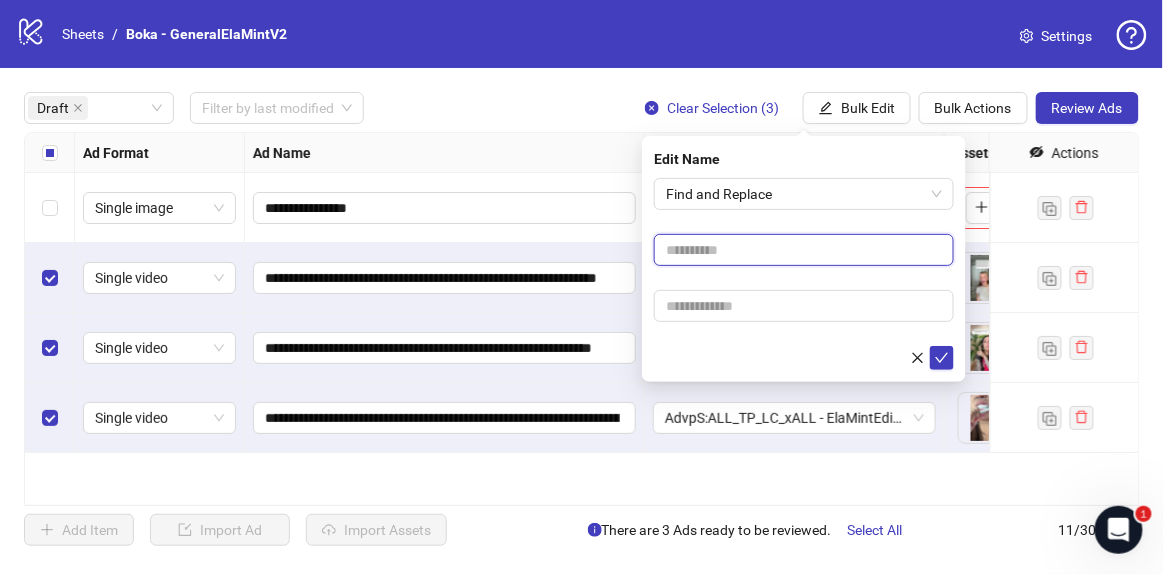 paste on "********" 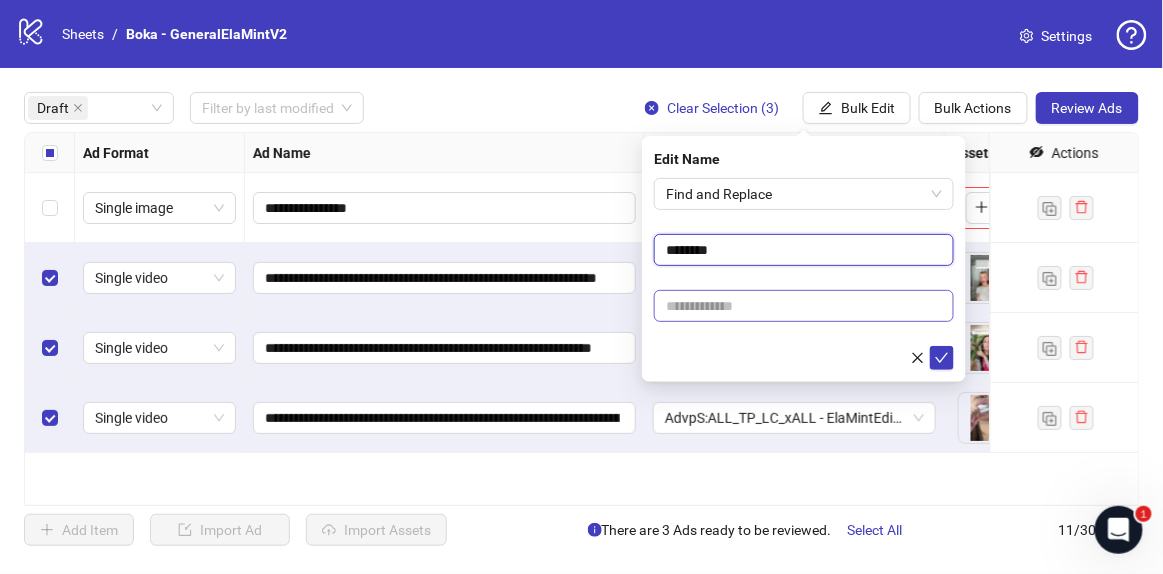 type on "********" 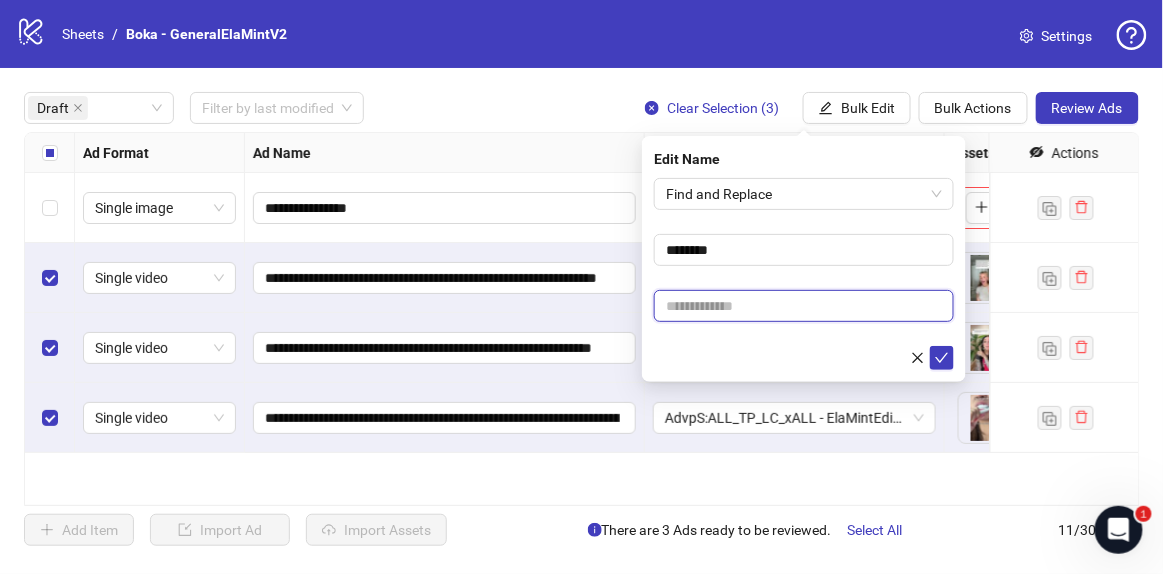 click at bounding box center (804, 306) 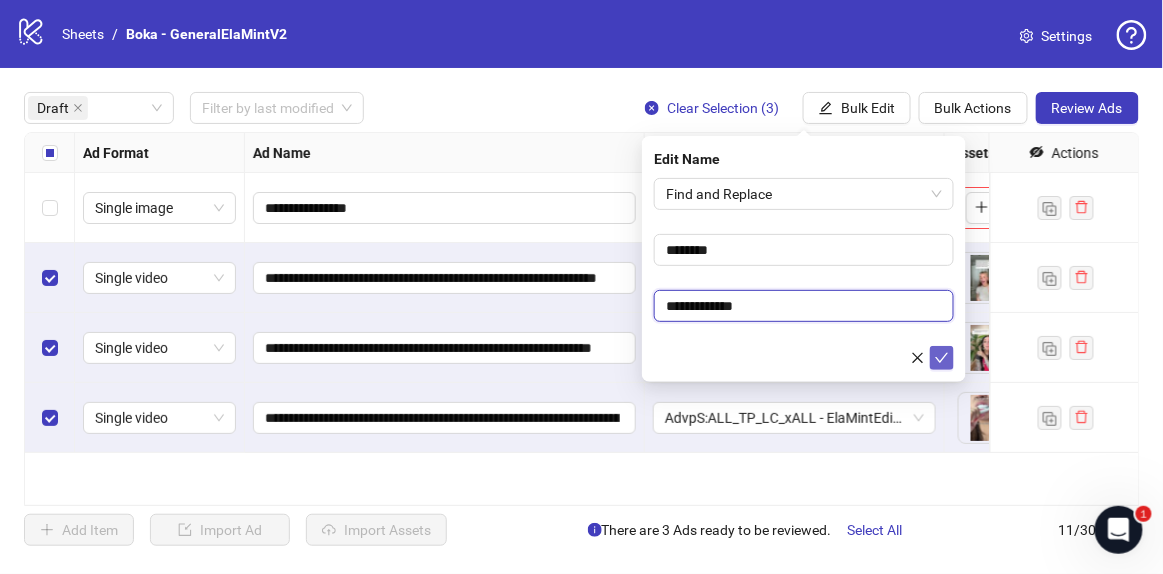 type on "**********" 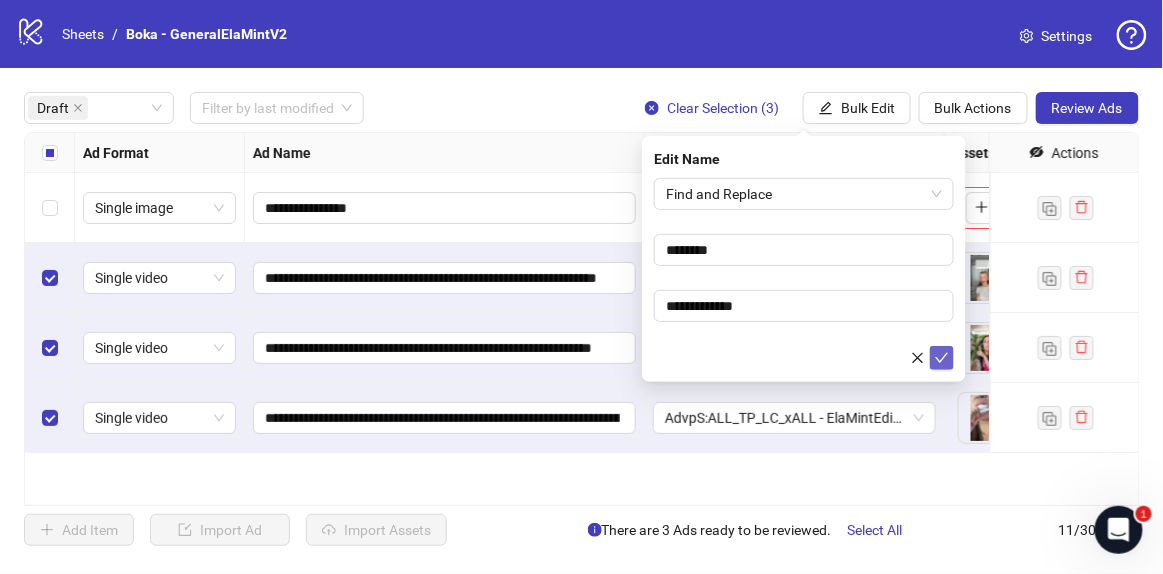 click 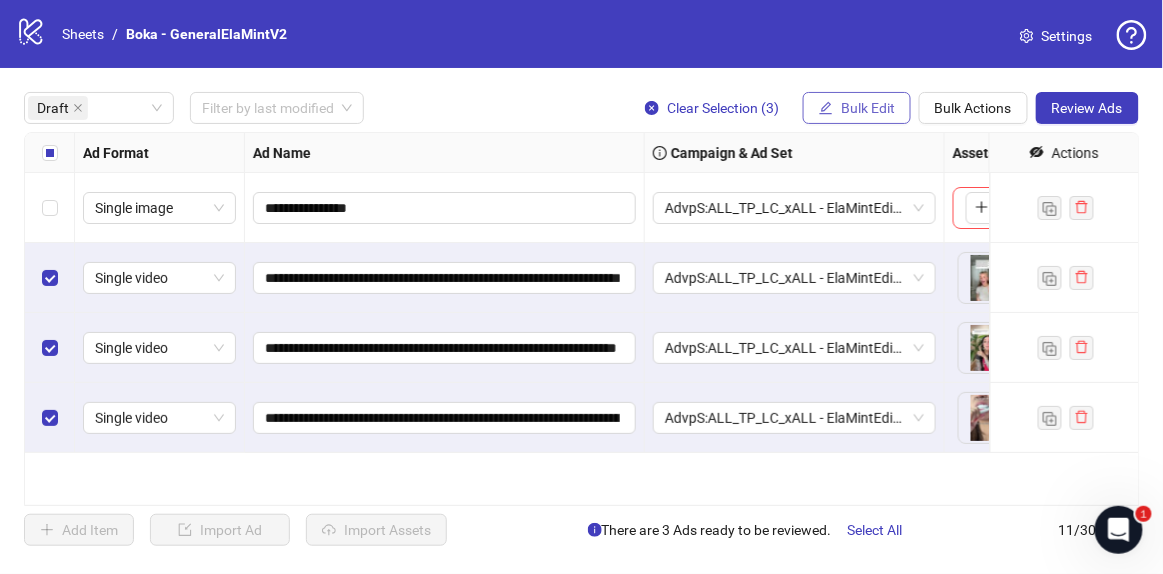 click on "Bulk Edit" at bounding box center (868, 108) 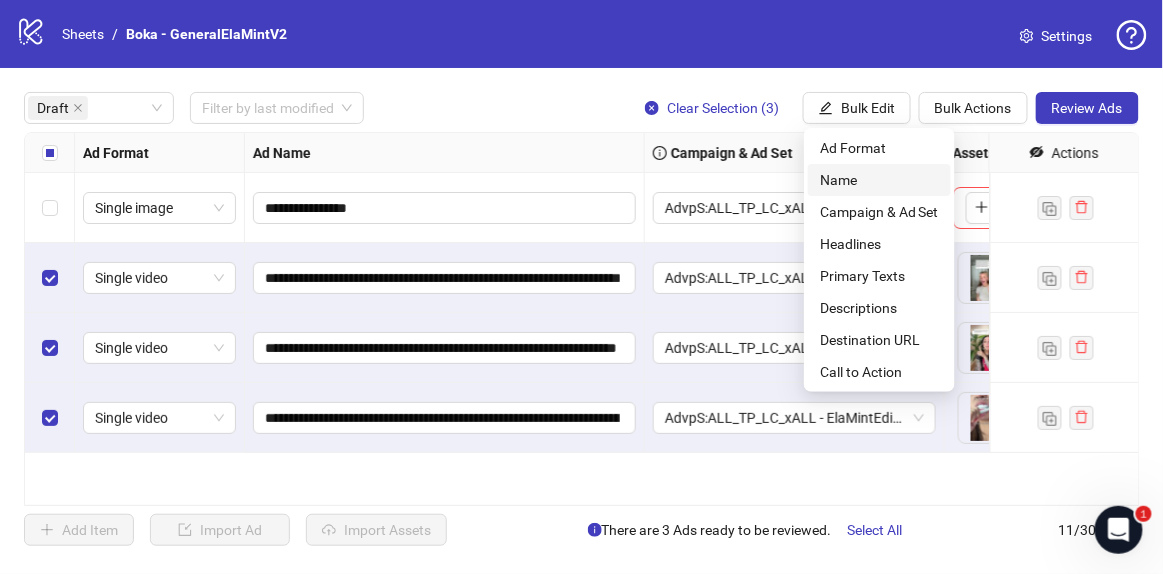 click on "Name" at bounding box center (879, 180) 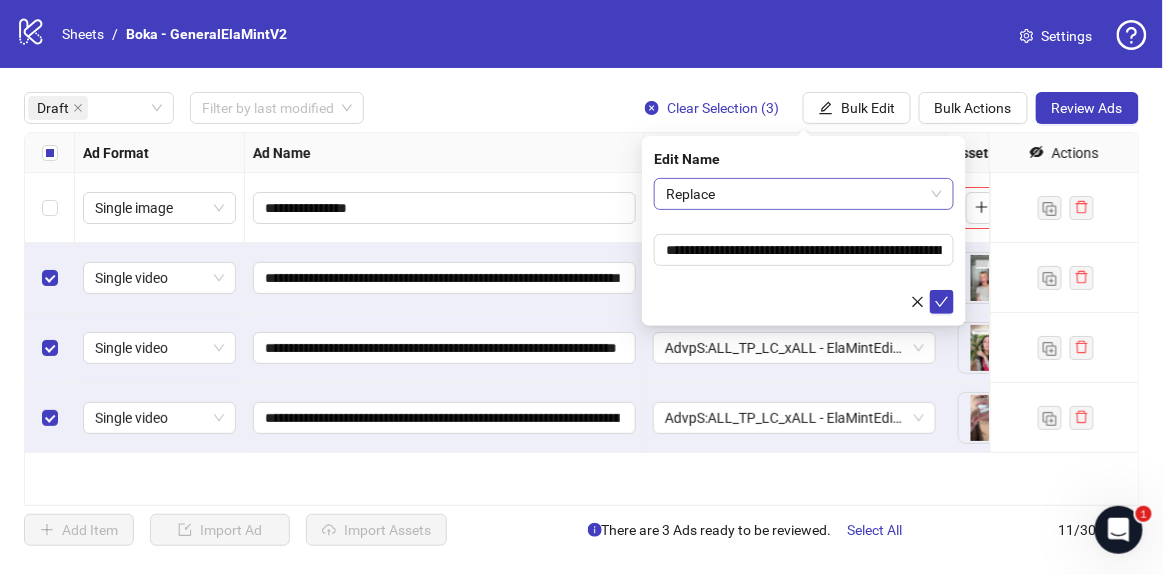 click on "Replace" at bounding box center [804, 194] 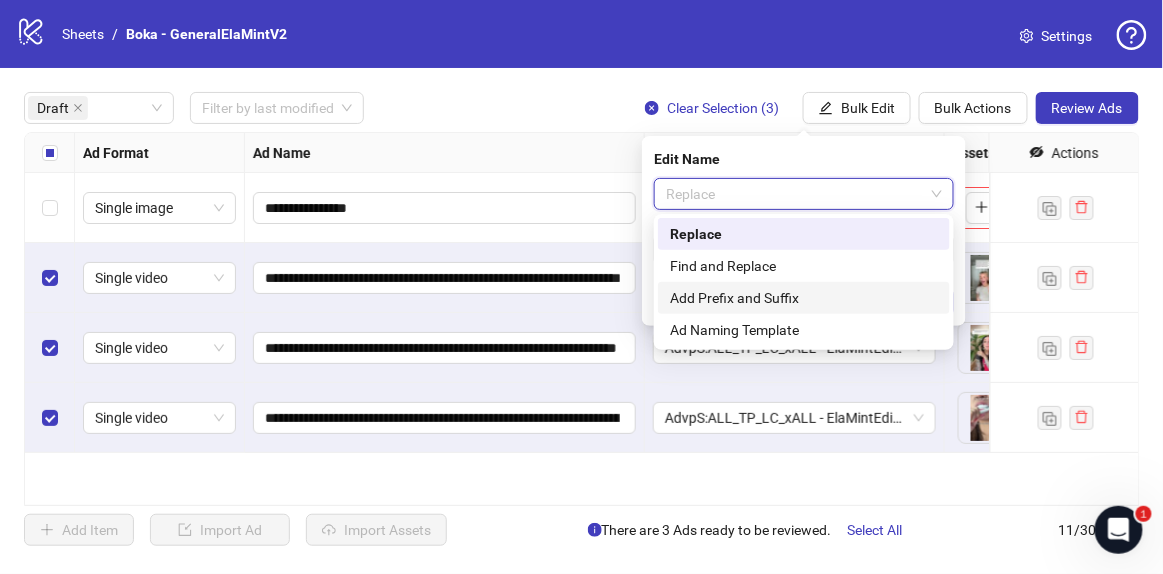 click on "Add Prefix and Suffix" at bounding box center (804, 298) 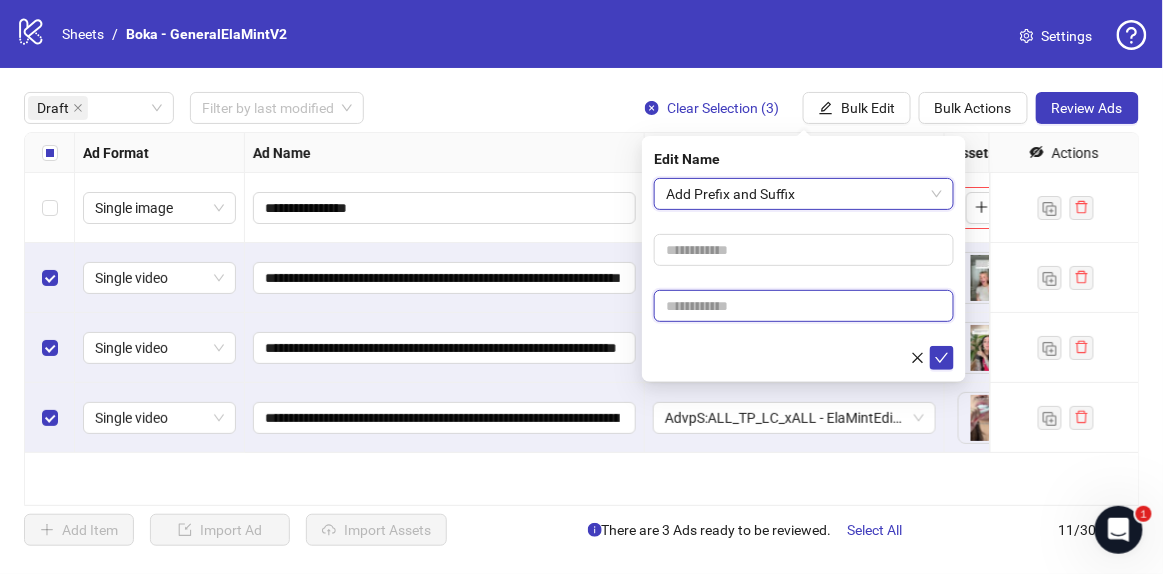 click at bounding box center [804, 306] 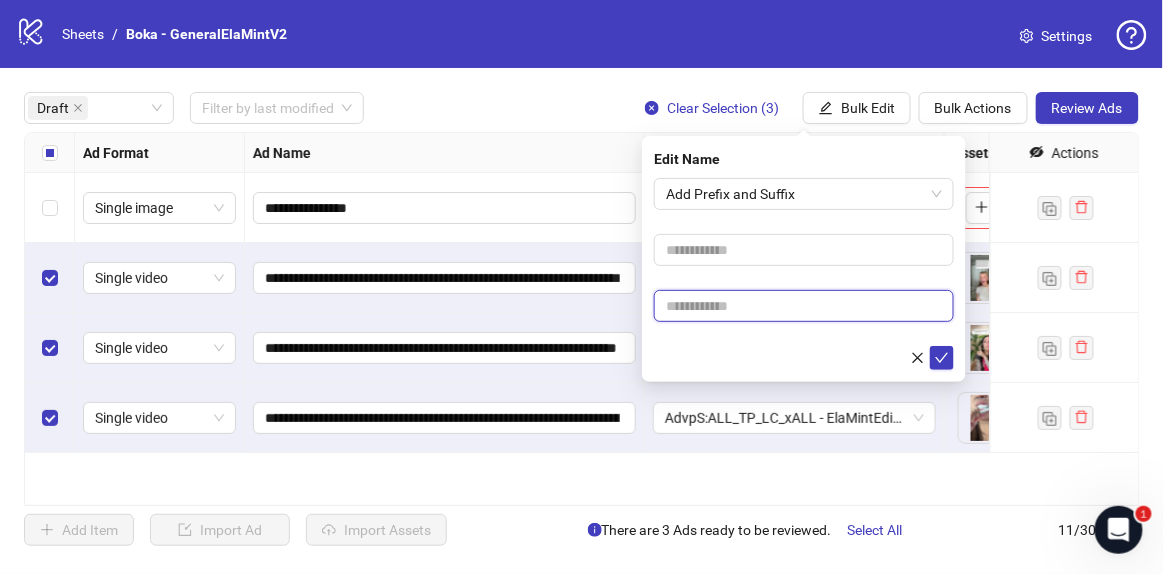 paste on "**********" 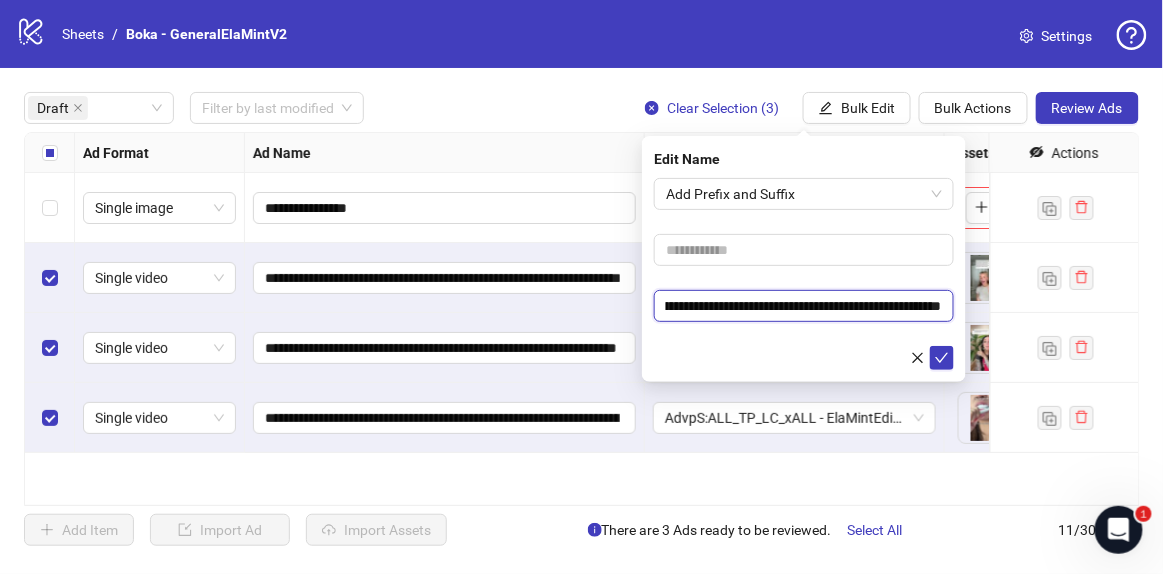 scroll, scrollTop: 0, scrollLeft: 0, axis: both 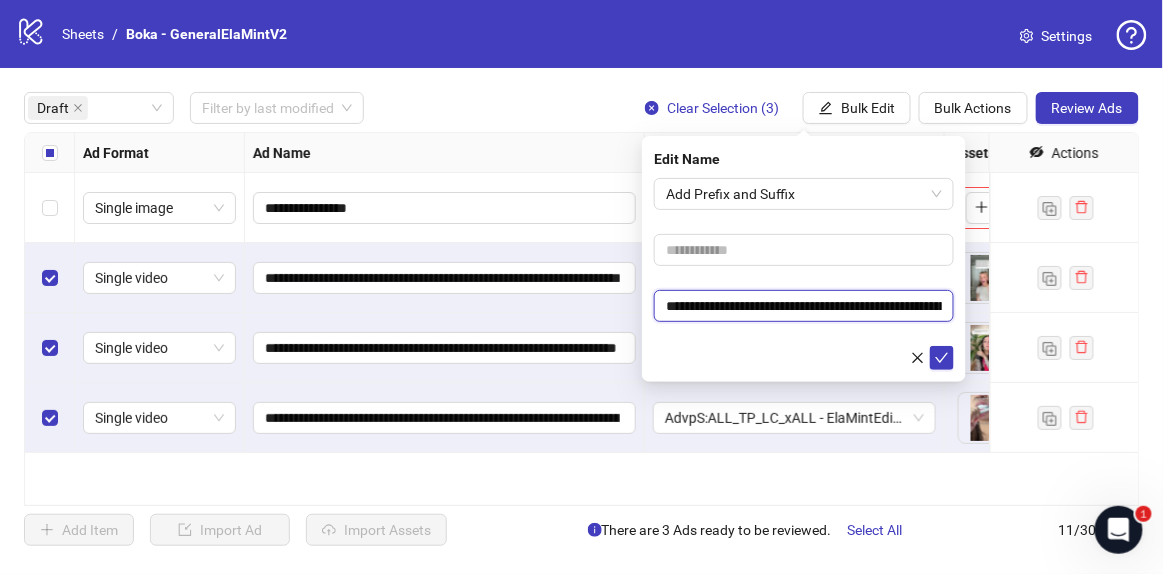 drag, startPoint x: 504, startPoint y: 309, endPoint x: 532, endPoint y: 297, distance: 30.463093 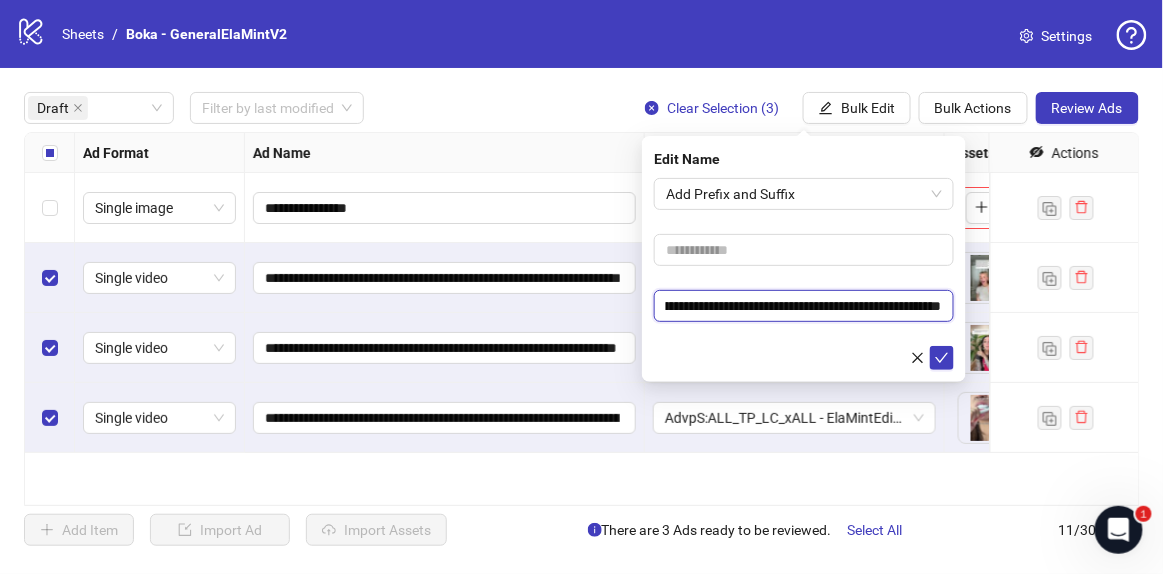 scroll, scrollTop: 0, scrollLeft: 164, axis: horizontal 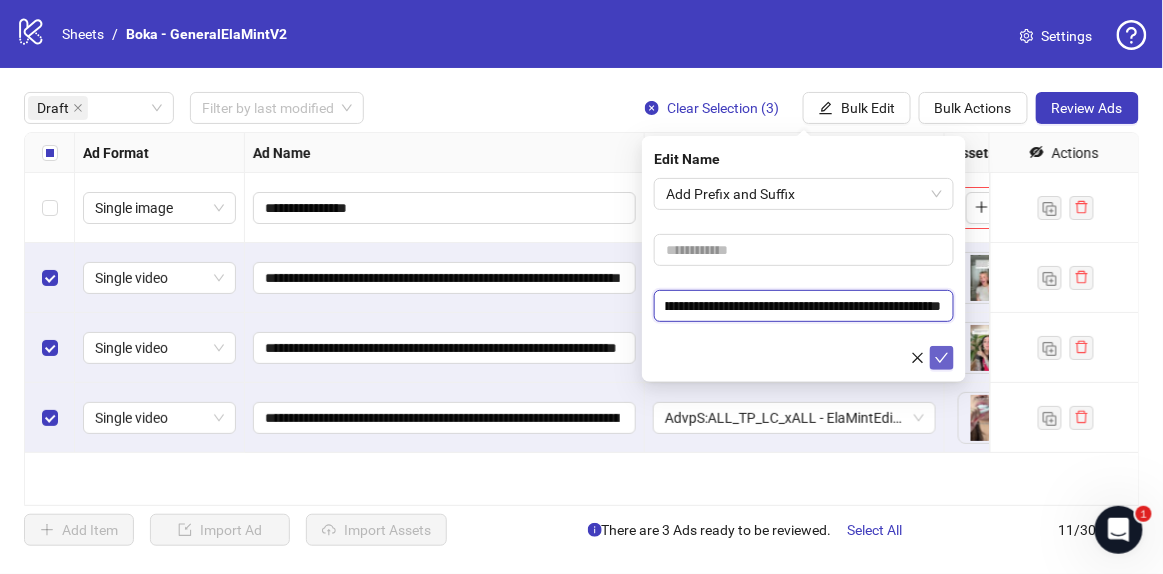 type on "**********" 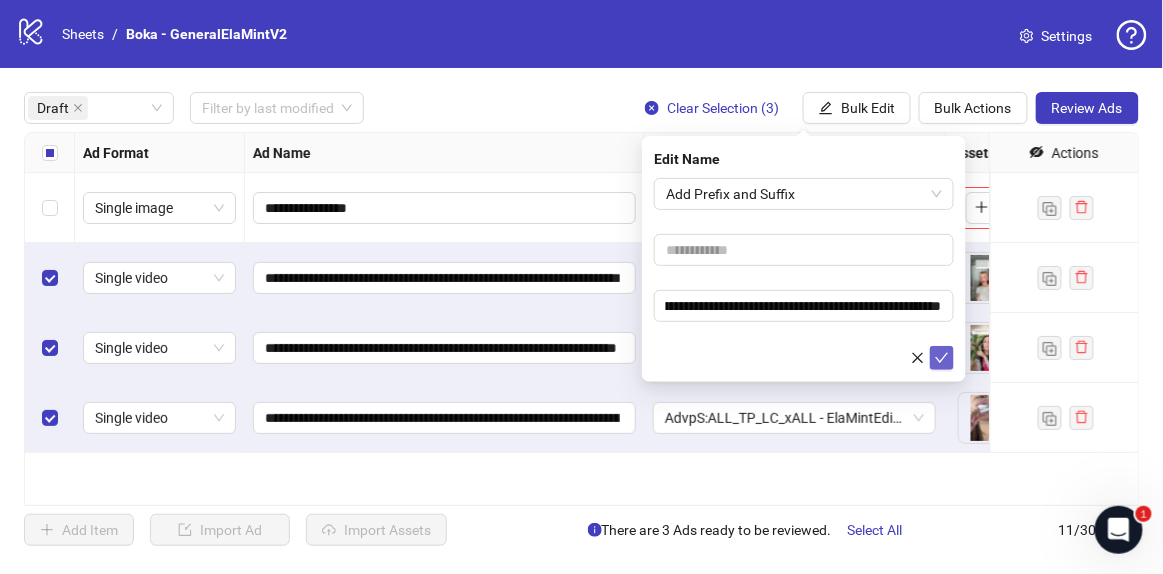 click at bounding box center [942, 358] 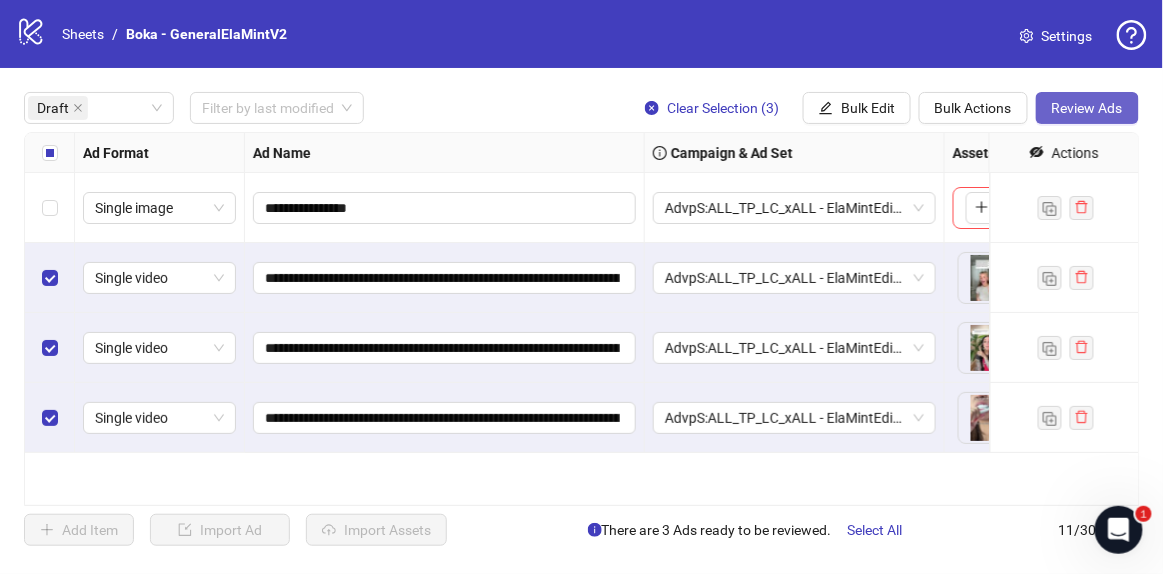 click on "Review Ads" at bounding box center [1087, 108] 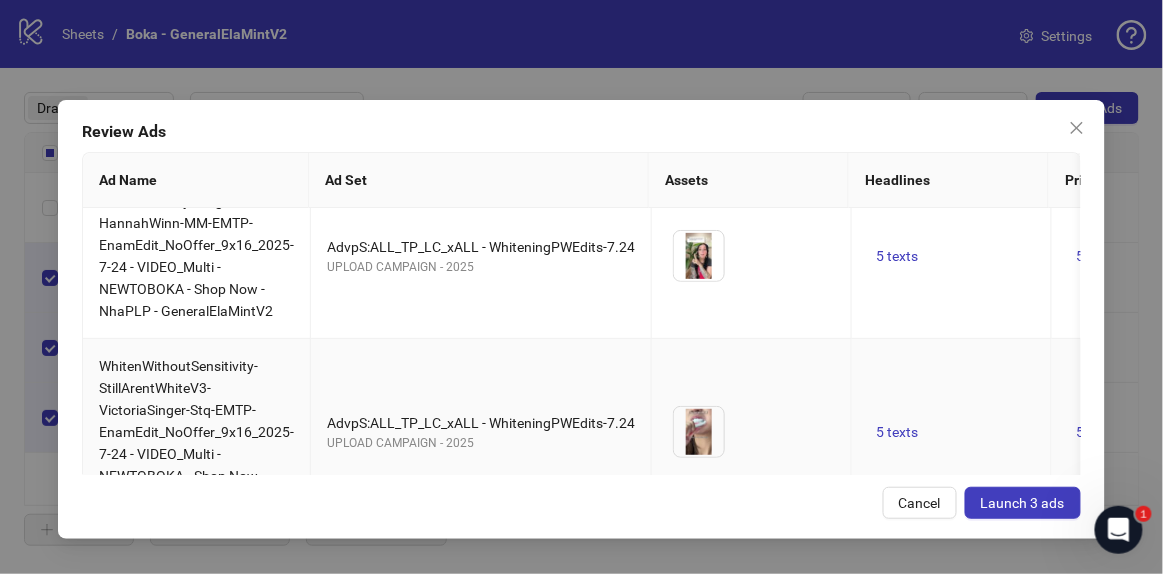 scroll, scrollTop: 263, scrollLeft: 0, axis: vertical 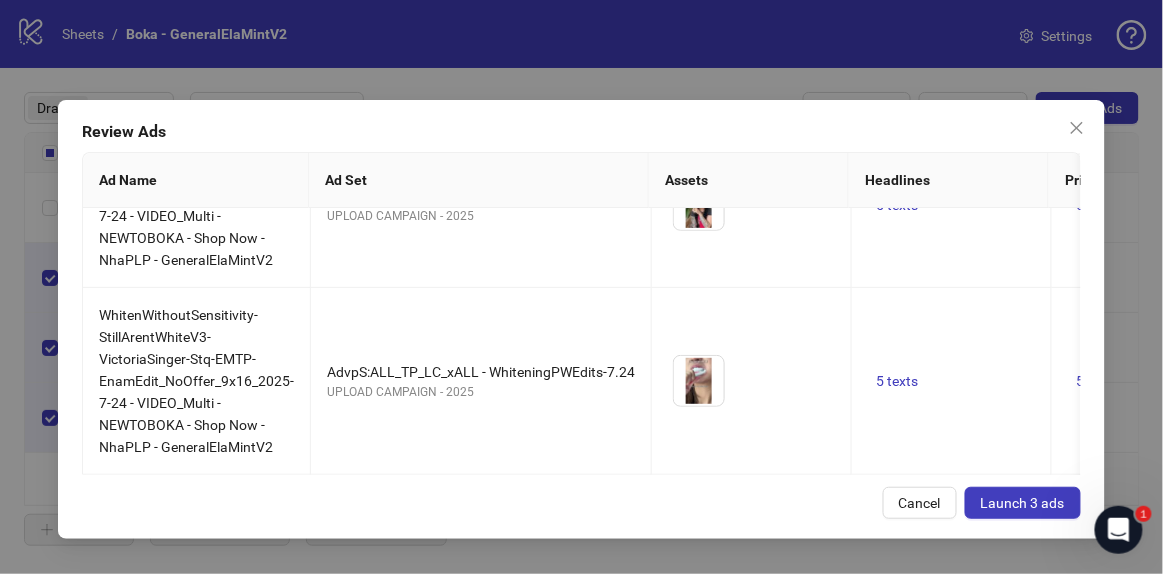 click on "Launch 3 ads" at bounding box center (1023, 503) 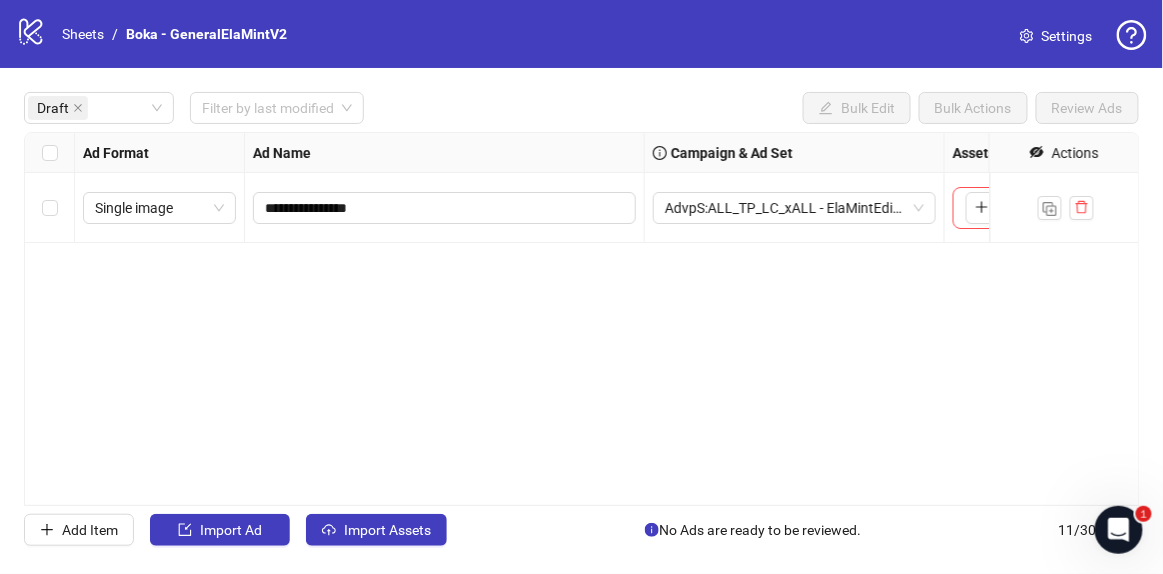 click on "**********" at bounding box center (581, 319) 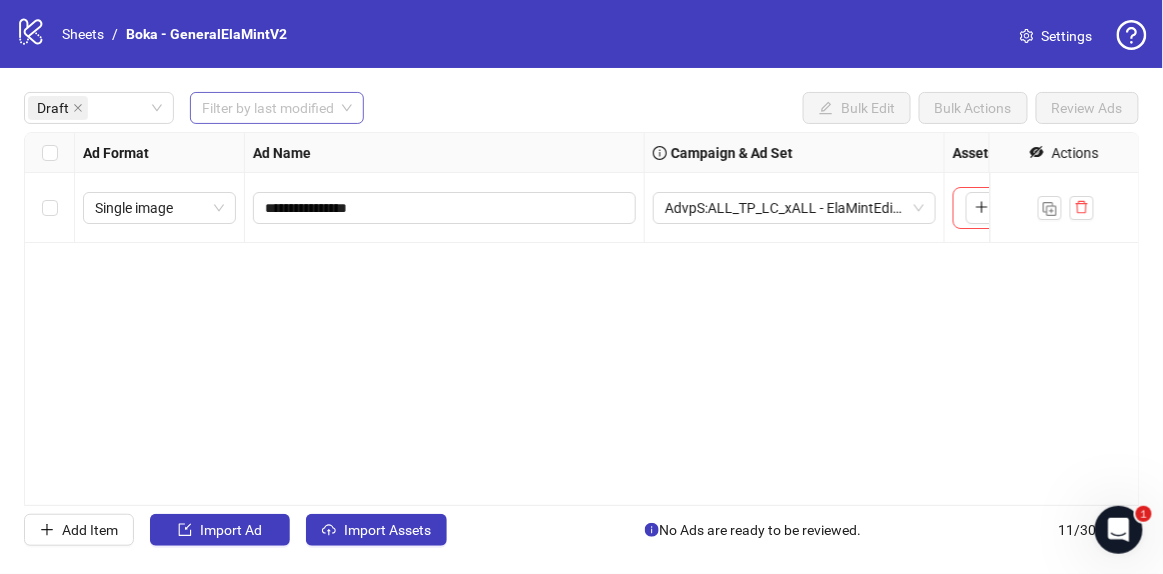 click at bounding box center [268, 108] 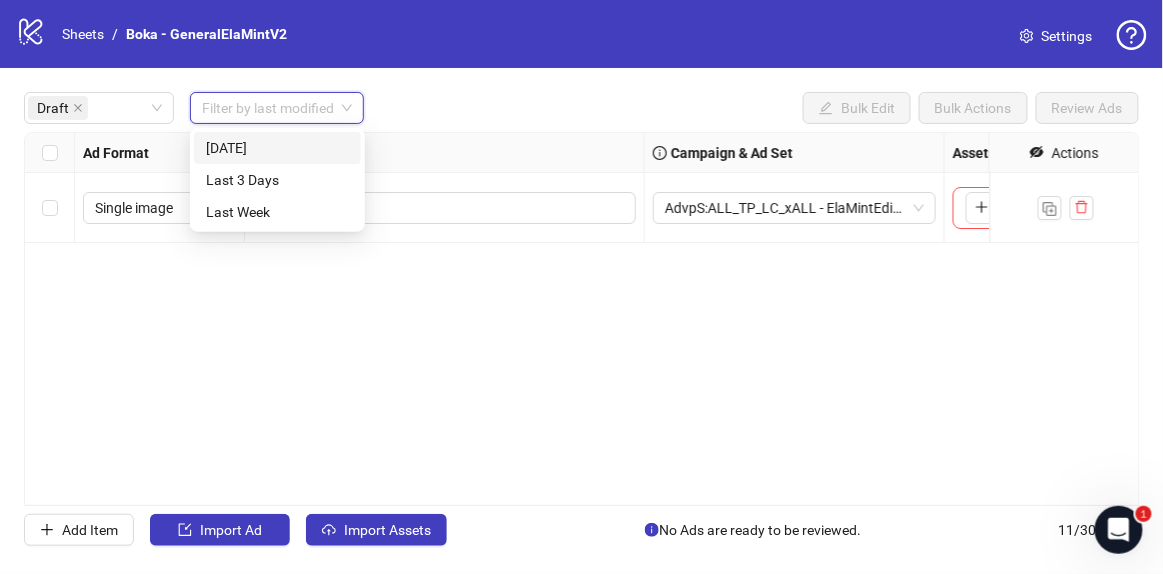 click on "Today" at bounding box center [277, 148] 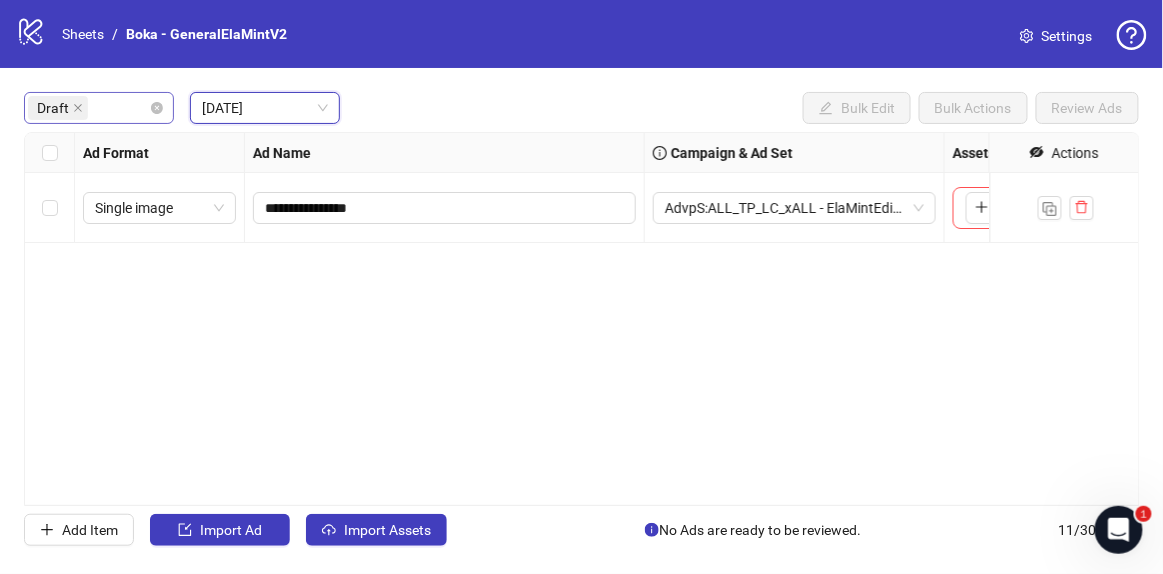 click on "Draft" at bounding box center [99, 108] 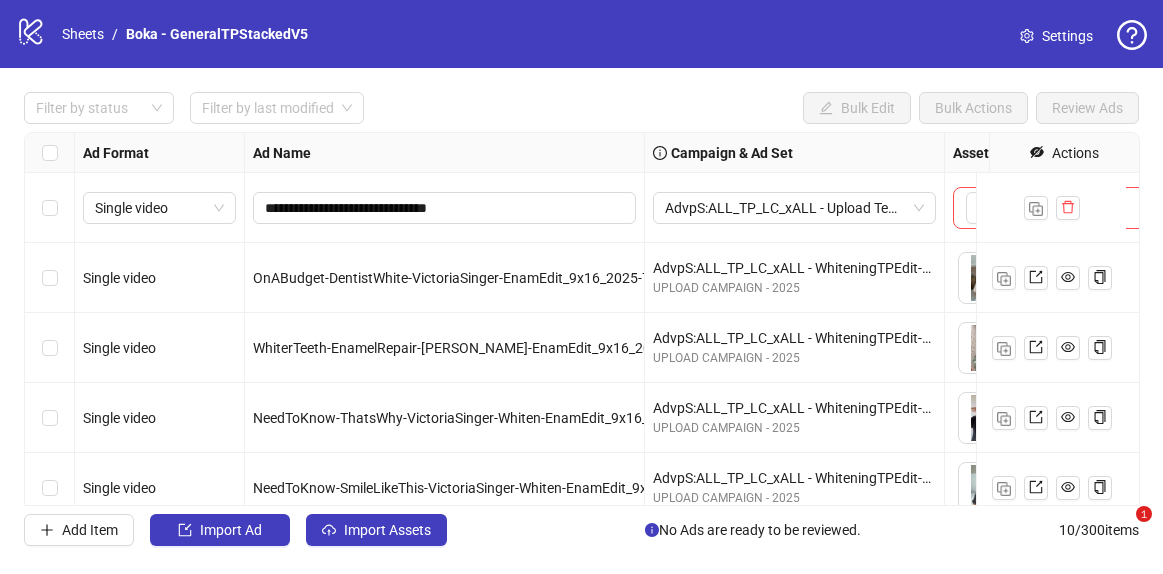 scroll, scrollTop: 0, scrollLeft: 0, axis: both 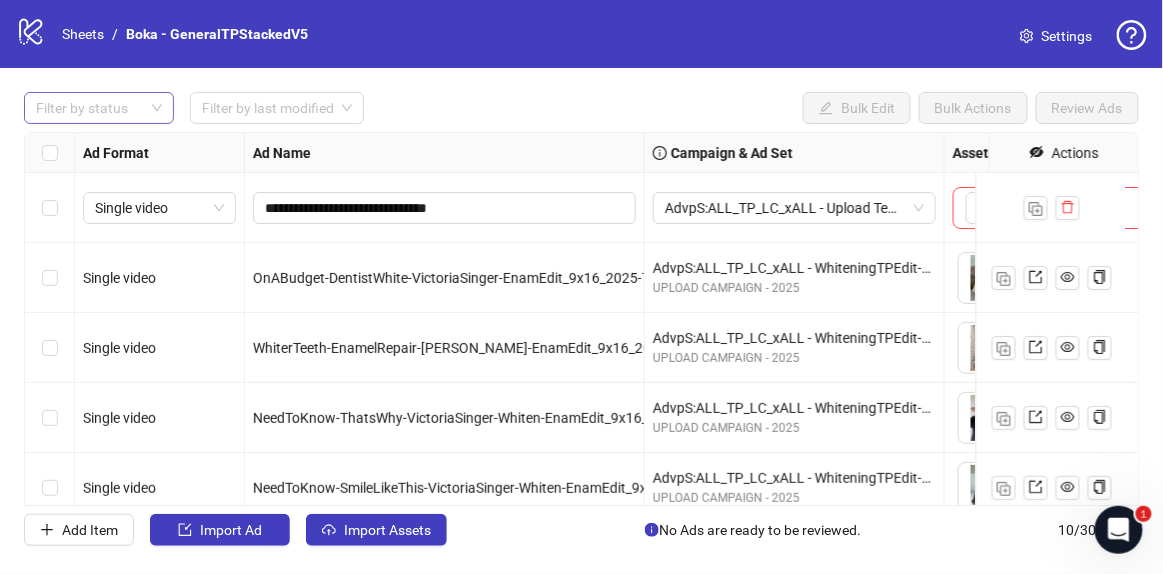 click at bounding box center [88, 108] 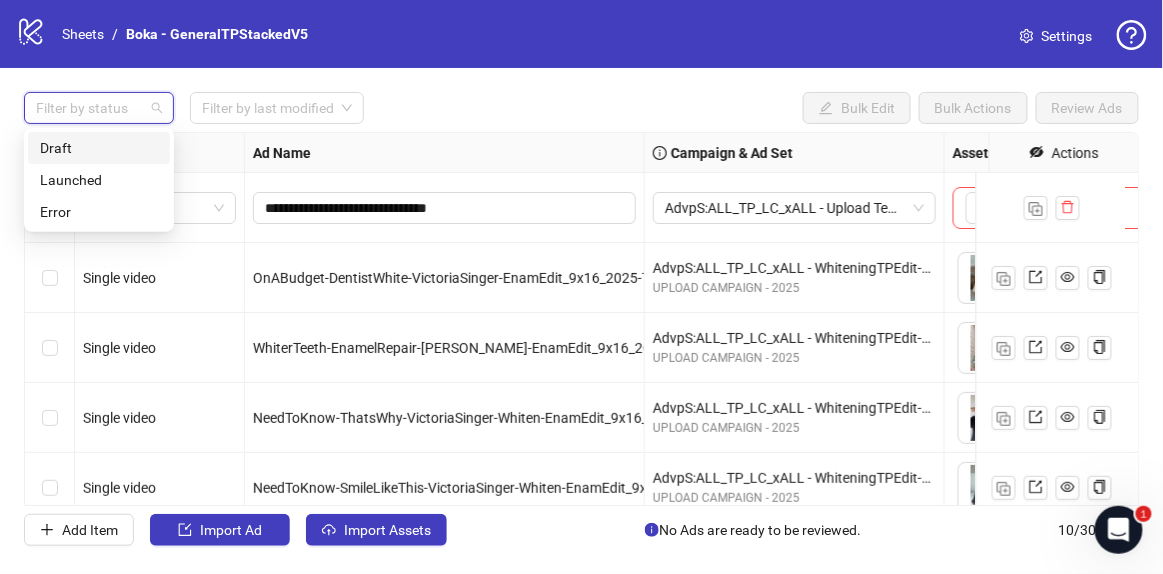 drag, startPoint x: 113, startPoint y: 123, endPoint x: 110, endPoint y: 134, distance: 11.401754 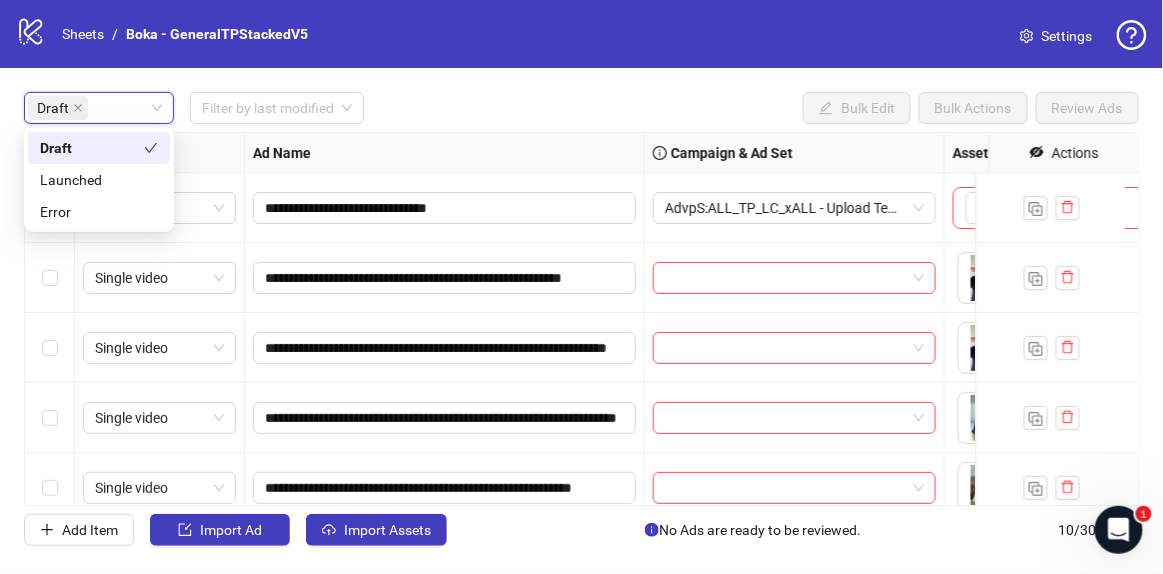 click on "Draft Draft   Filter by last modified Bulk Edit Bulk Actions Review Ads" at bounding box center (581, 108) 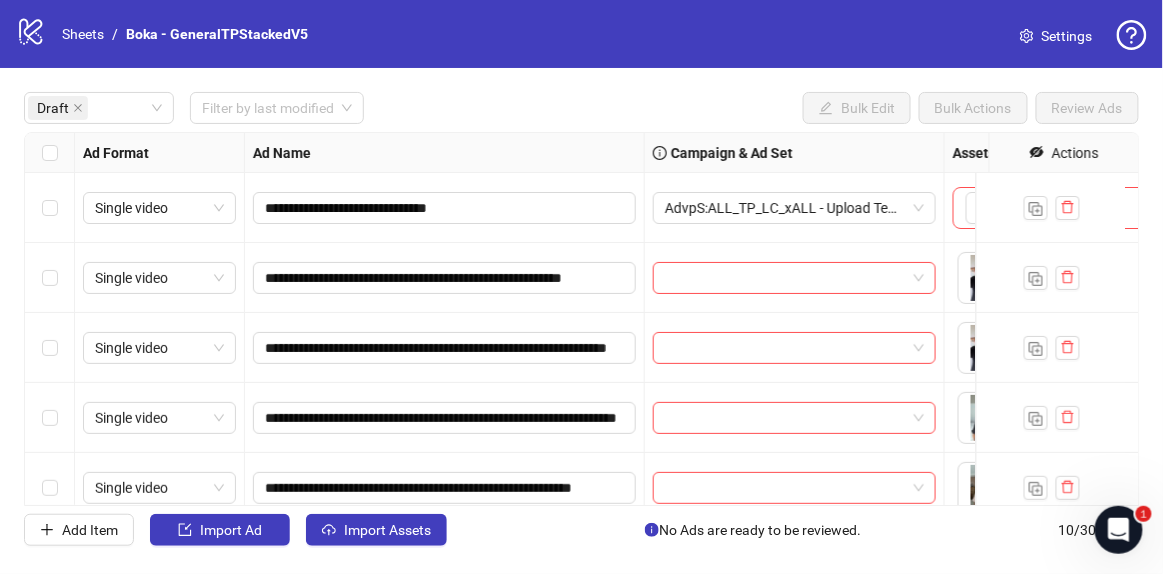 click at bounding box center [50, 153] 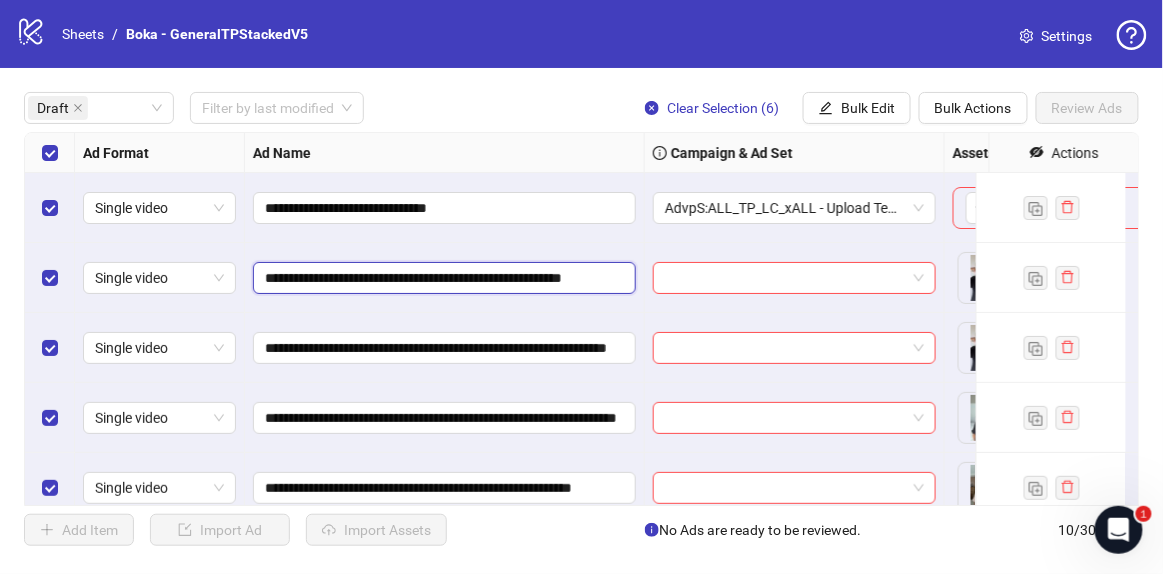 click on "**********" at bounding box center (442, 278) 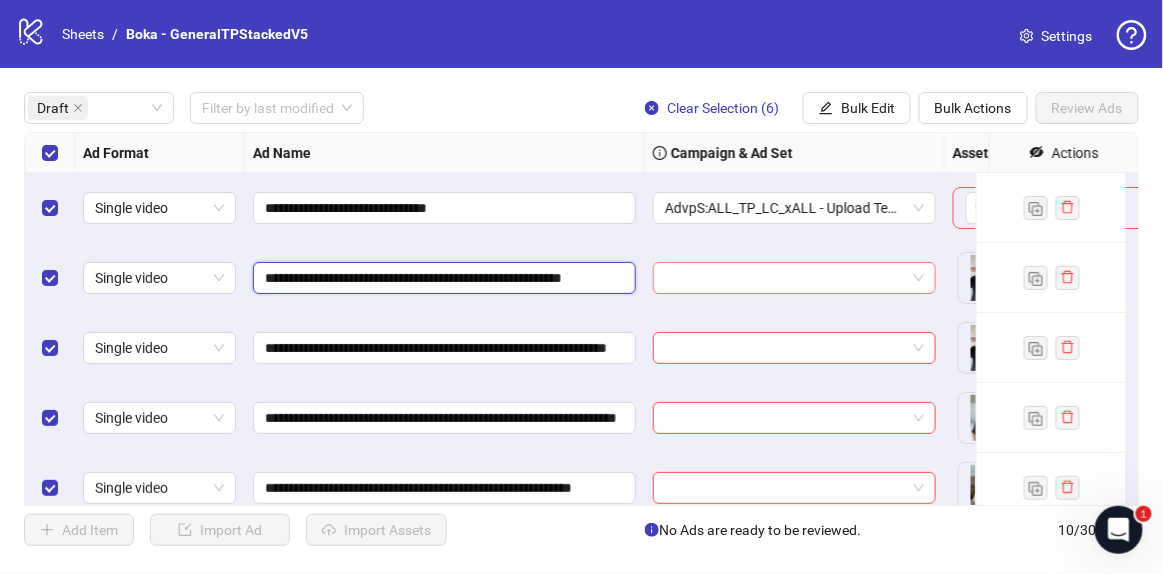 scroll, scrollTop: 0, scrollLeft: 56, axis: horizontal 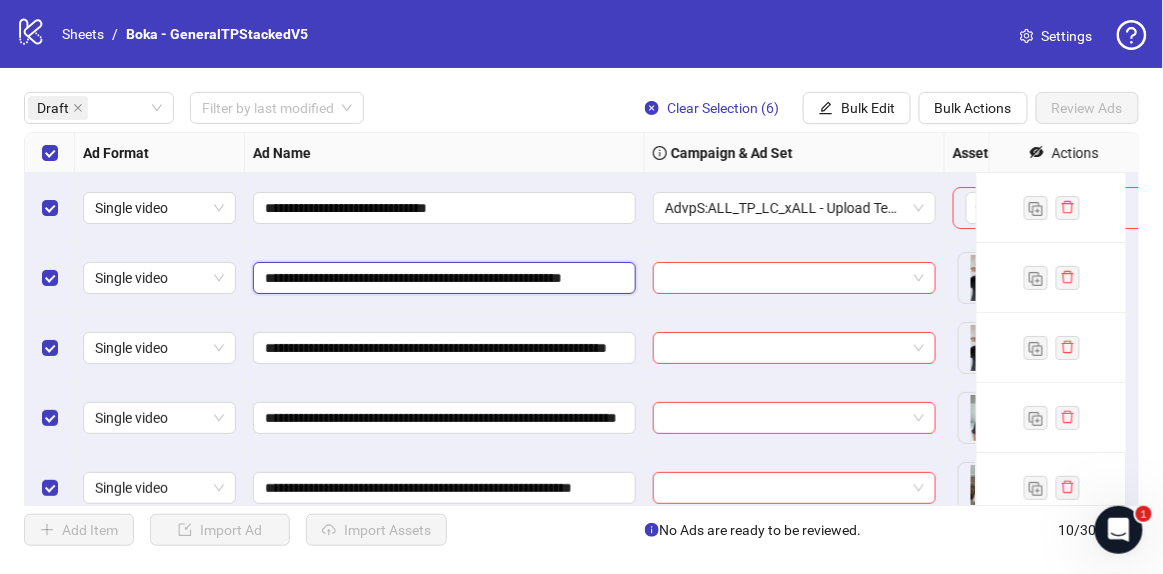 click on "**********" at bounding box center [443, 278] 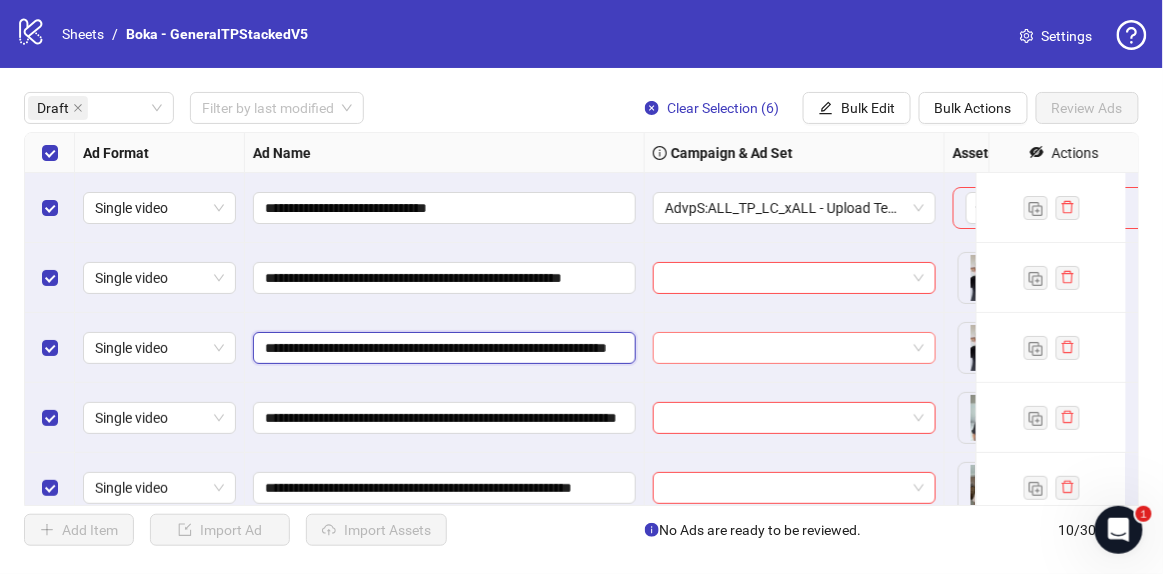 scroll, scrollTop: 0, scrollLeft: 0, axis: both 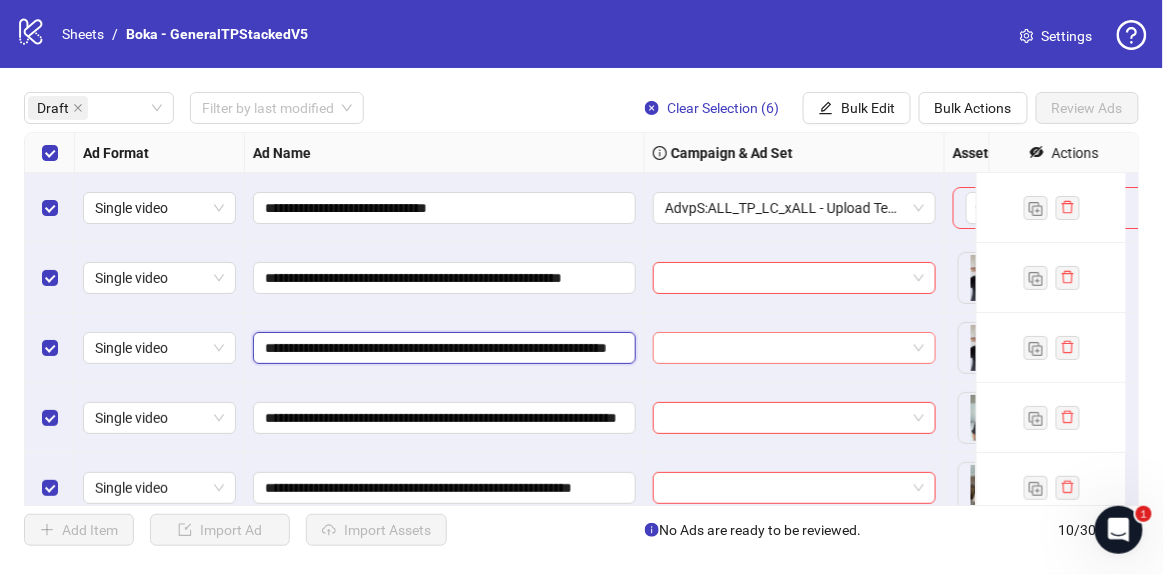 drag, startPoint x: 422, startPoint y: 351, endPoint x: 615, endPoint y: 367, distance: 193.66208 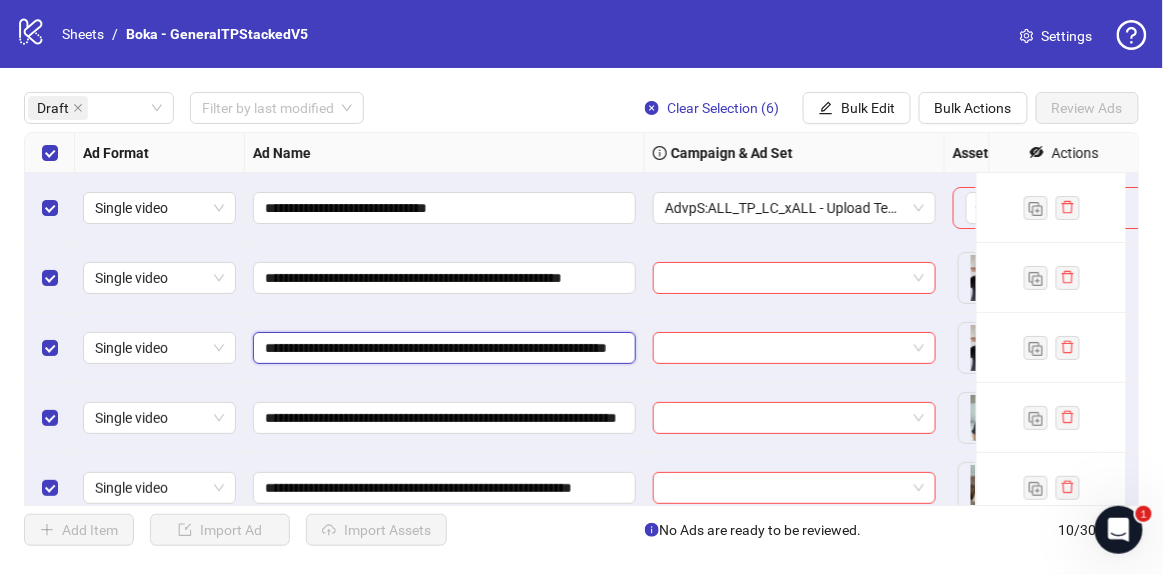 click on "**********" at bounding box center (443, 348) 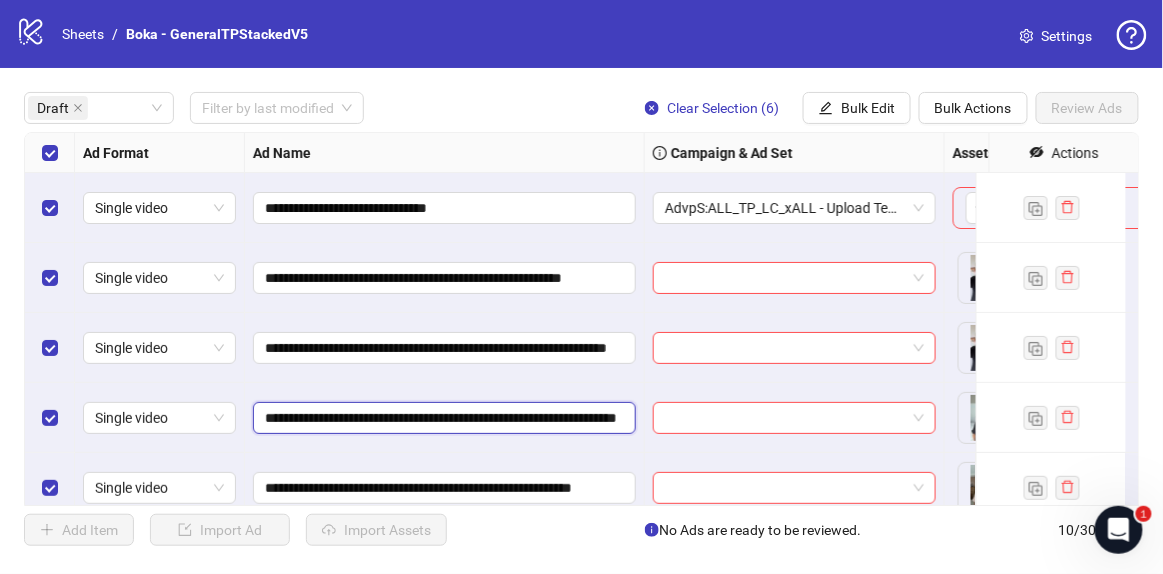 click on "**********" at bounding box center (442, 418) 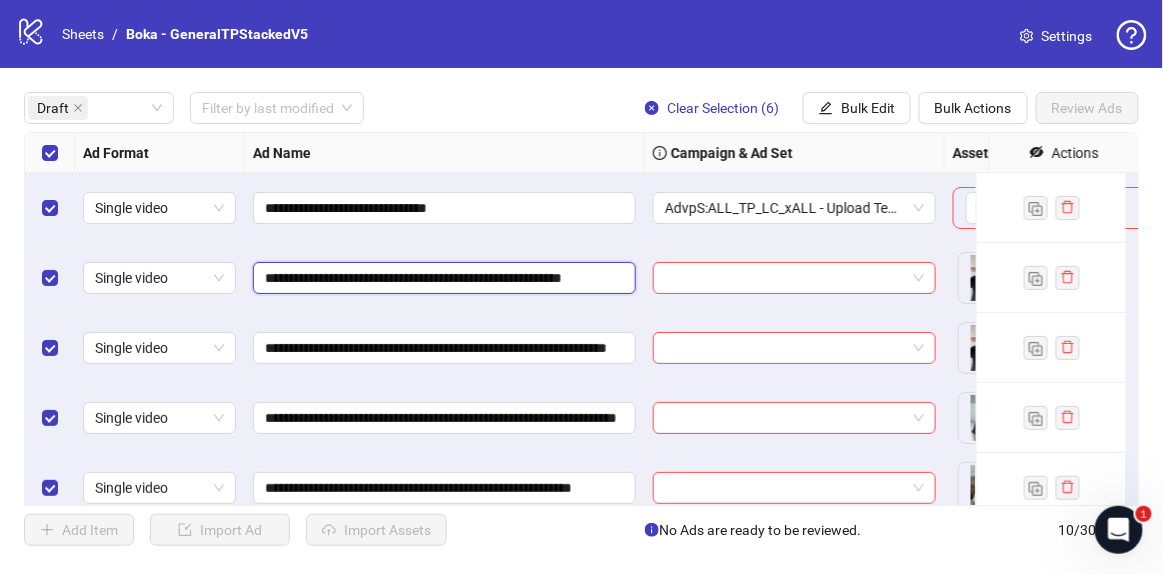 click on "**********" at bounding box center [443, 278] 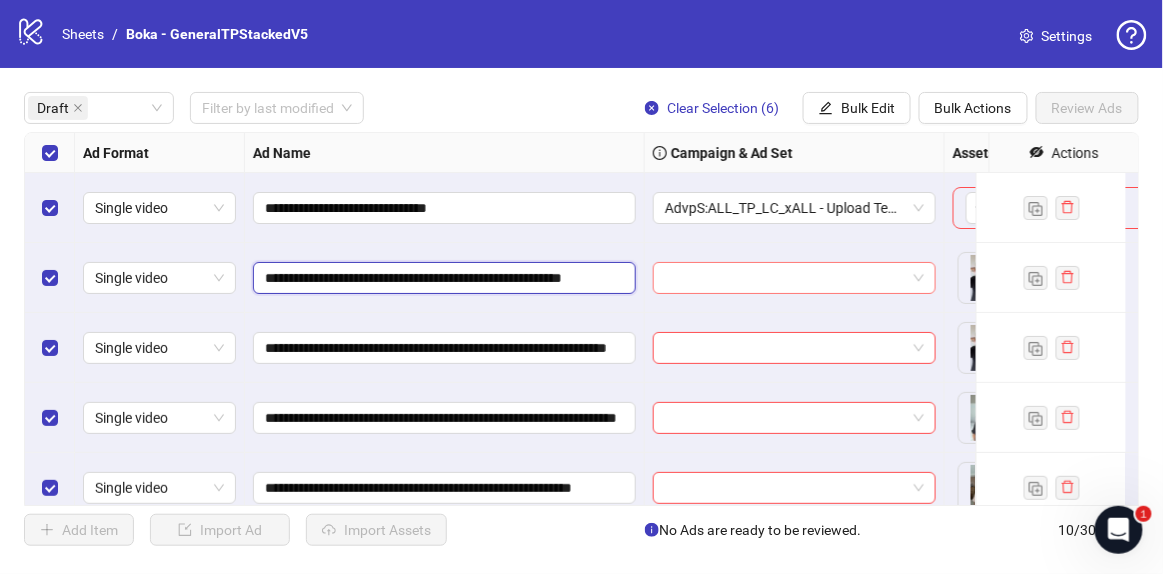 drag, startPoint x: 390, startPoint y: 269, endPoint x: 710, endPoint y: 285, distance: 320.39975 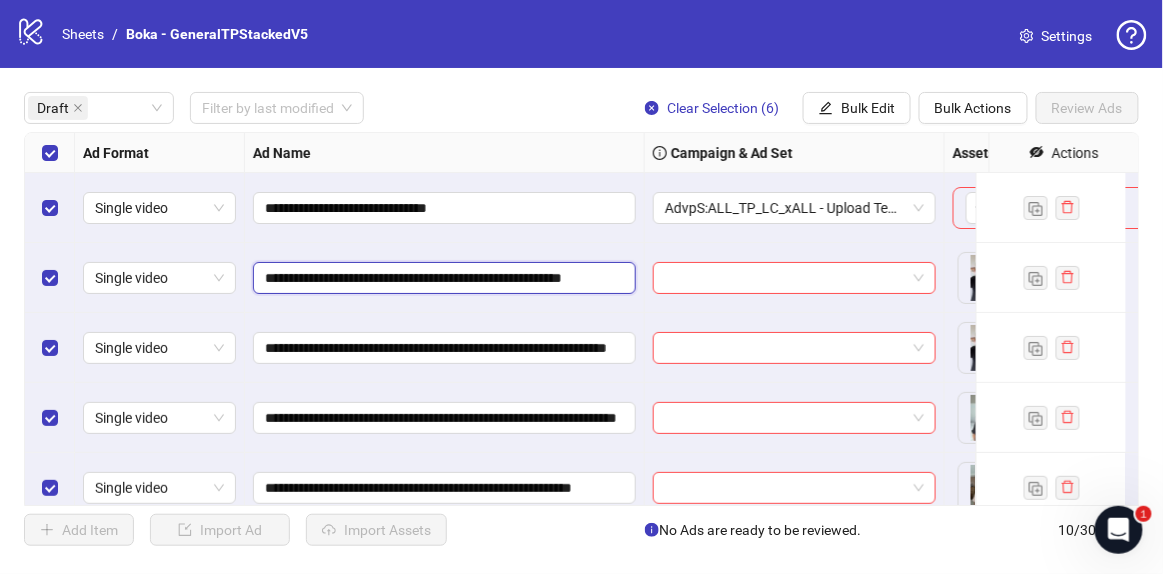 click on "**********" at bounding box center (443, 278) 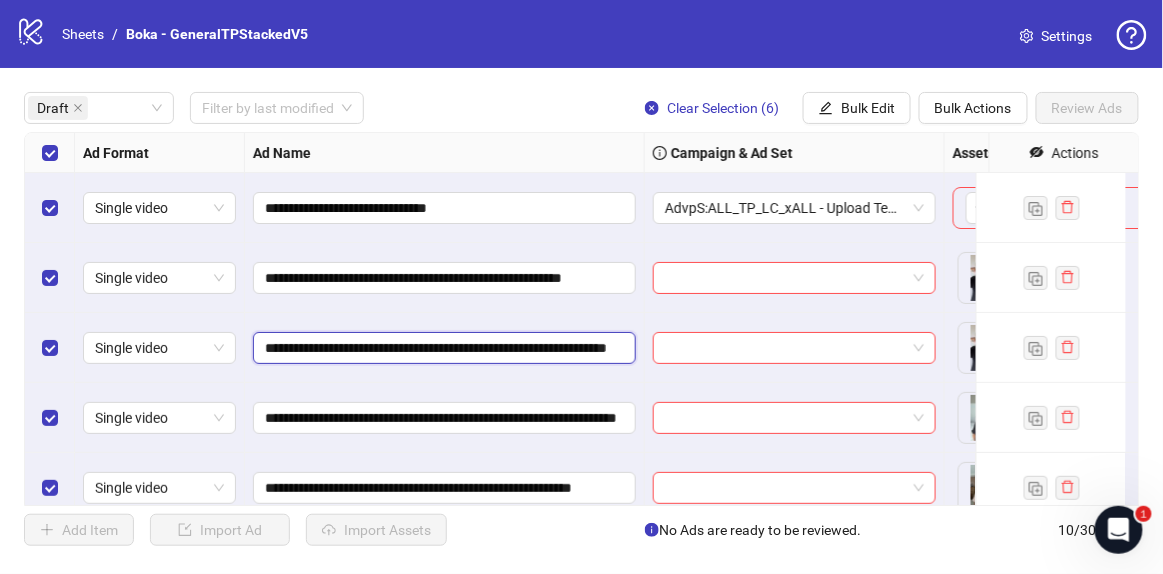 click on "**********" at bounding box center [443, 348] 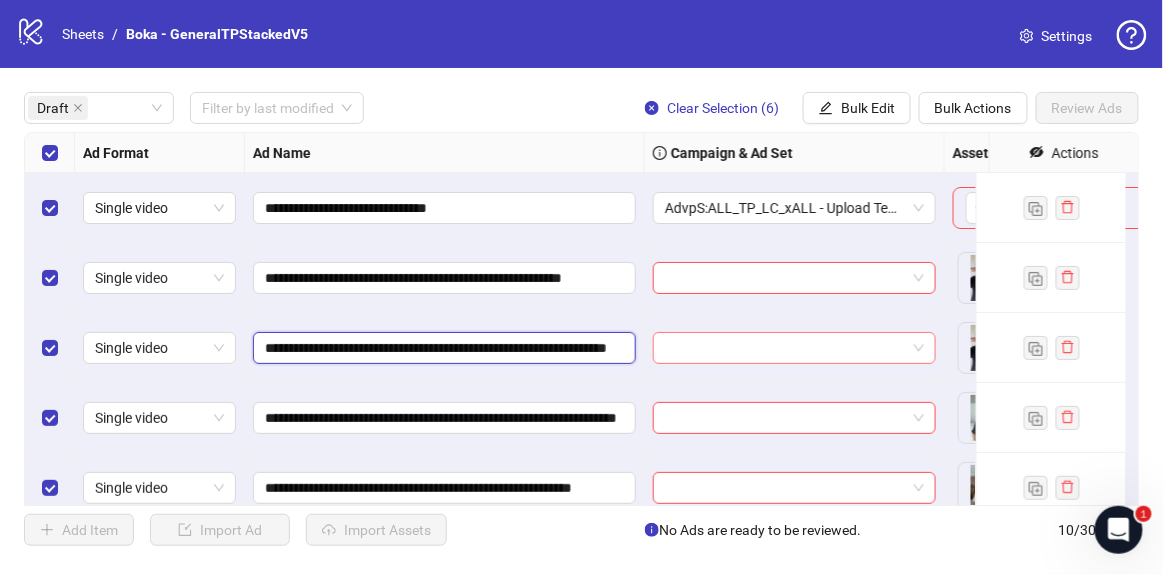scroll, scrollTop: 0, scrollLeft: 119, axis: horizontal 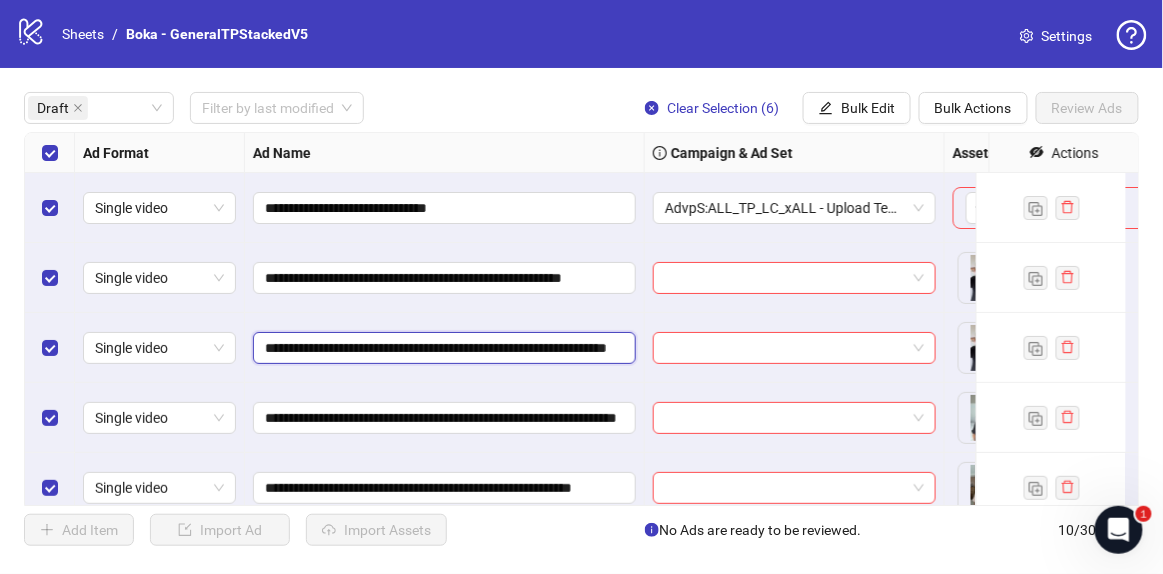 click on "**********" at bounding box center [443, 348] 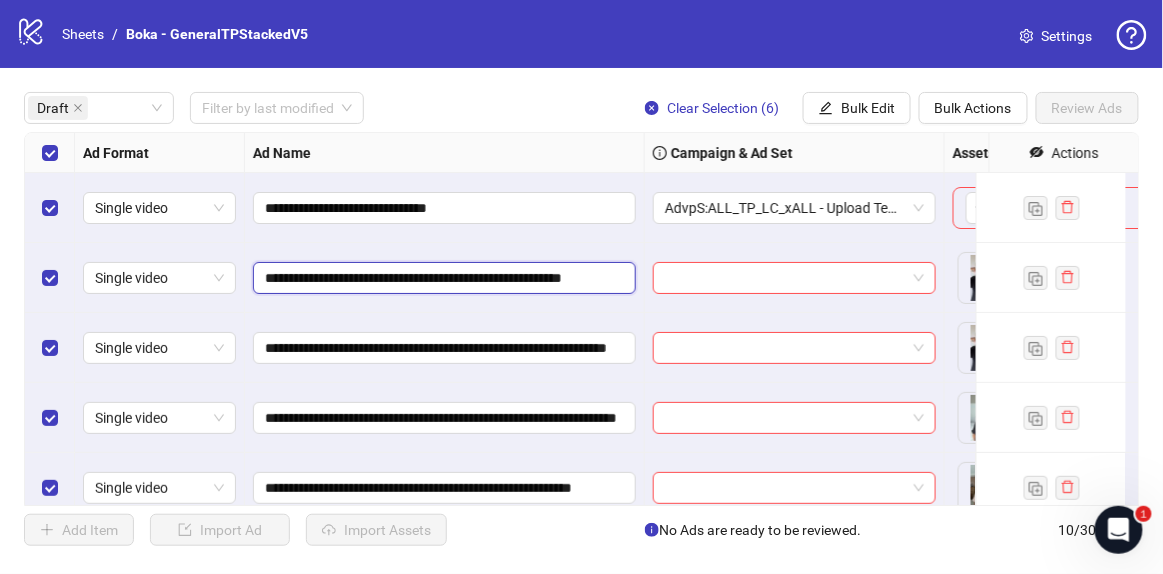 click on "**********" at bounding box center (443, 278) 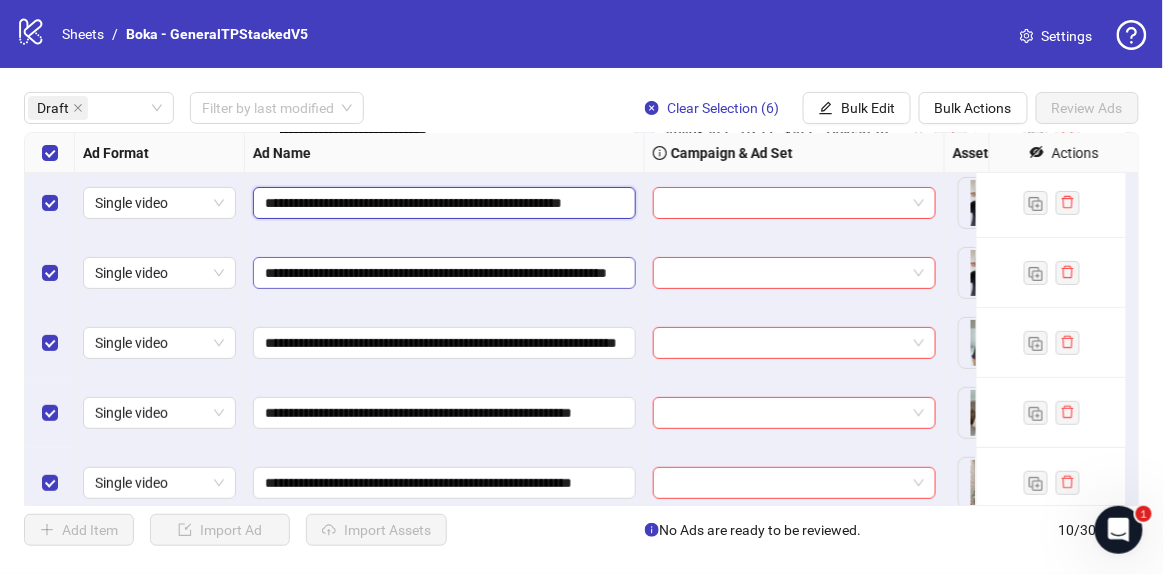 scroll, scrollTop: 101, scrollLeft: 0, axis: vertical 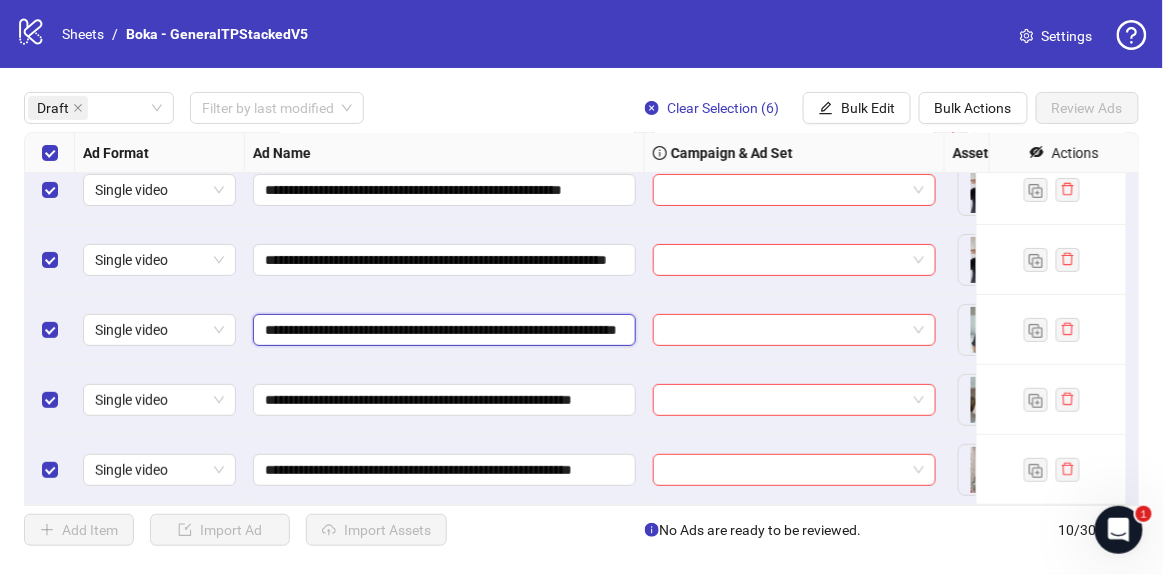 click on "**********" at bounding box center [442, 330] 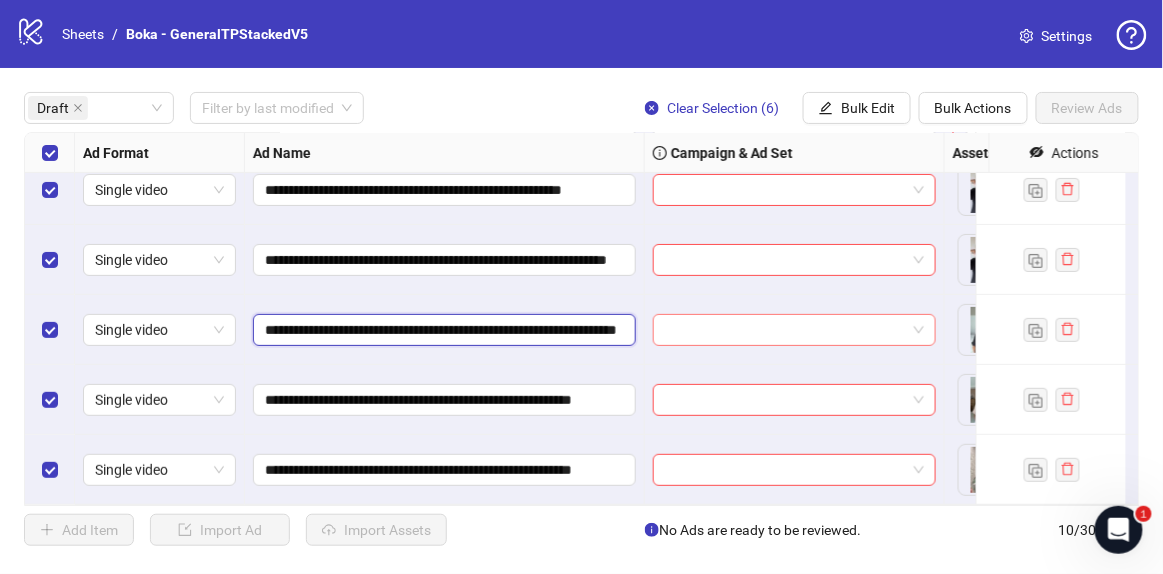 scroll, scrollTop: 0, scrollLeft: 124, axis: horizontal 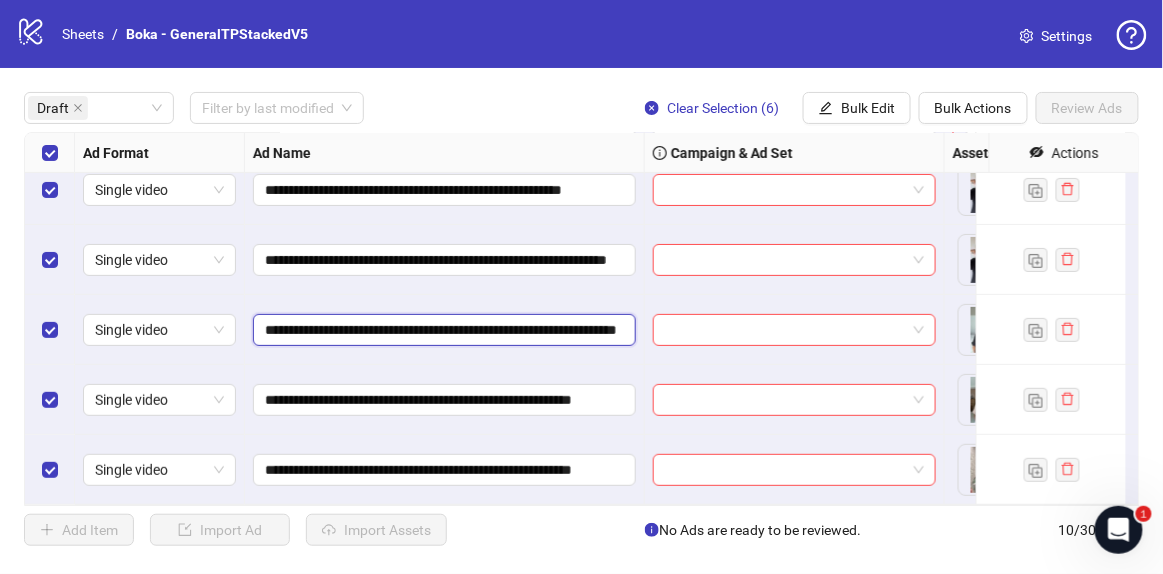 click on "**********" at bounding box center [443, 330] 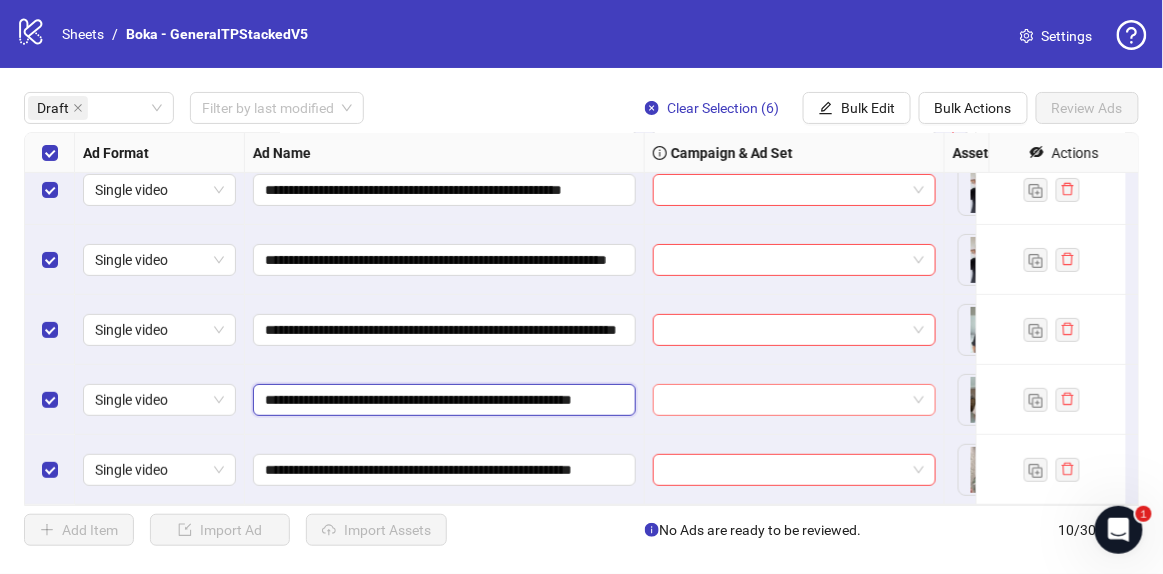 scroll, scrollTop: 0, scrollLeft: 0, axis: both 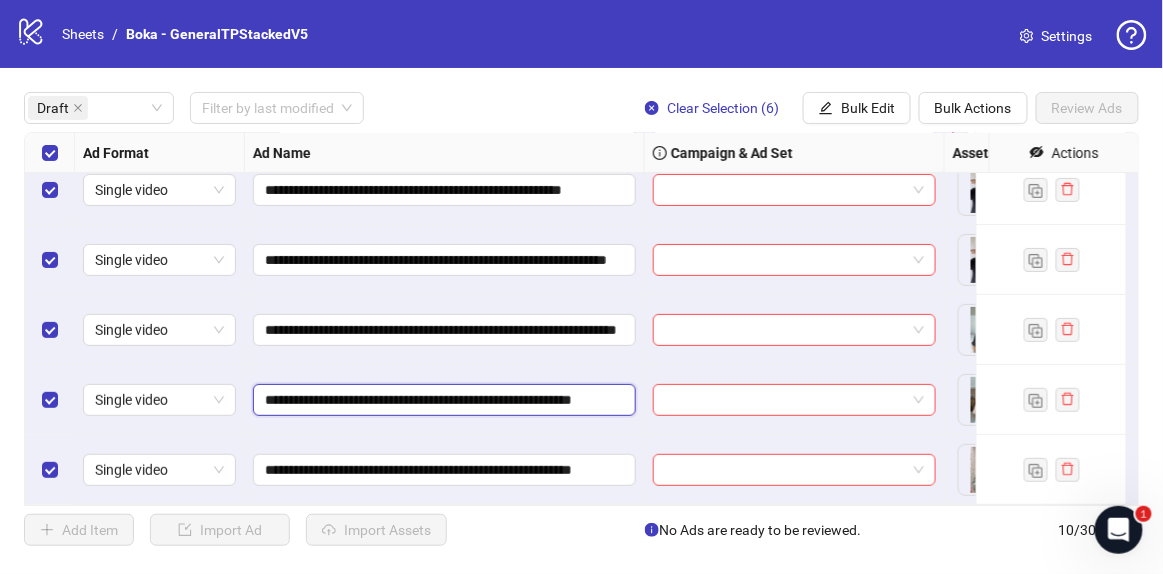 drag, startPoint x: 515, startPoint y: 386, endPoint x: 668, endPoint y: 419, distance: 156.51837 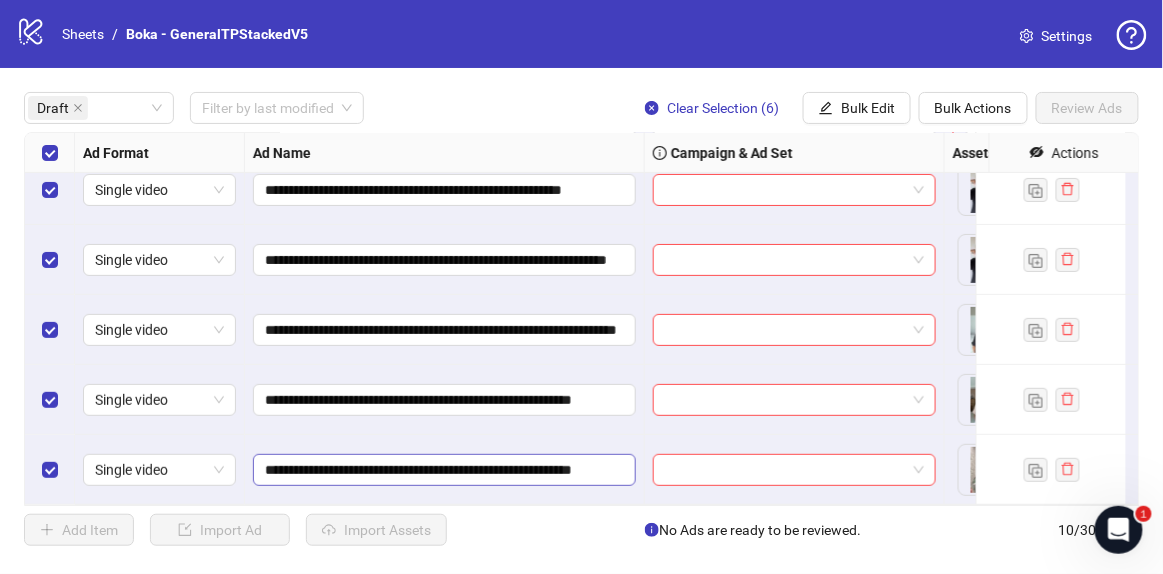 scroll, scrollTop: 0, scrollLeft: 0, axis: both 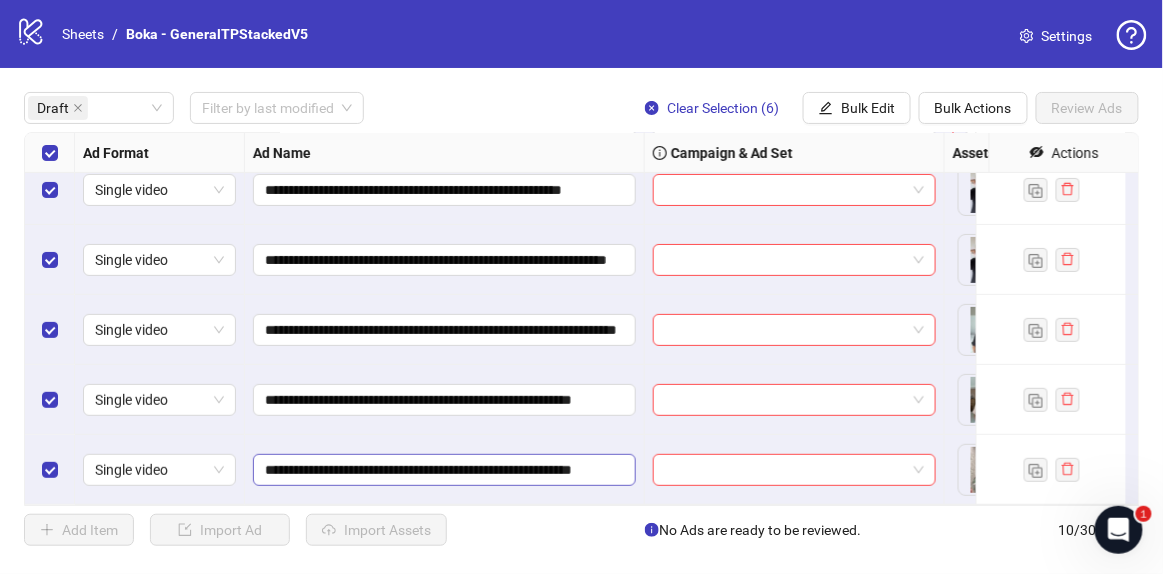 drag, startPoint x: 510, startPoint y: 469, endPoint x: 535, endPoint y: 470, distance: 25.019993 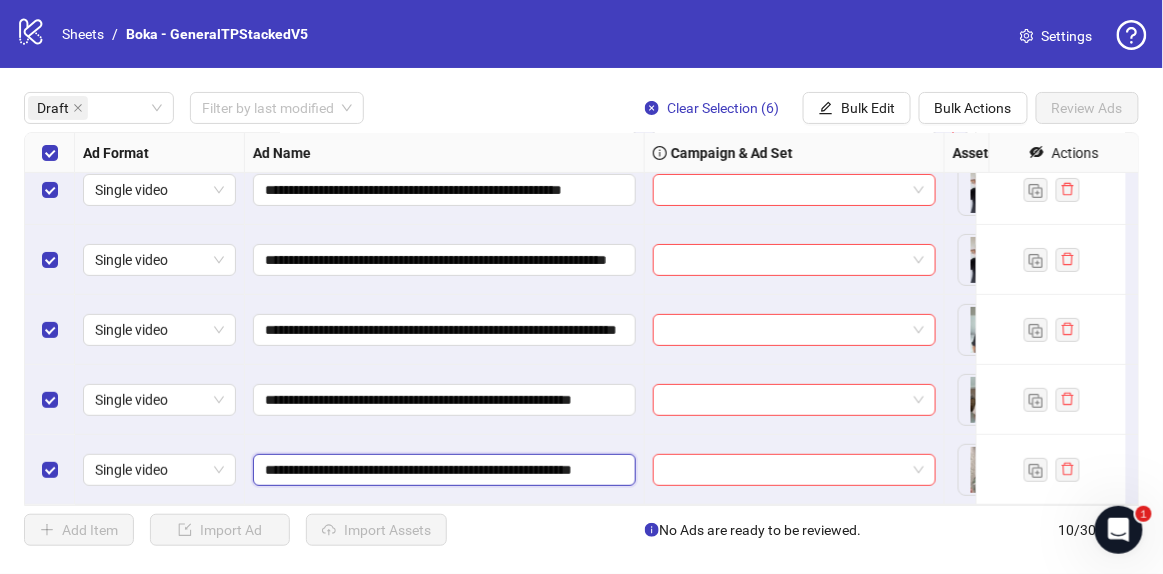 scroll, scrollTop: 0, scrollLeft: 60, axis: horizontal 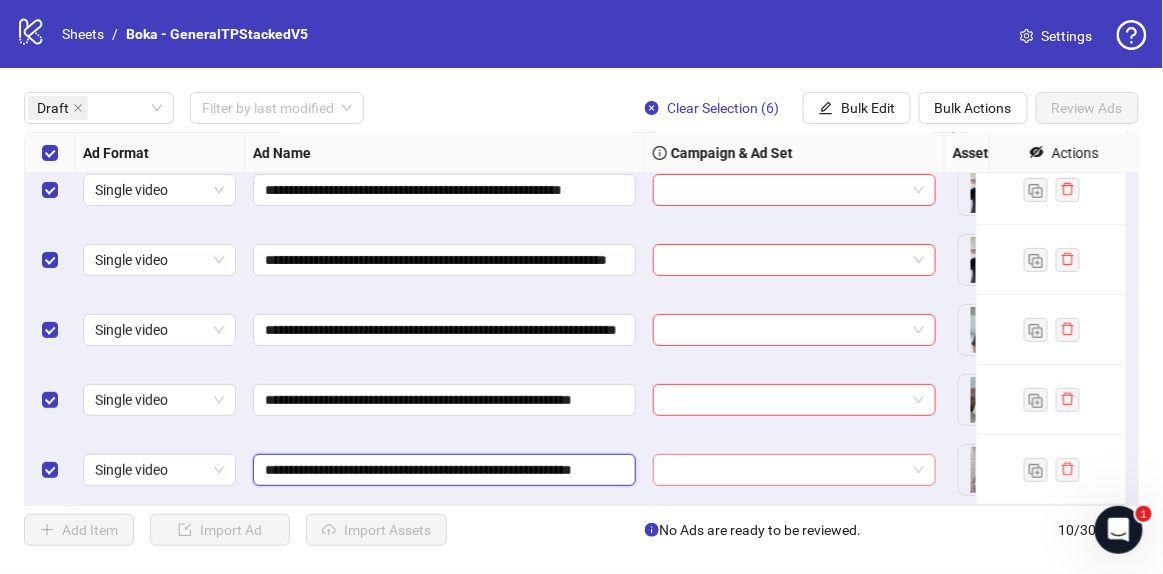 drag, startPoint x: 606, startPoint y: 457, endPoint x: 763, endPoint y: 459, distance: 157.01274 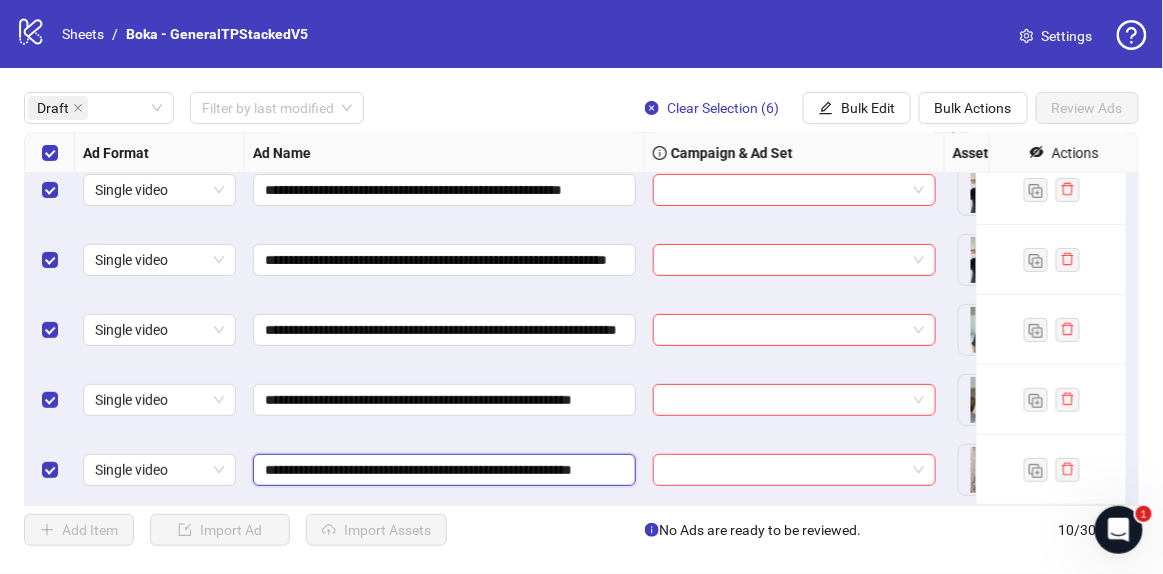 click on "**********" at bounding box center (443, 470) 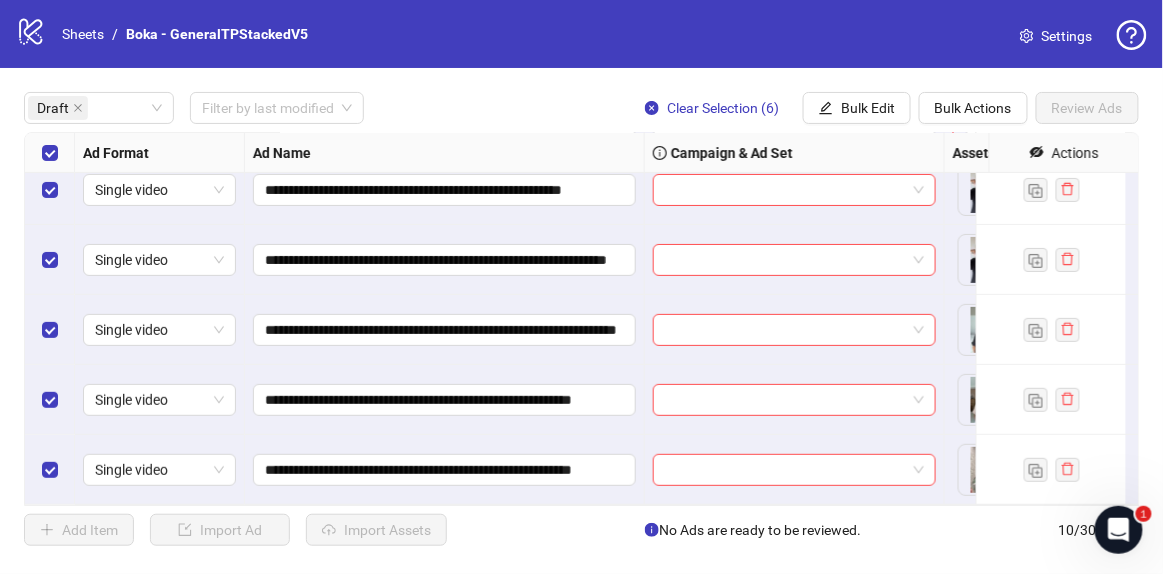 click on "**********" at bounding box center [445, 470] 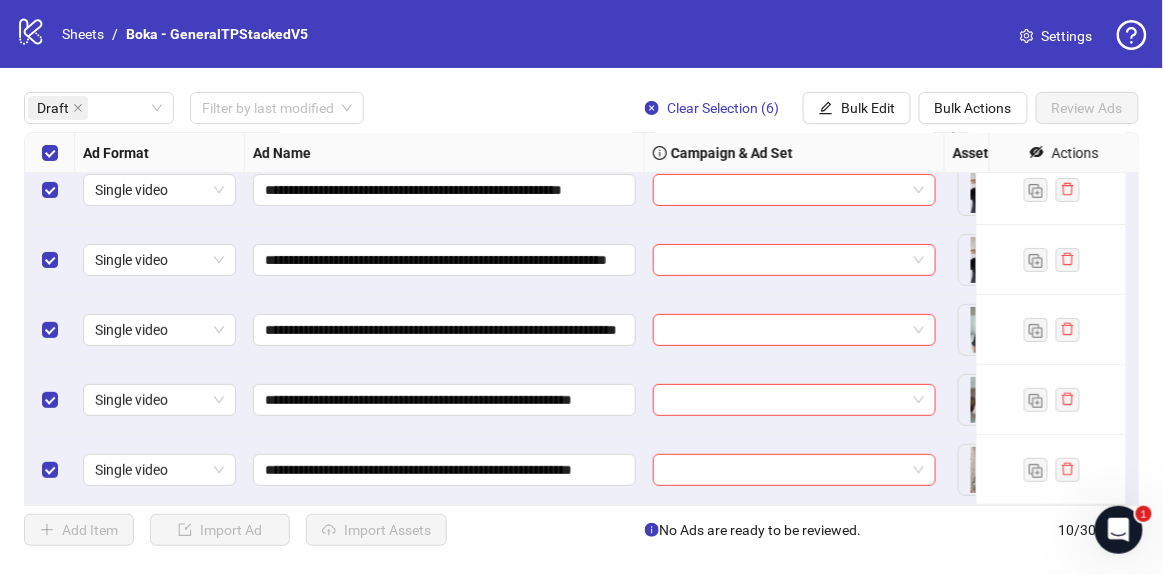 scroll, scrollTop: 0, scrollLeft: 0, axis: both 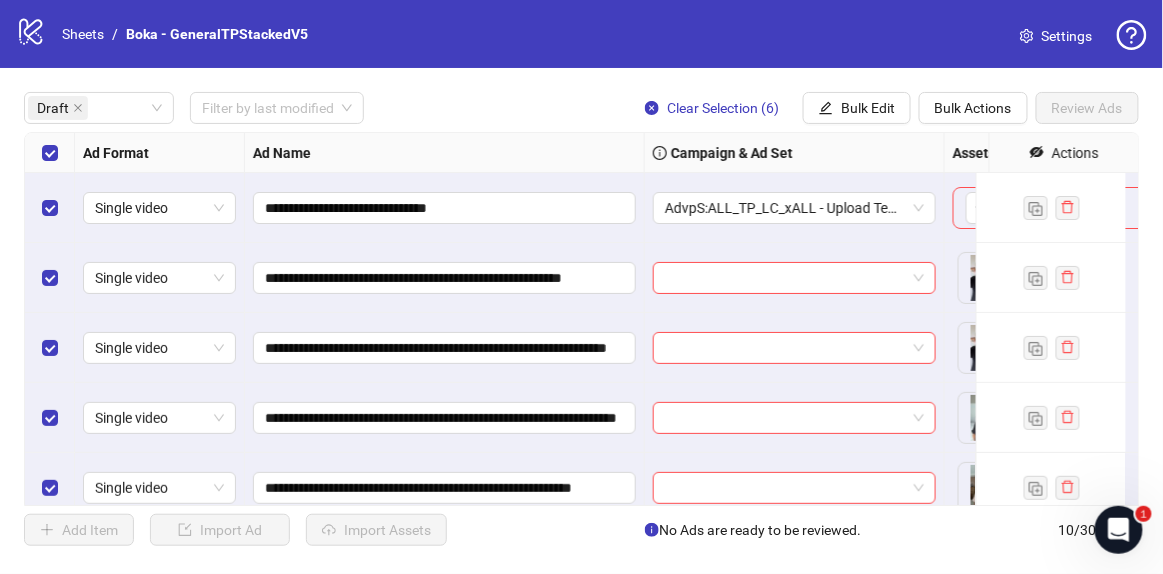 click at bounding box center (50, 153) 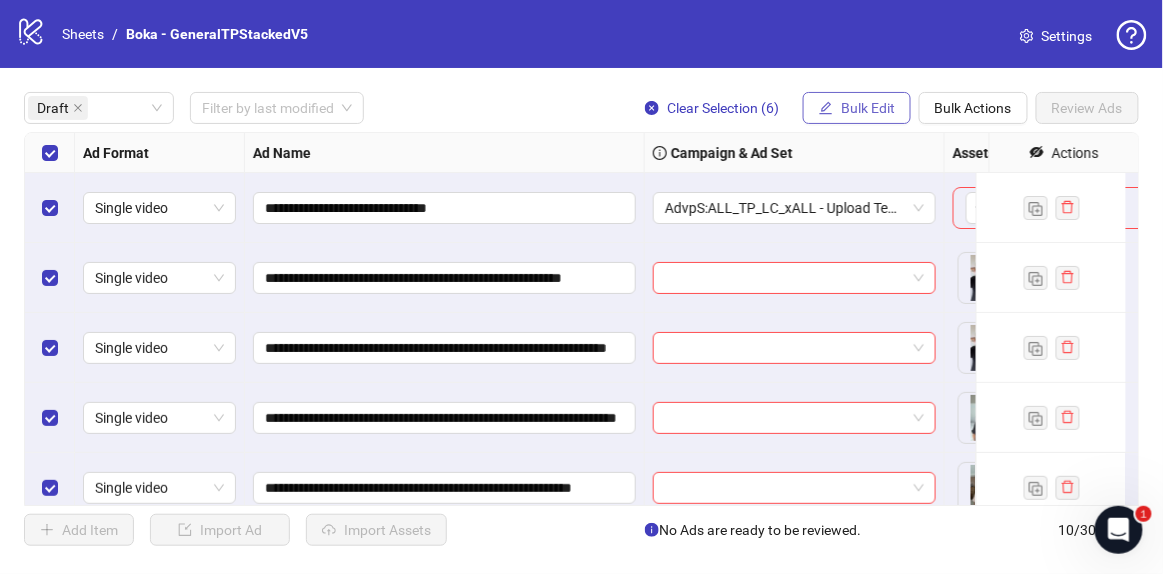 click on "Bulk Edit" at bounding box center [868, 108] 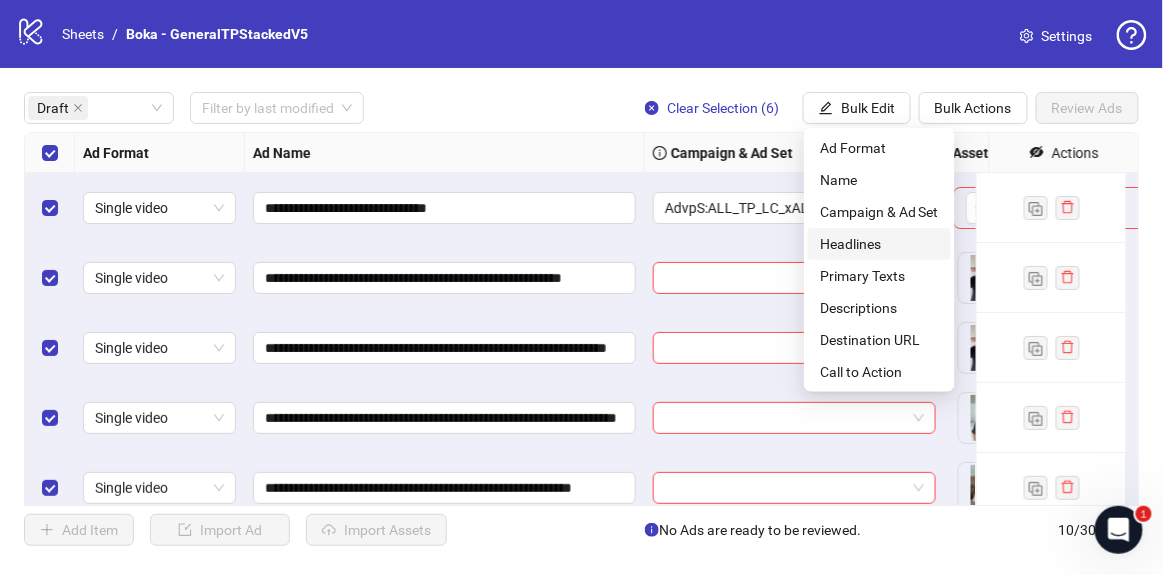 click on "Headlines" at bounding box center [879, 244] 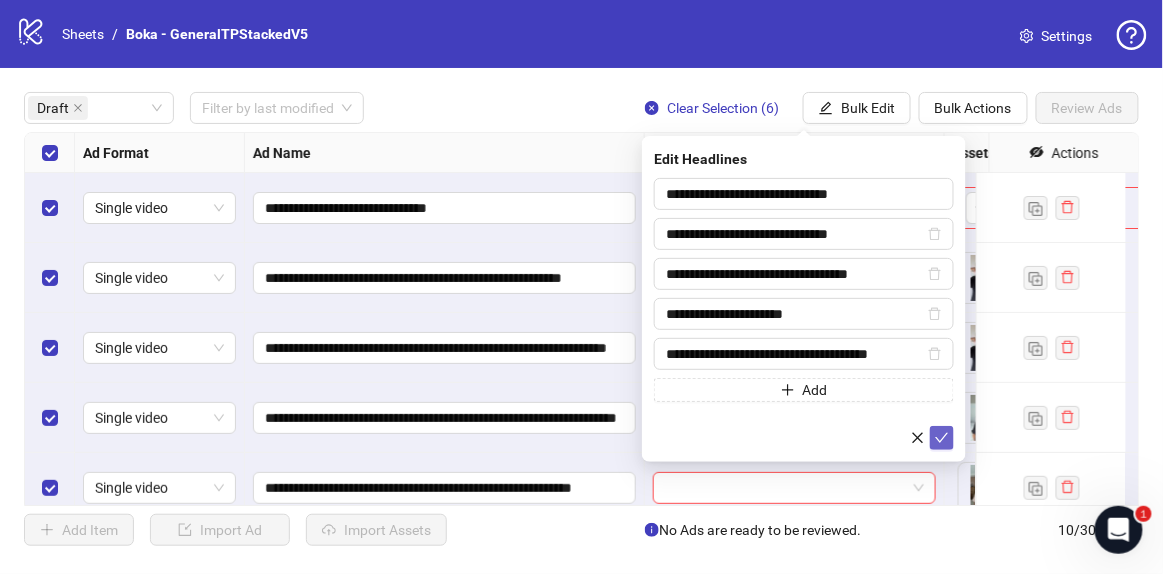 click 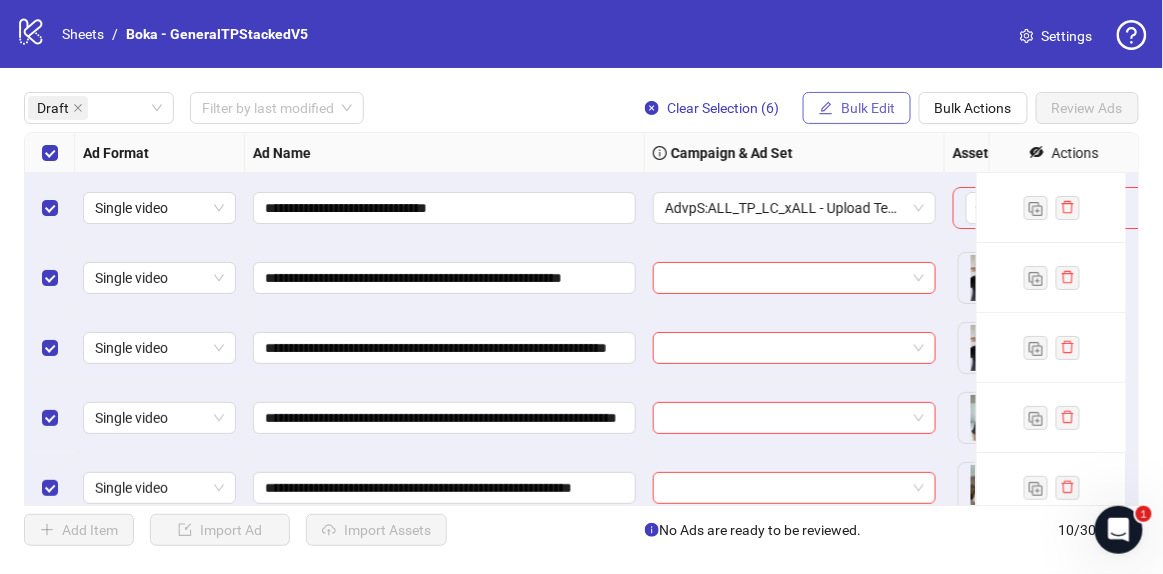 click on "Bulk Edit" at bounding box center (868, 108) 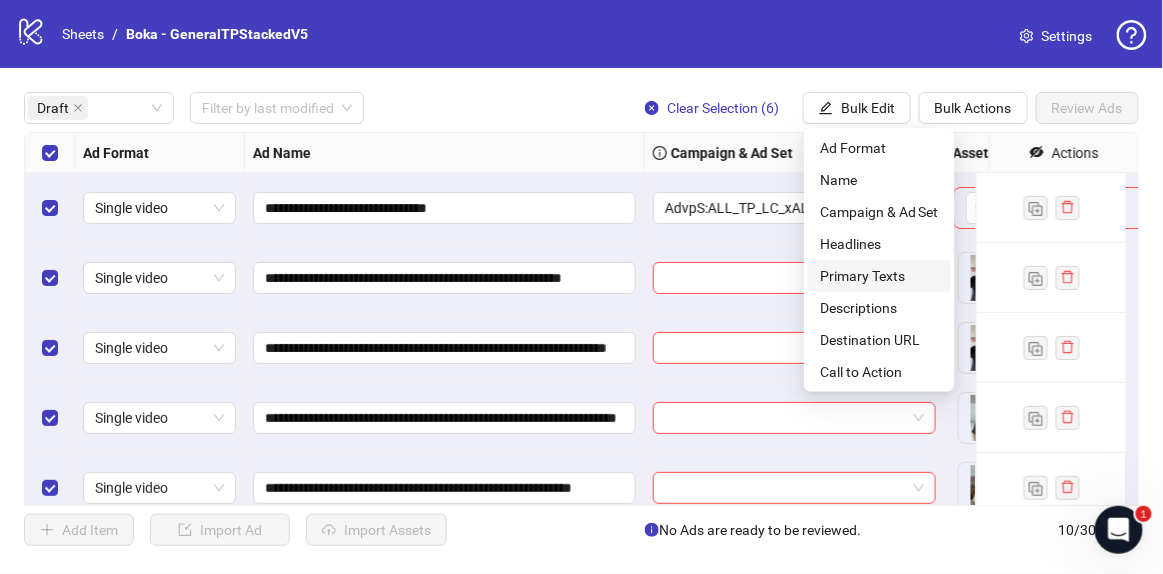 click on "Primary Texts" at bounding box center (879, 276) 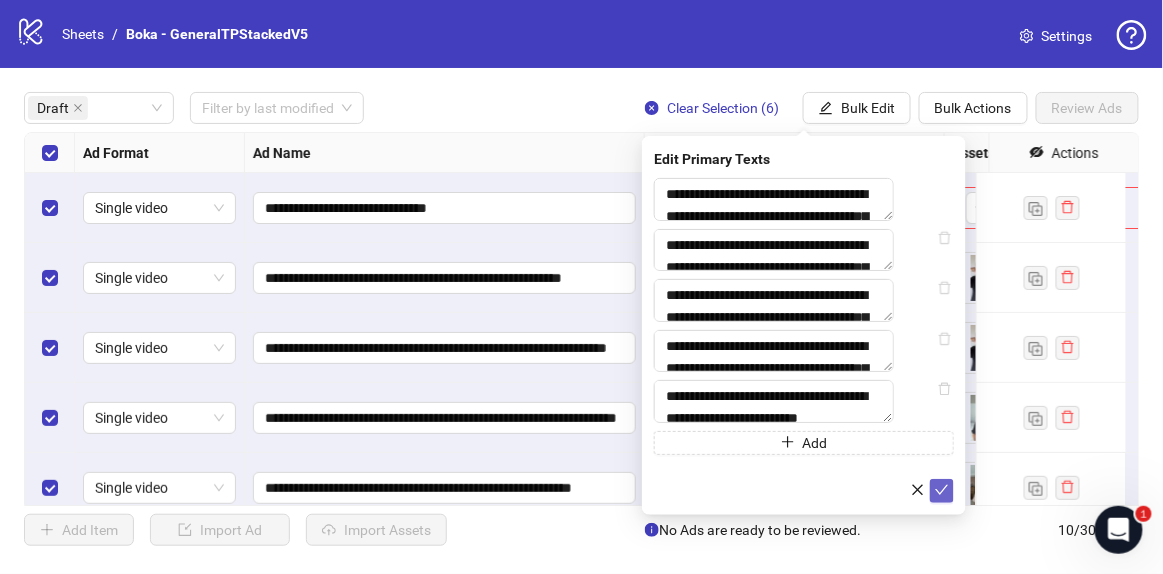 click 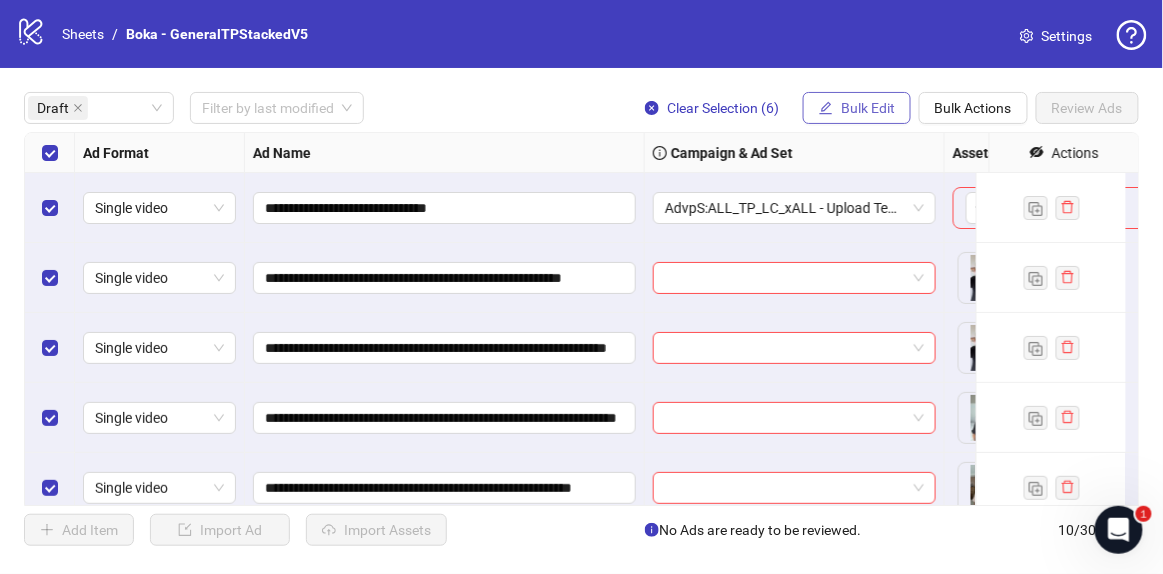 click on "Bulk Edit" at bounding box center (868, 108) 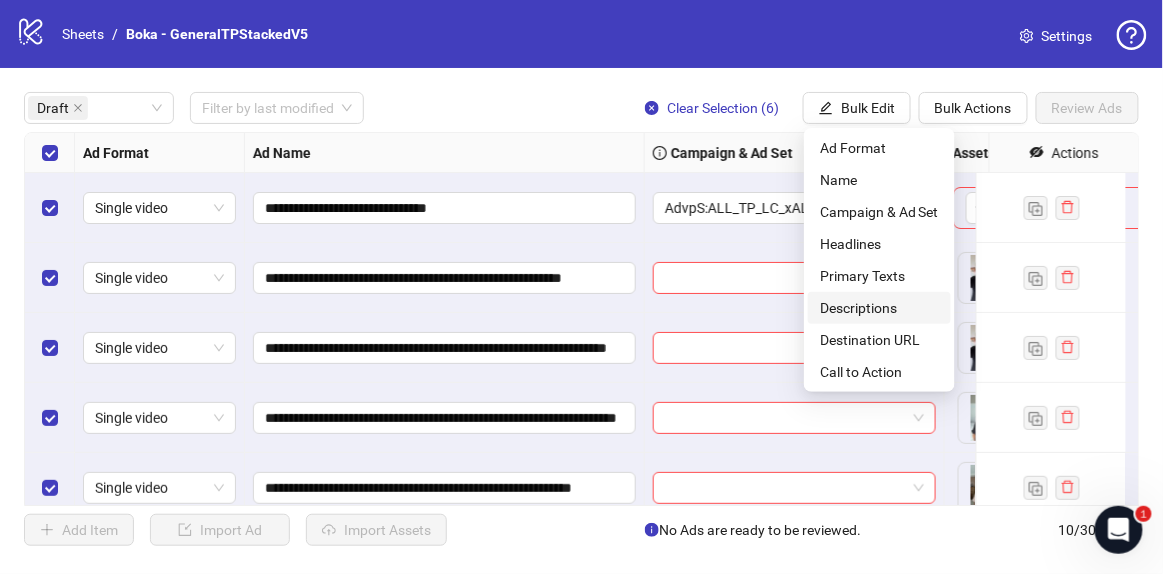 click on "Descriptions" at bounding box center (879, 308) 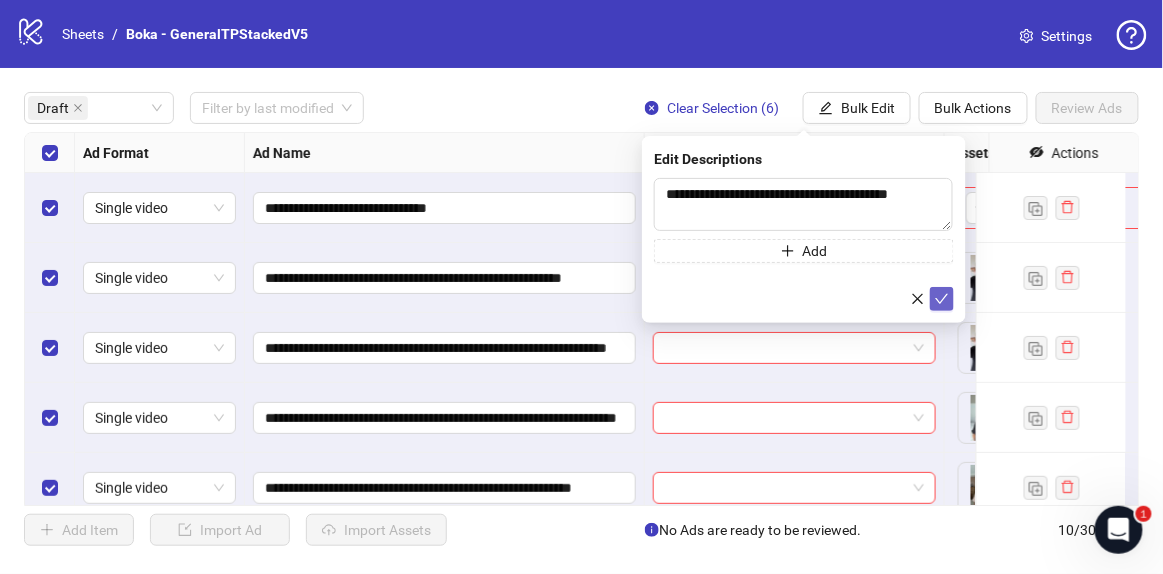 click at bounding box center (942, 299) 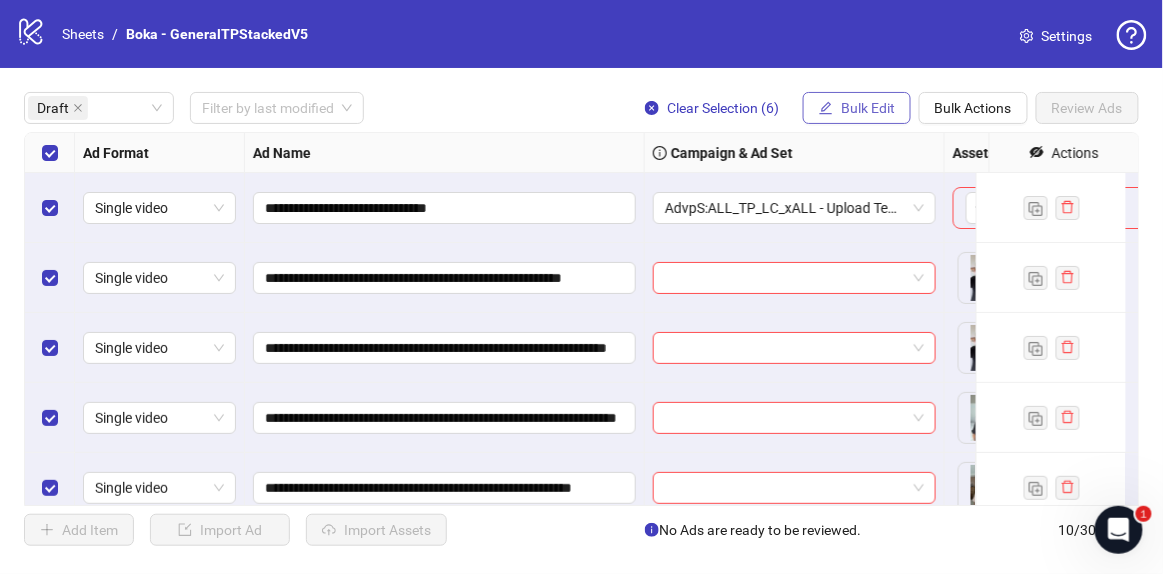 click on "Bulk Edit" at bounding box center (868, 108) 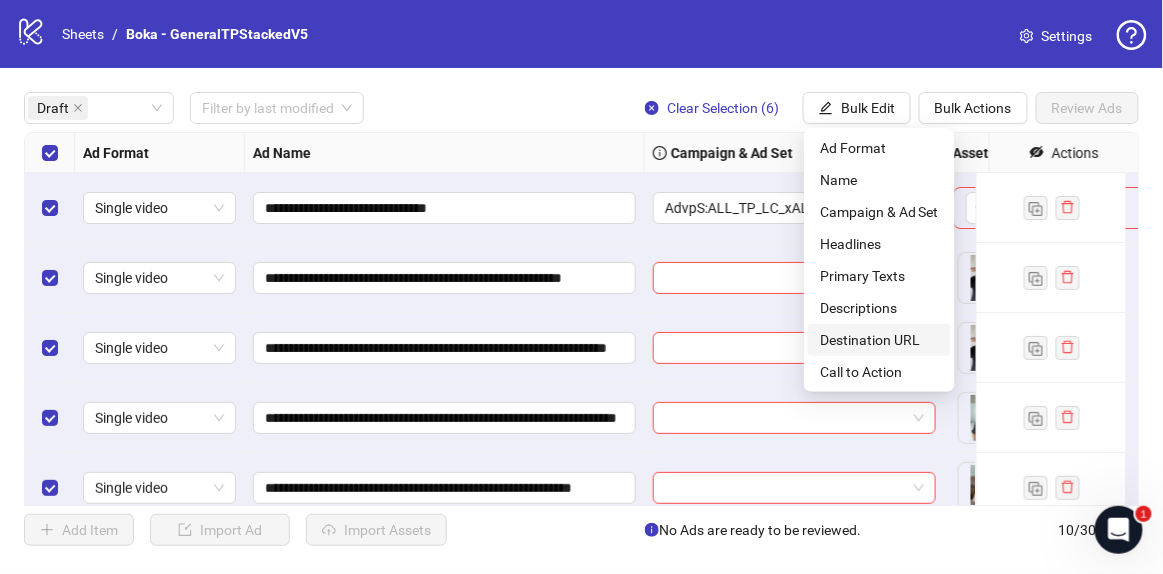 click on "Destination URL" at bounding box center [879, 340] 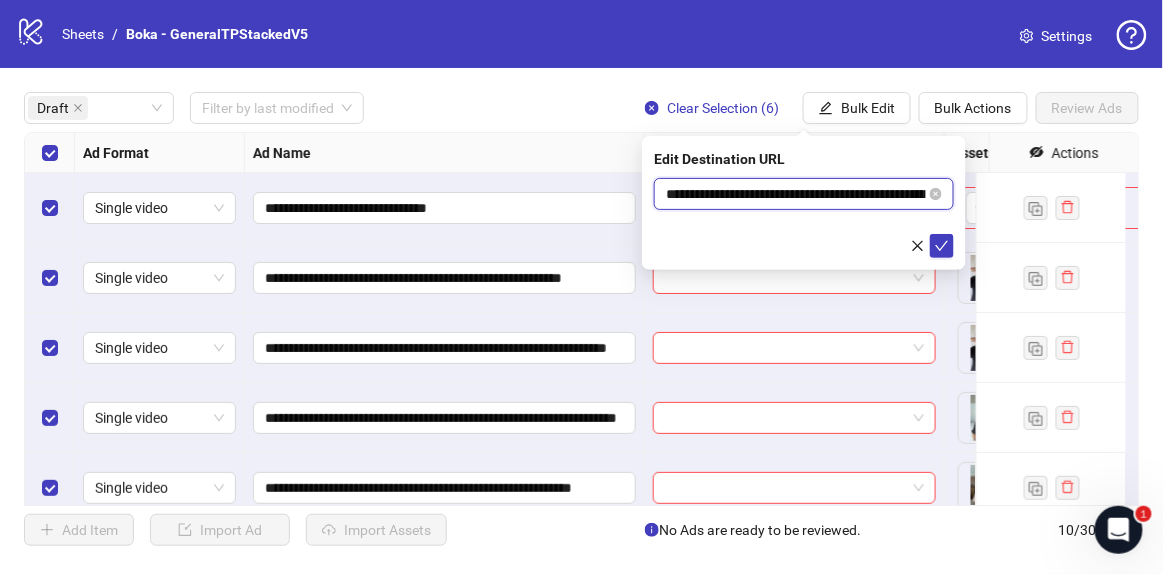 scroll, scrollTop: 0, scrollLeft: 158, axis: horizontal 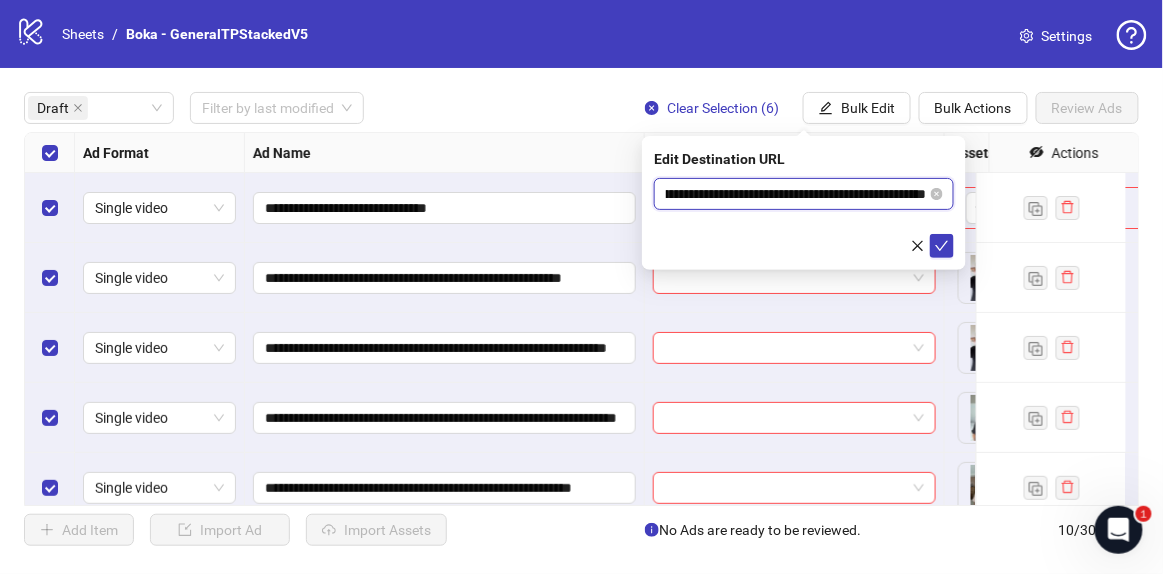drag, startPoint x: 778, startPoint y: 194, endPoint x: 963, endPoint y: 208, distance: 185.52898 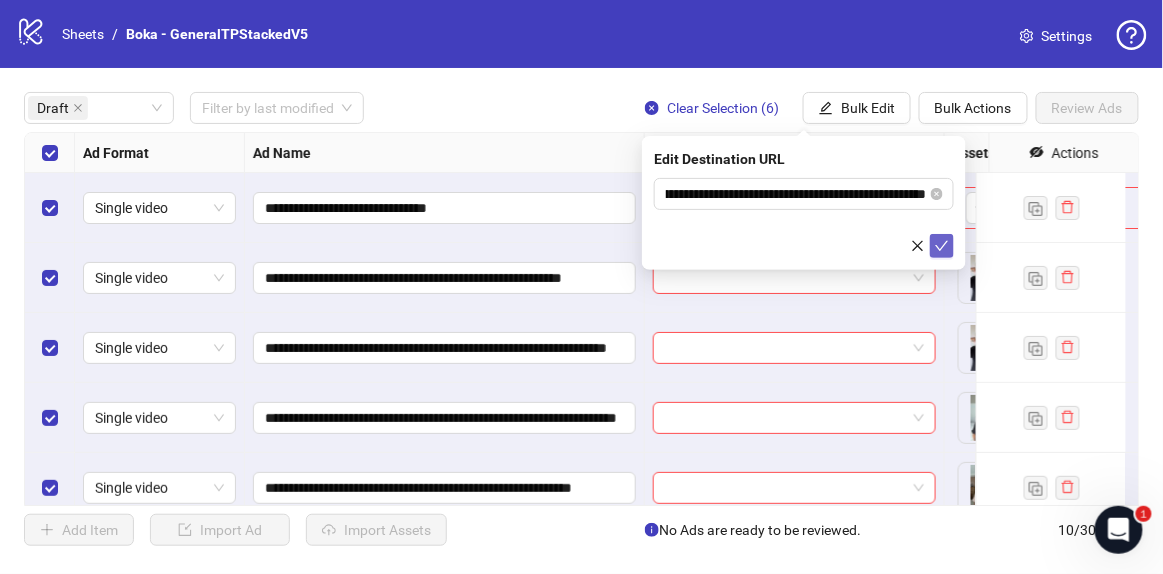 click at bounding box center (942, 246) 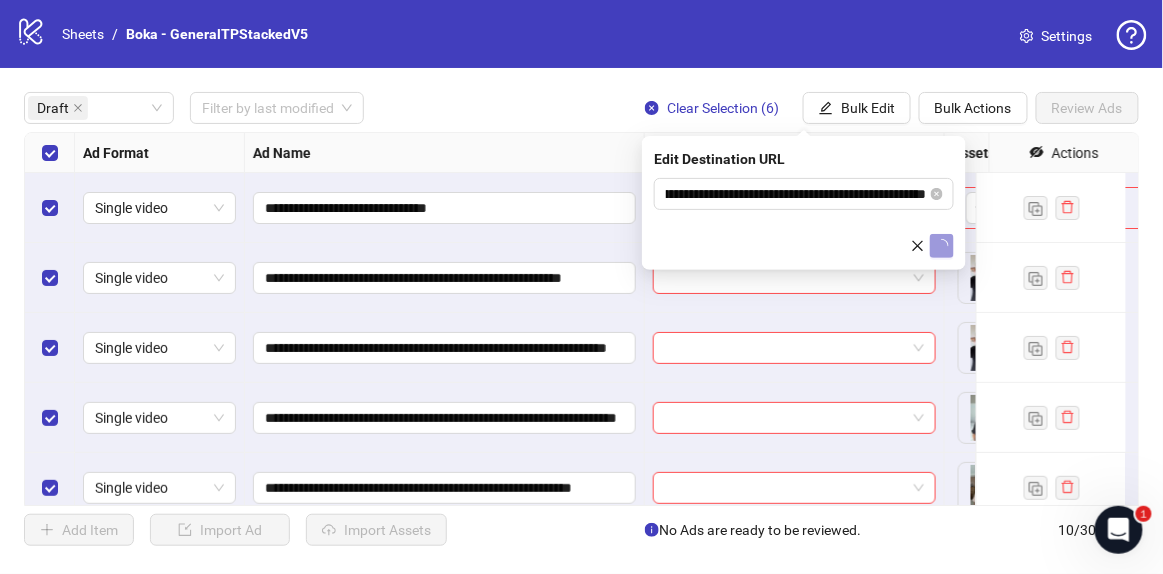 scroll, scrollTop: 0, scrollLeft: 0, axis: both 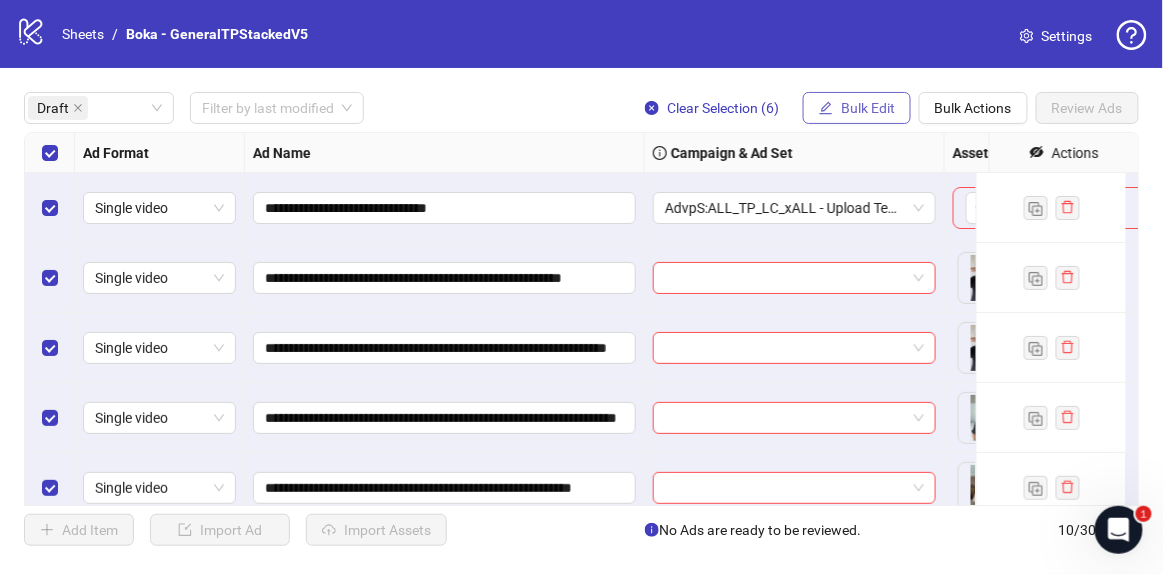 click on "Bulk Edit" at bounding box center (868, 108) 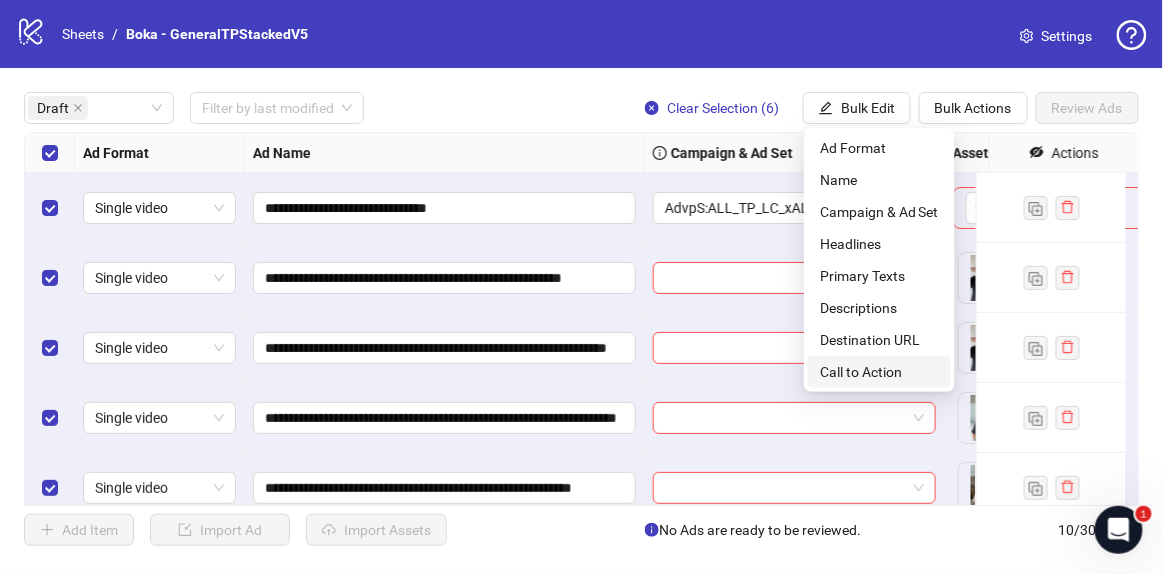 click on "Call to Action" at bounding box center (879, 372) 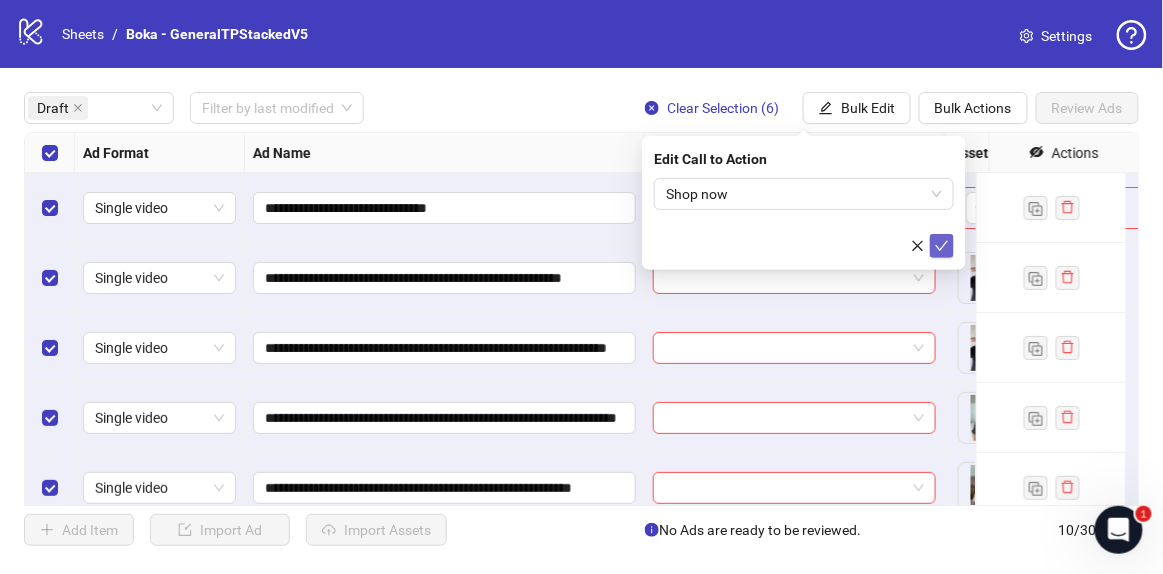 click at bounding box center [942, 246] 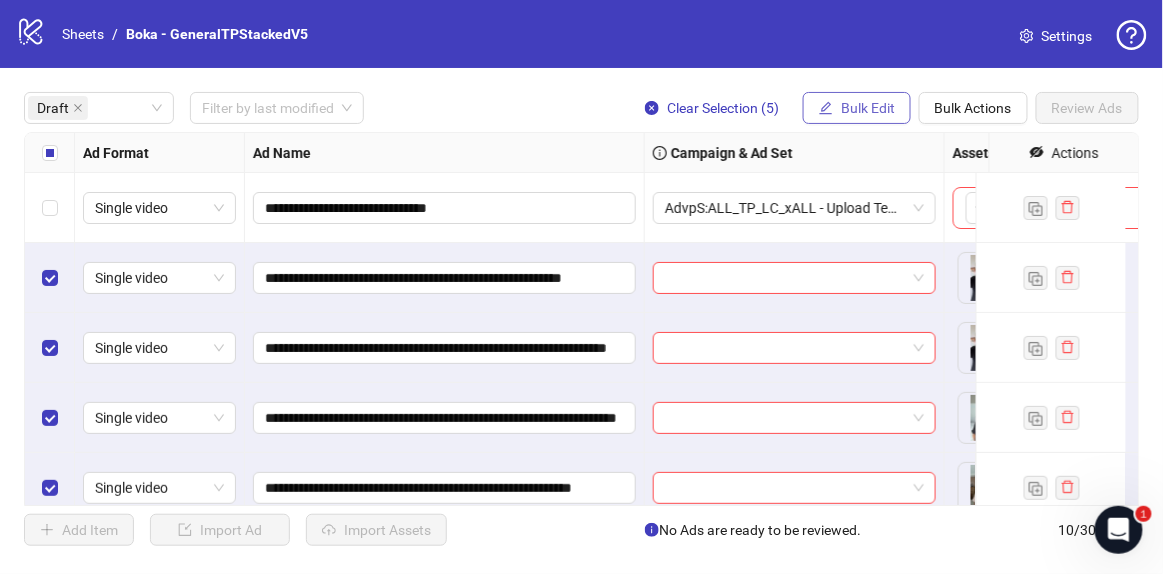 click 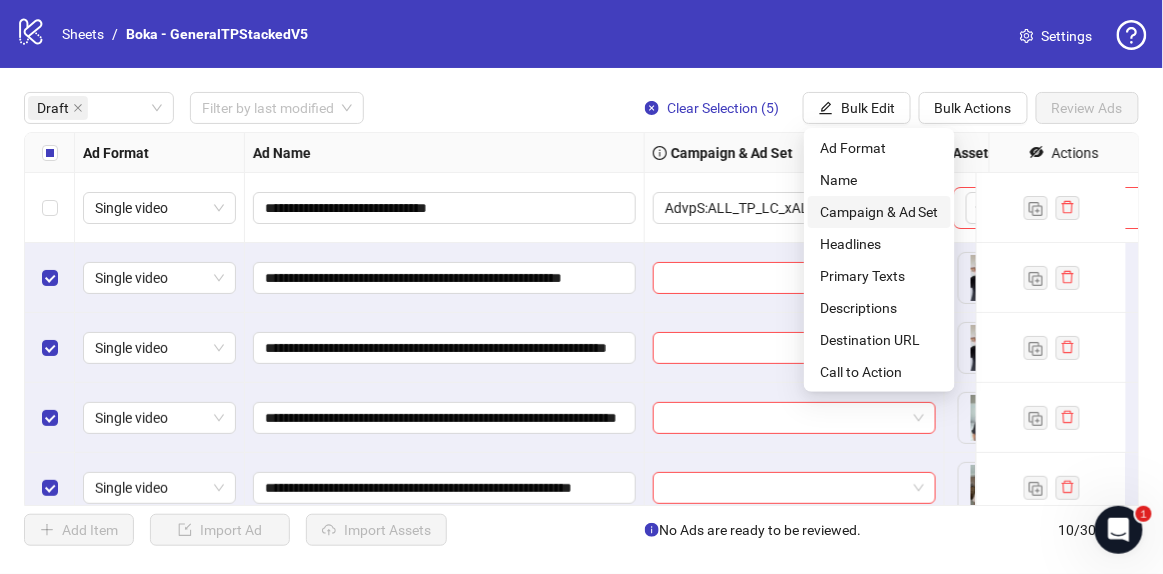 click on "Campaign & Ad Set" at bounding box center (879, 212) 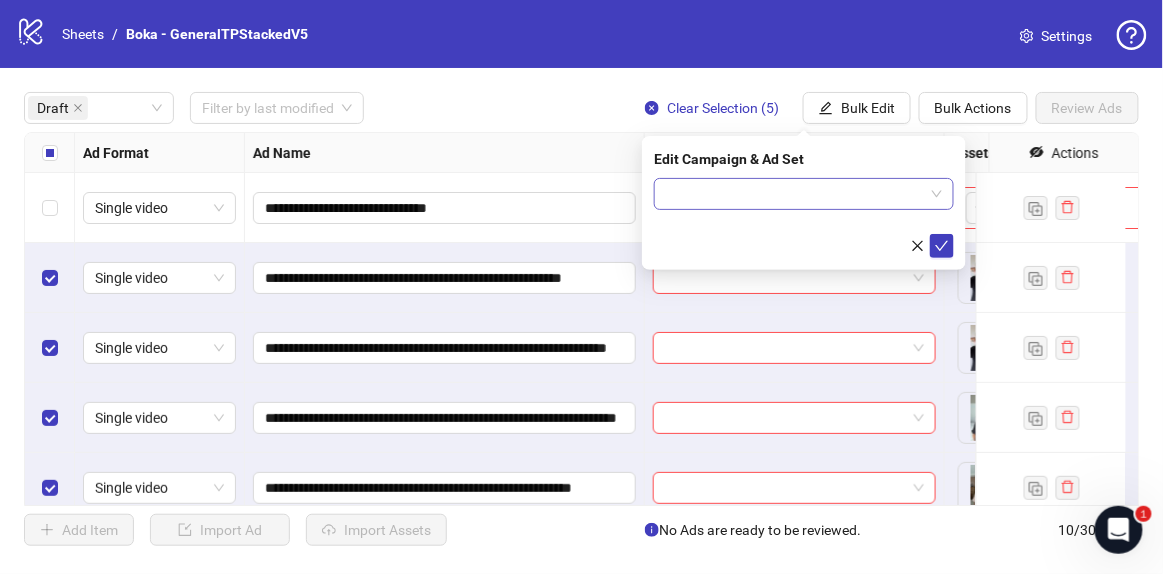 click at bounding box center [795, 194] 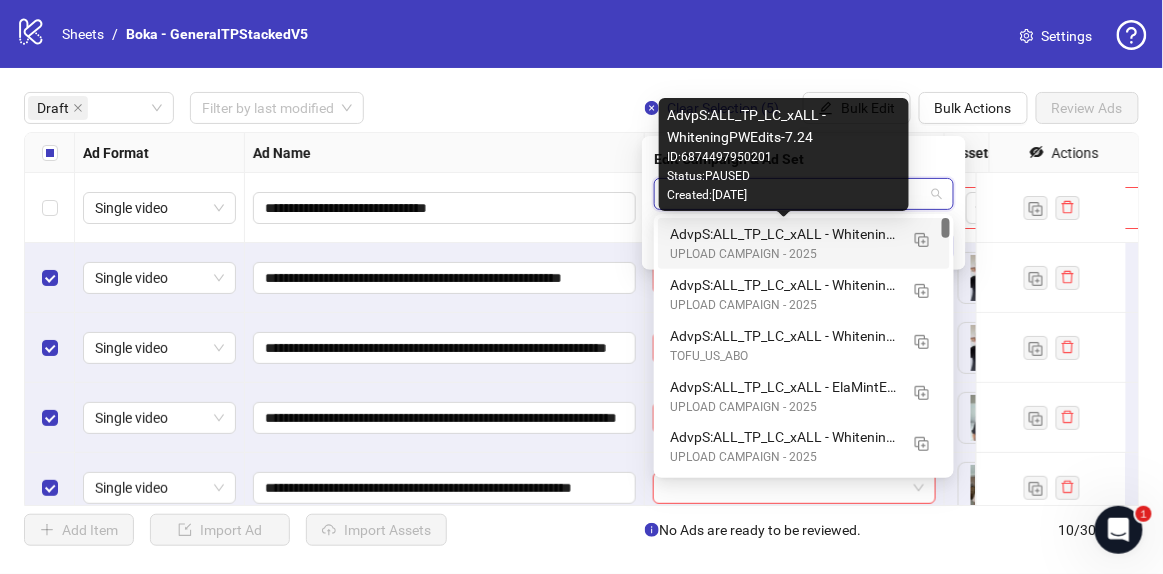 click on "AdvpS:ALL_TP_LC_xALL - WhiteningPWEdits-7.24" at bounding box center (784, 234) 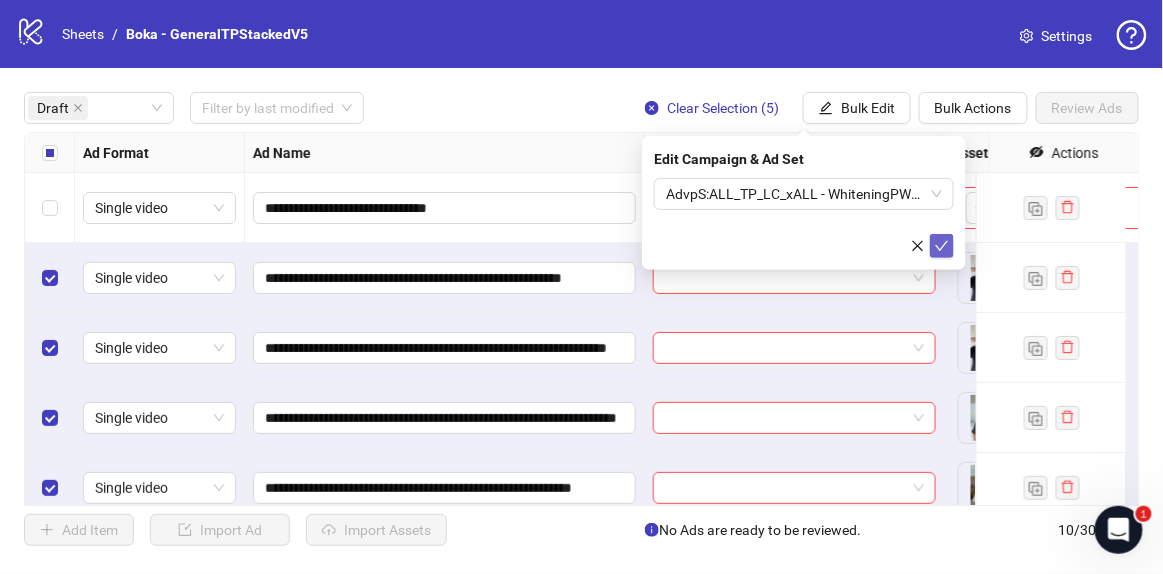 click 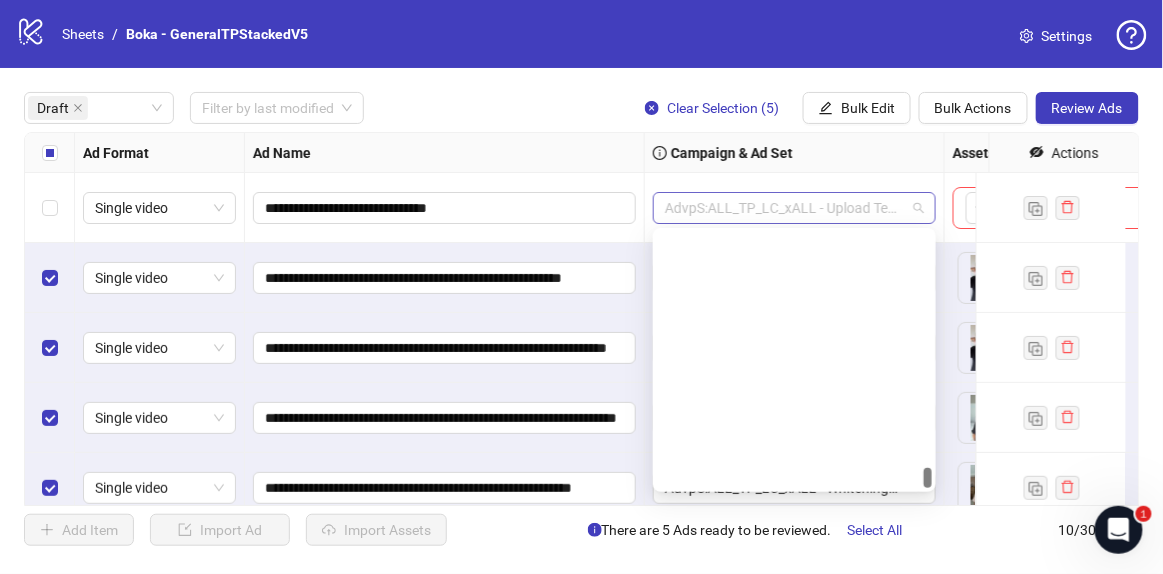 click on "AdvpS:ALL_TP_LC_xALL - Upload Template" at bounding box center [794, 208] 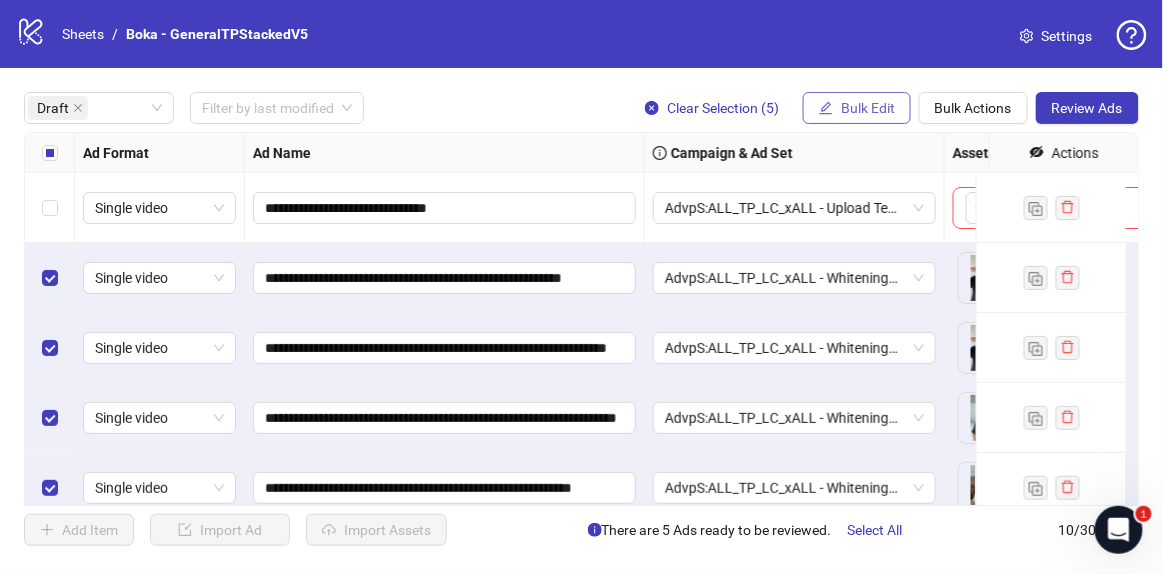 click on "Bulk Edit" at bounding box center [868, 108] 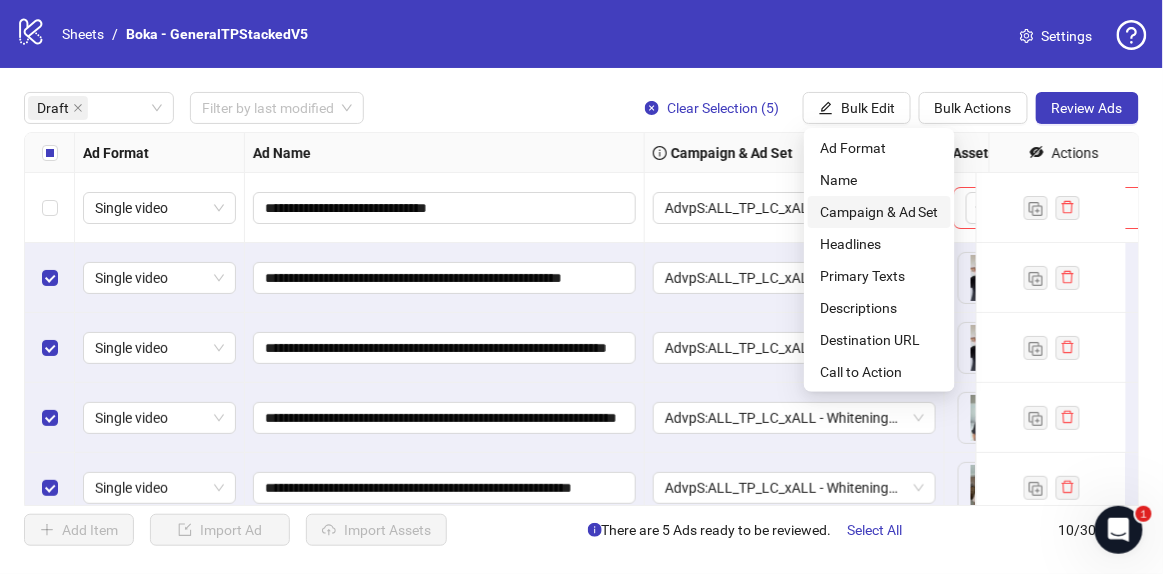 click on "Campaign & Ad Set" at bounding box center (879, 212) 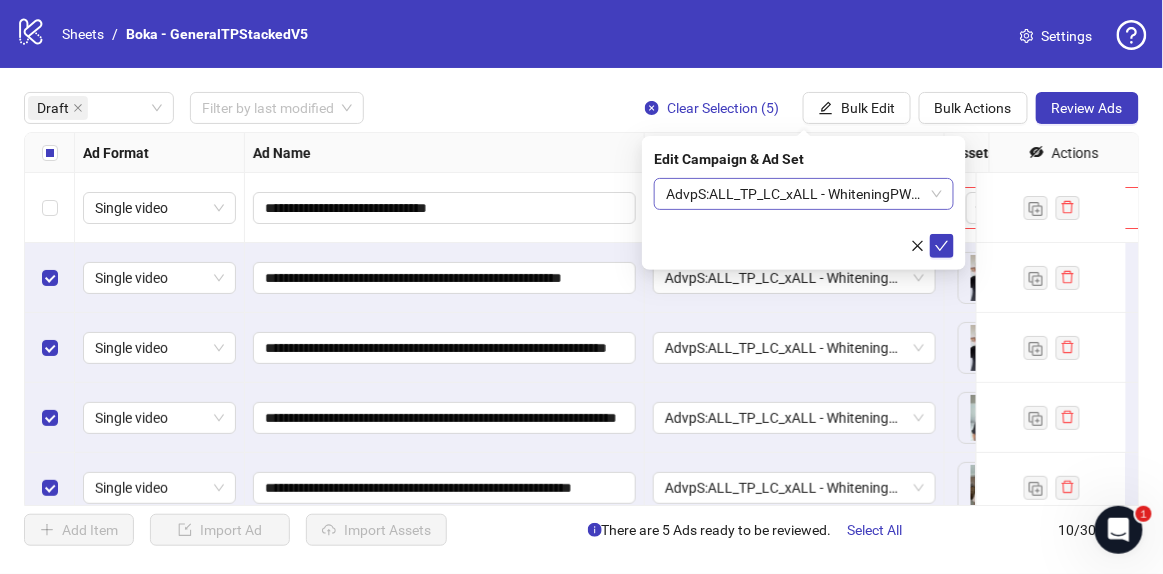 click on "AdvpS:ALL_TP_LC_xALL - WhiteningPWEdits-7.24" at bounding box center [804, 194] 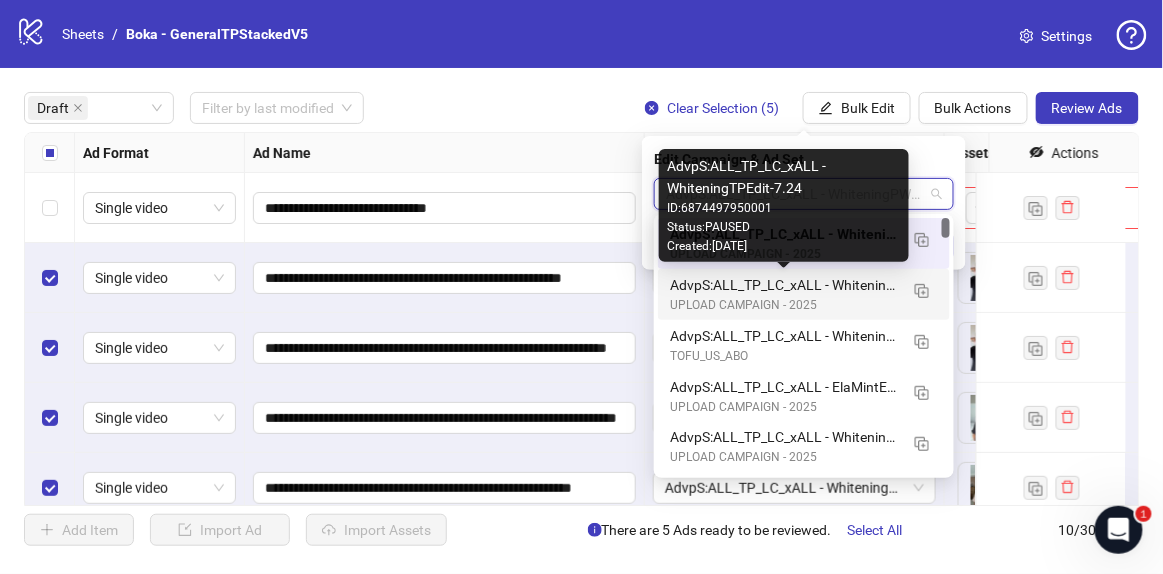 click on "AdvpS:ALL_TP_LC_xALL - WhiteningTPEdit-7.24" at bounding box center [784, 285] 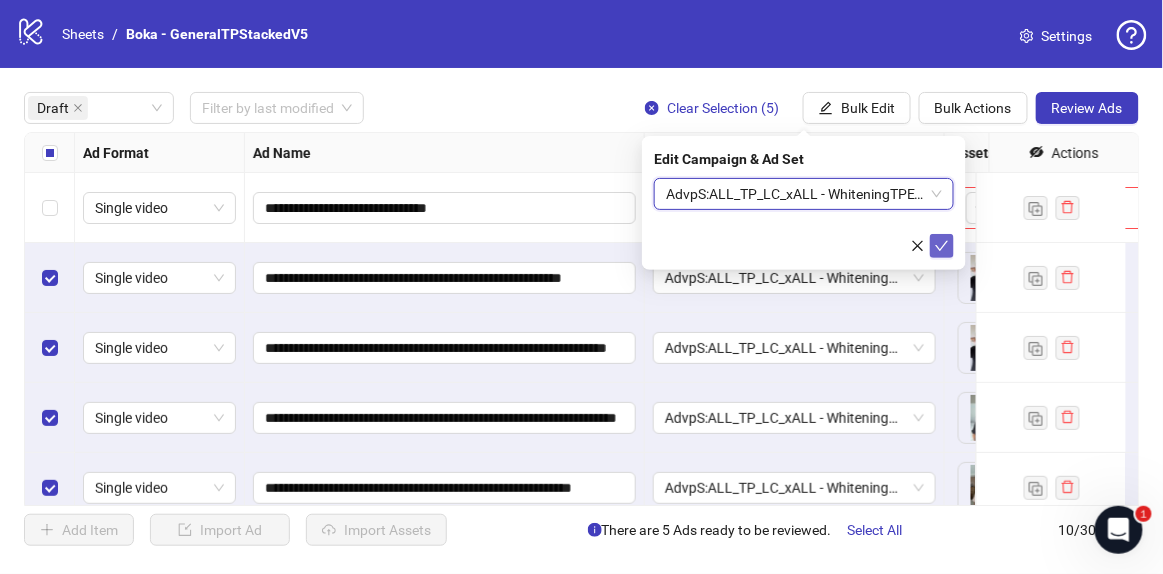 click 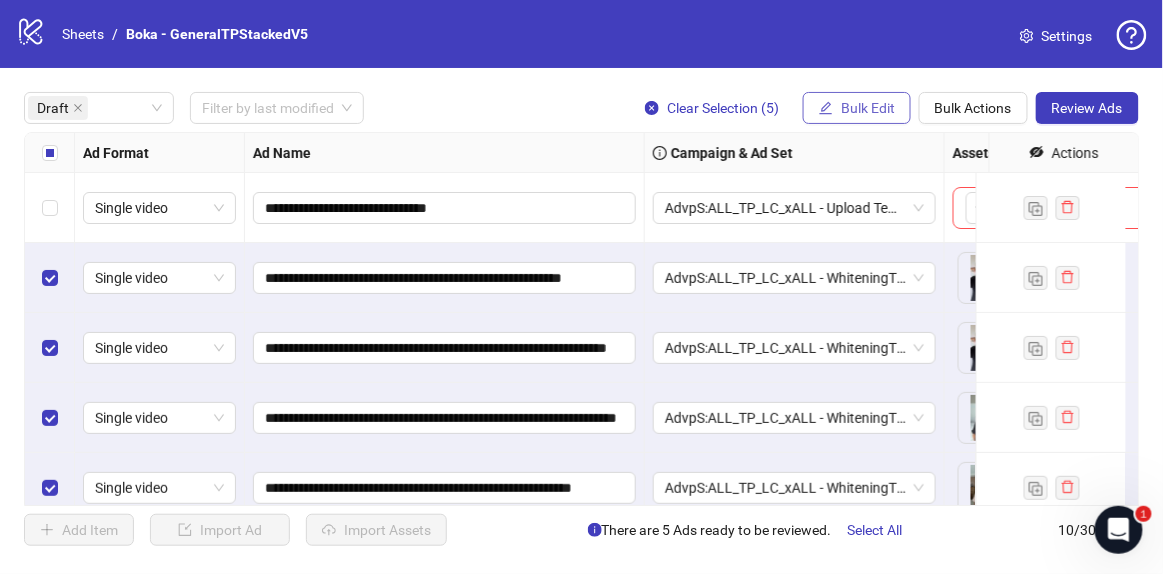 click on "Bulk Edit" at bounding box center [868, 108] 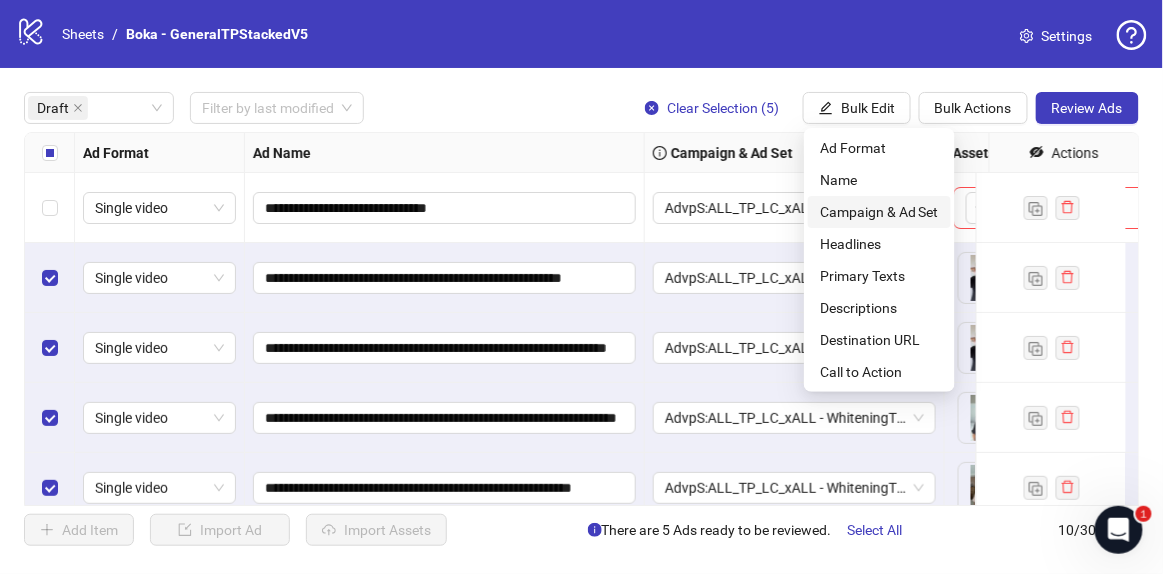 click on "Campaign & Ad Set" at bounding box center (879, 212) 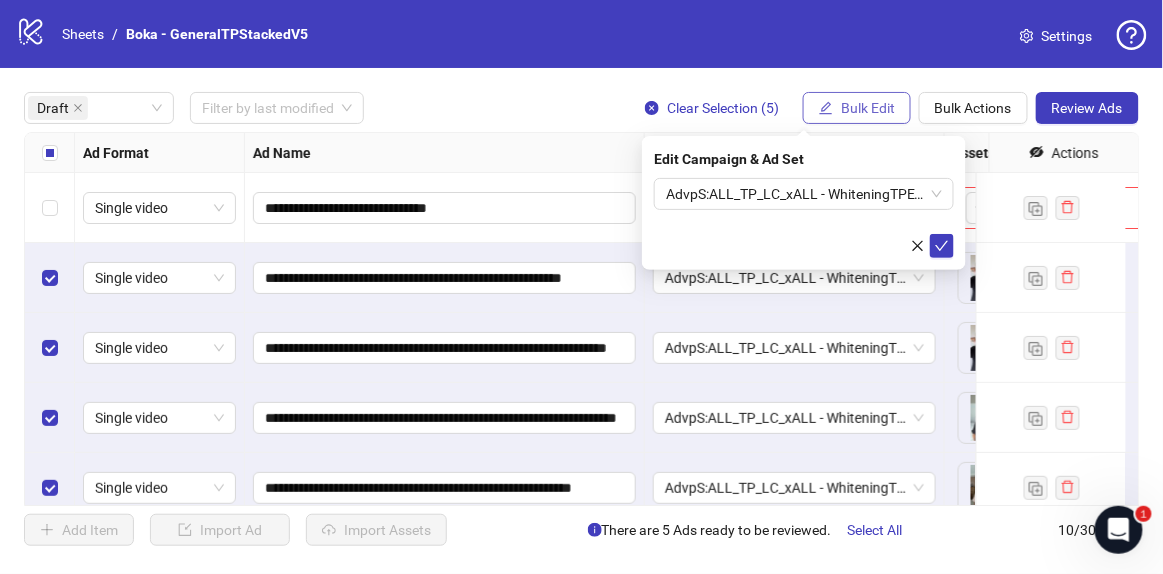 click on "Bulk Edit" at bounding box center [868, 108] 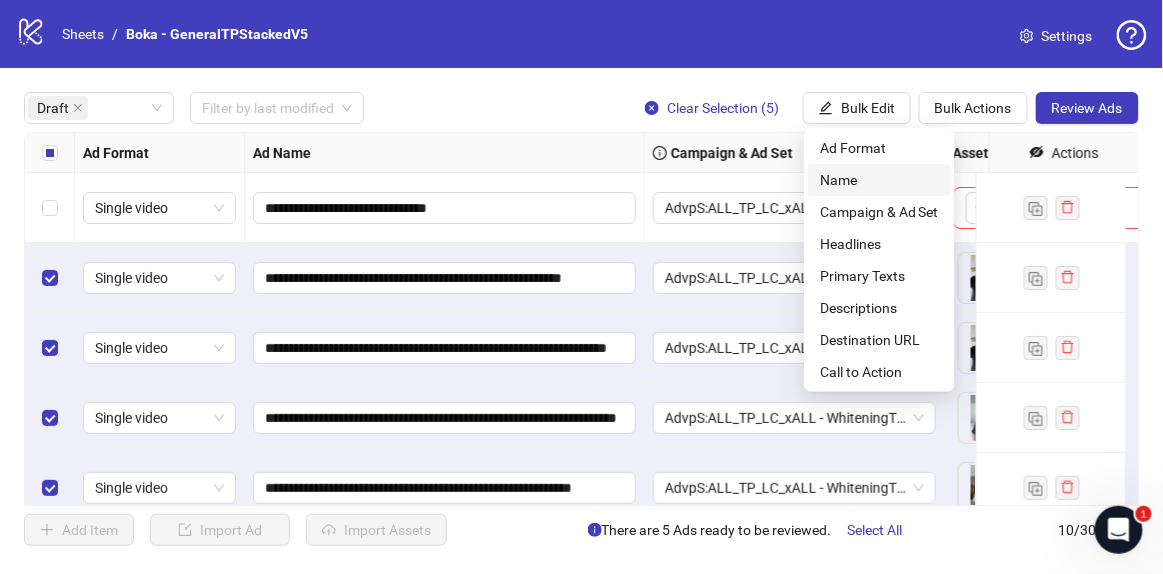 click on "Name" at bounding box center (879, 180) 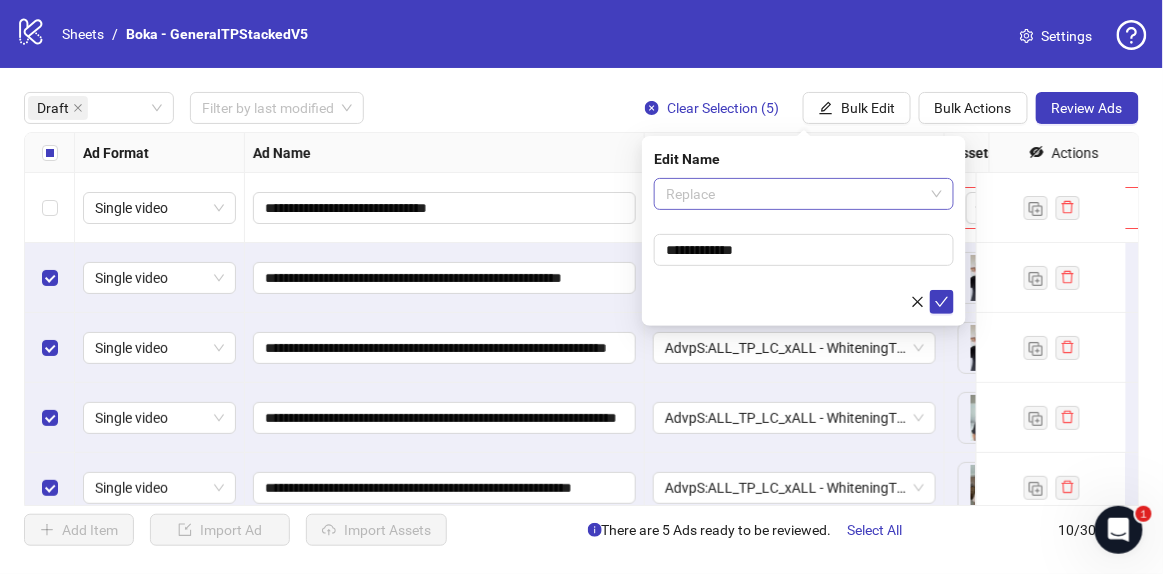 click on "Replace" at bounding box center [804, 194] 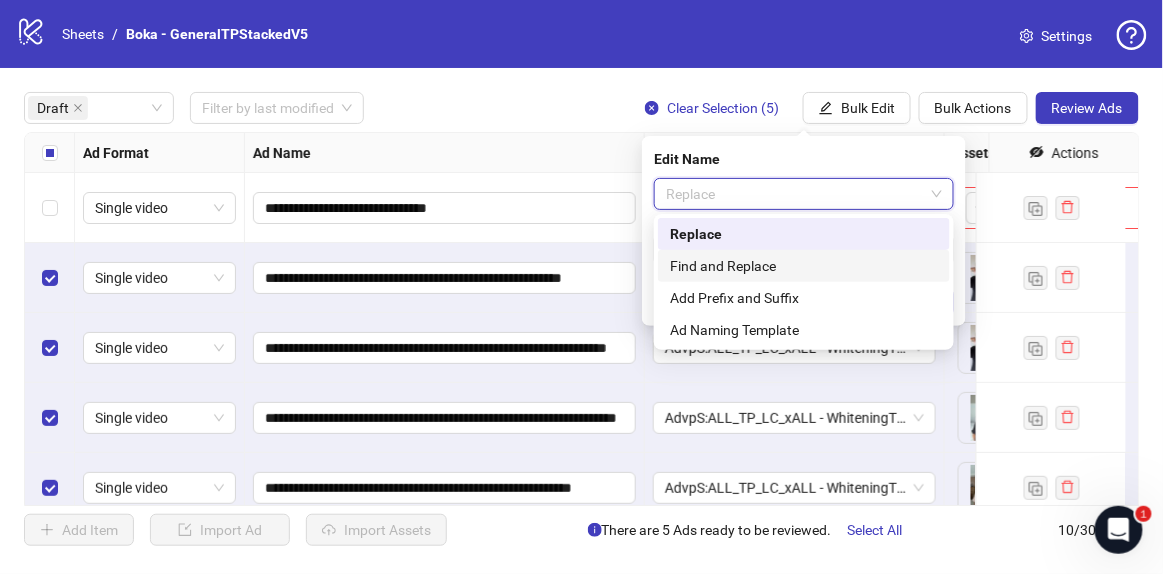 click on "Find and Replace" at bounding box center (804, 266) 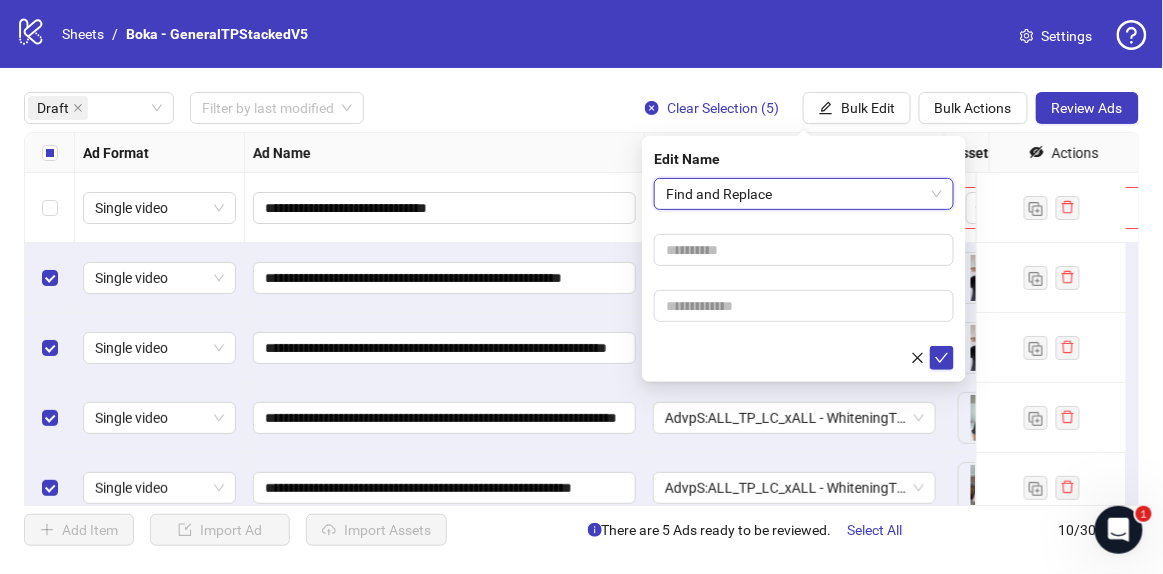 click on "Find and Replace" at bounding box center [804, 194] 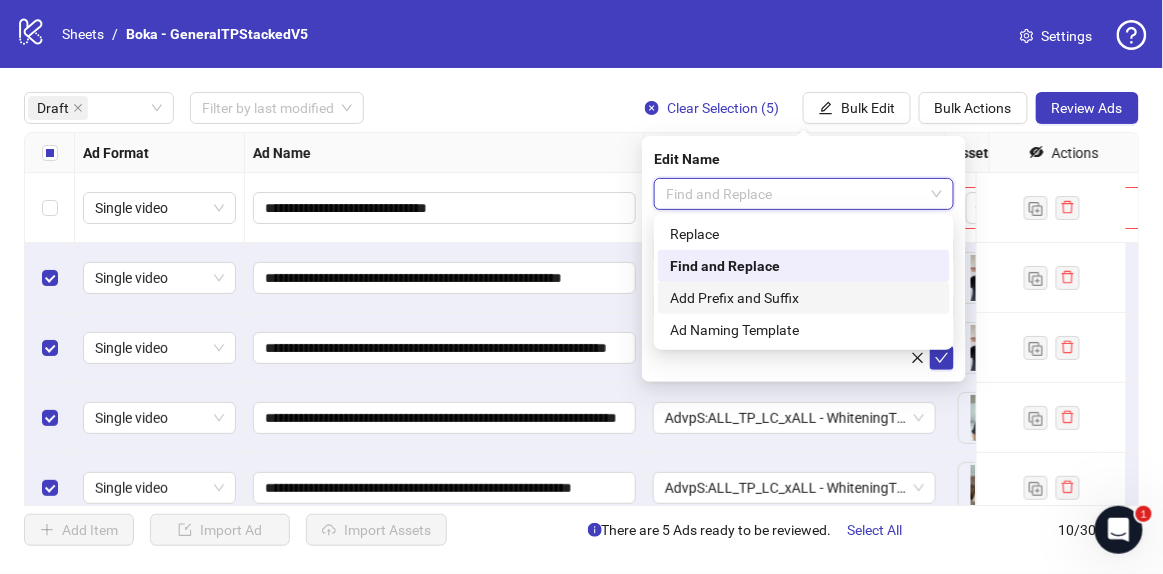 click on "Add Prefix and Suffix" at bounding box center (804, 298) 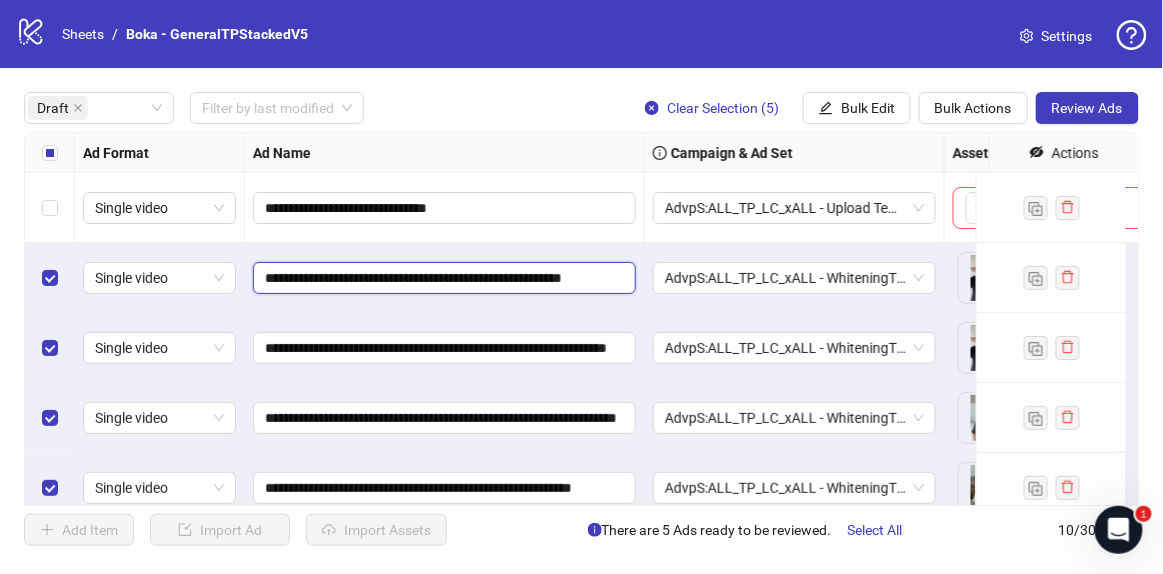click on "**********" at bounding box center (443, 278) 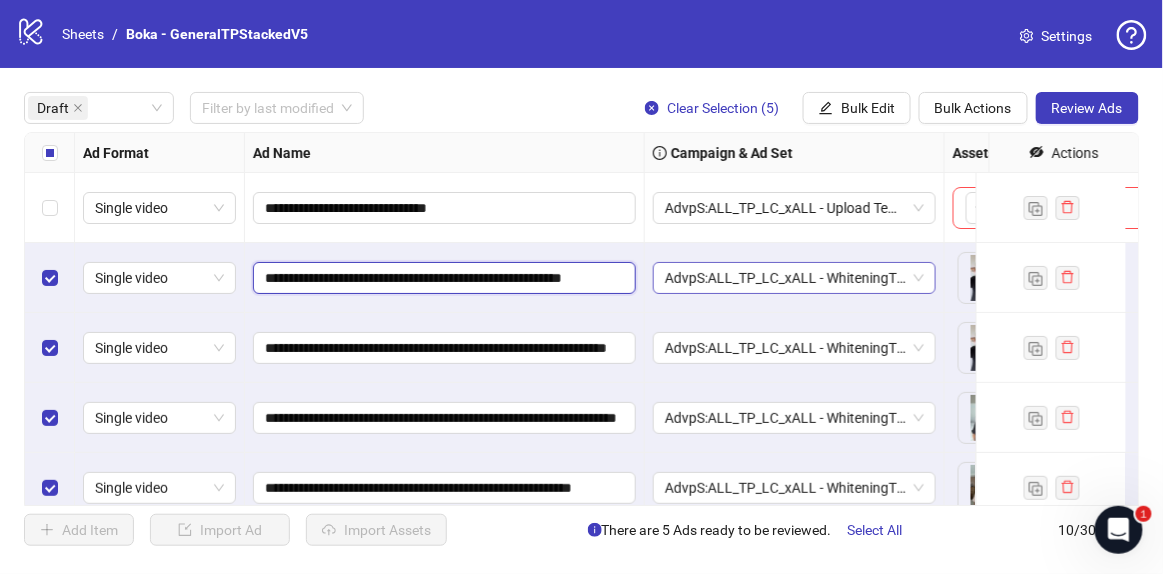 scroll, scrollTop: 0, scrollLeft: 56, axis: horizontal 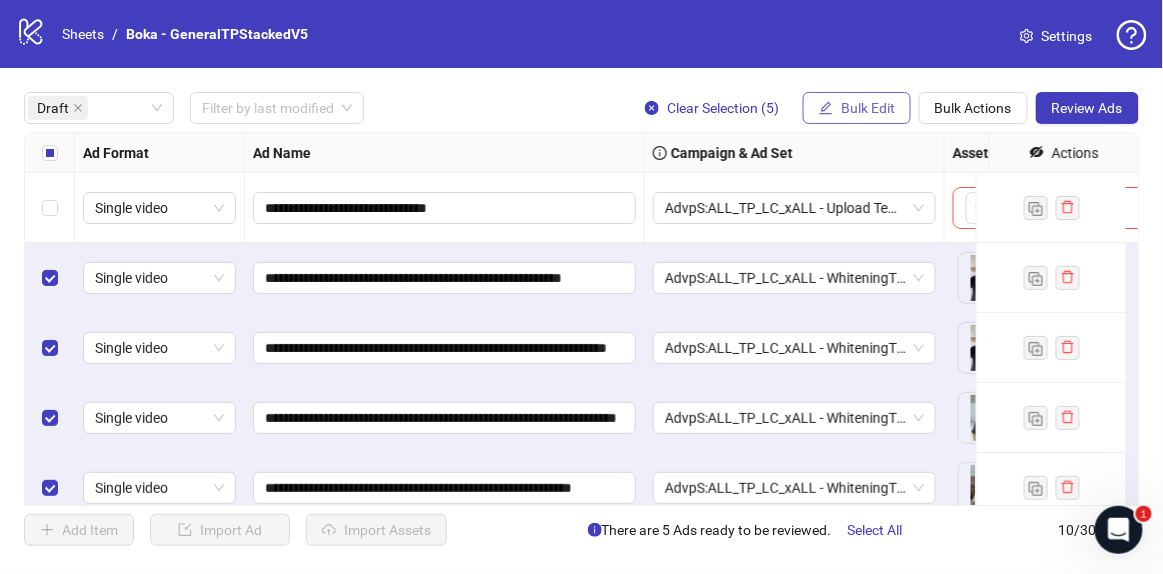 click on "Bulk Edit" at bounding box center (868, 108) 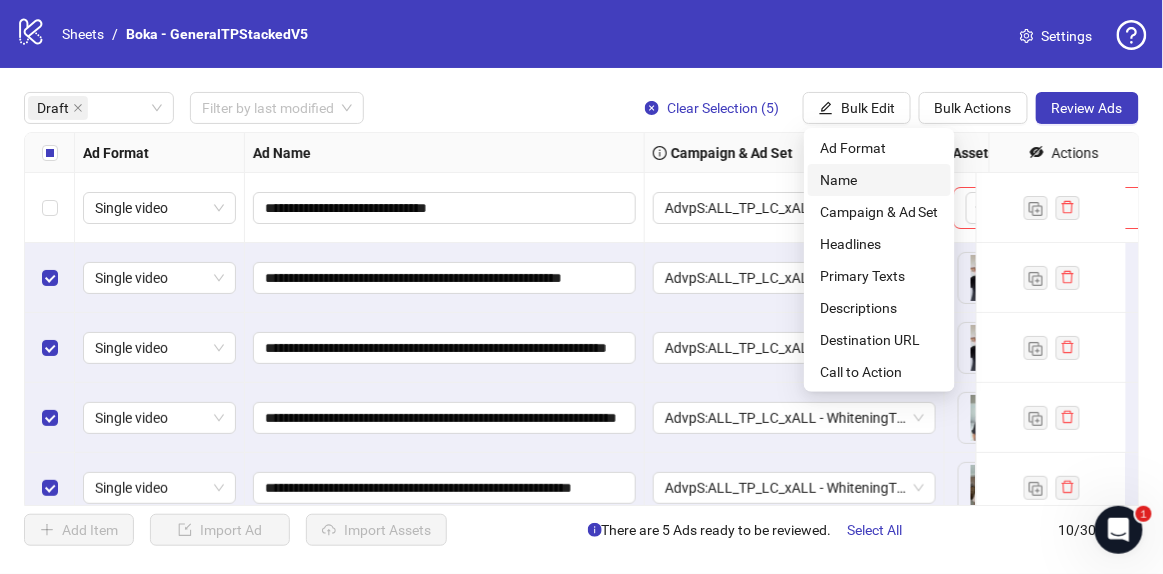 click on "Name" at bounding box center [879, 180] 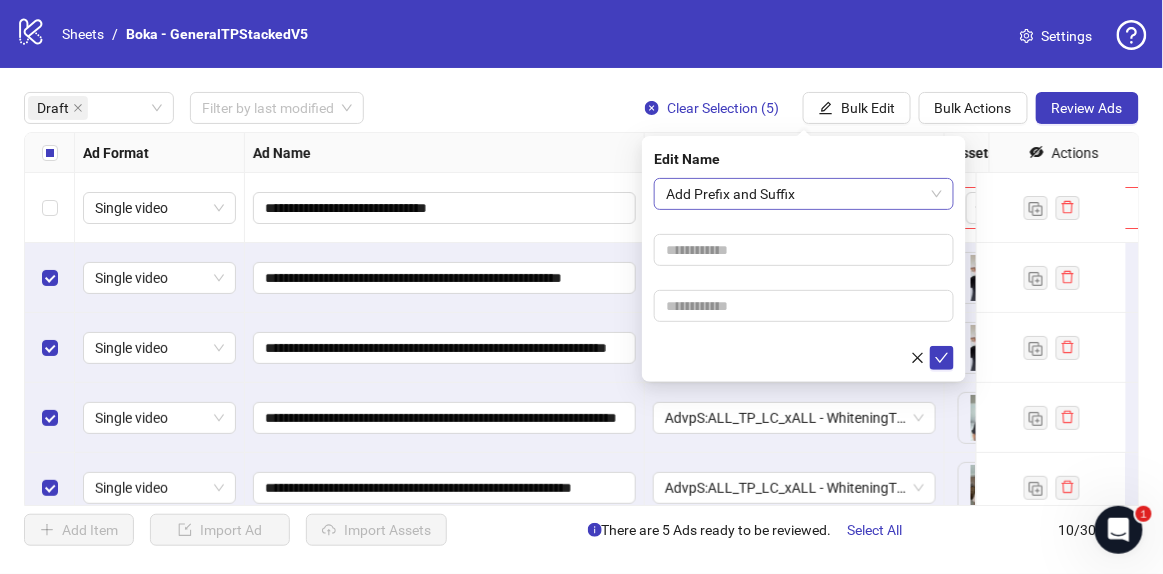 drag, startPoint x: 773, startPoint y: 198, endPoint x: 758, endPoint y: 206, distance: 17 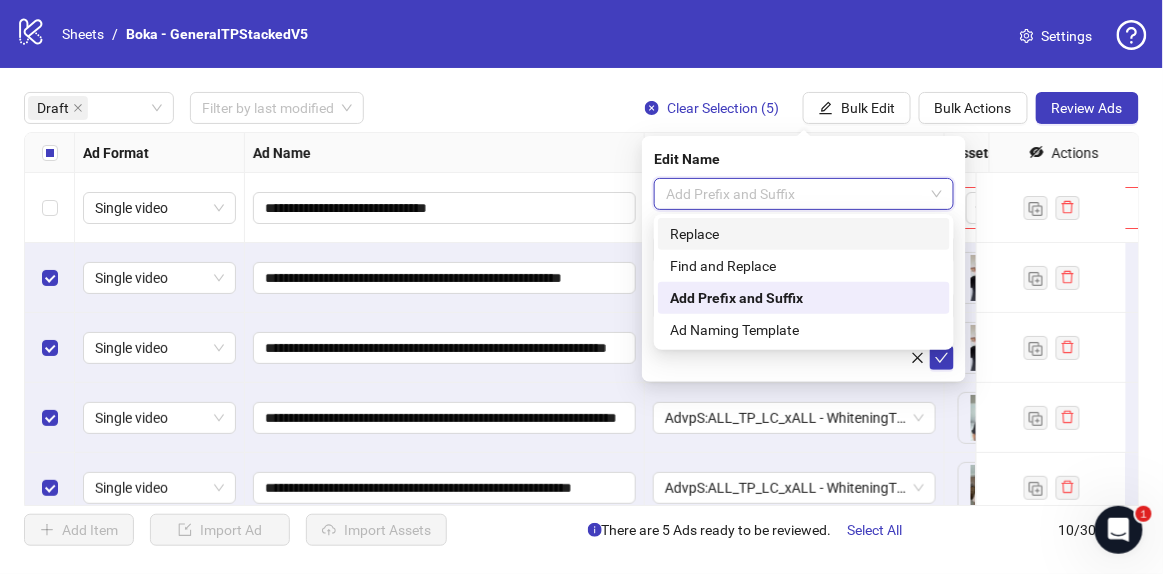 click on "Add Prefix and Suffix" at bounding box center (804, 194) 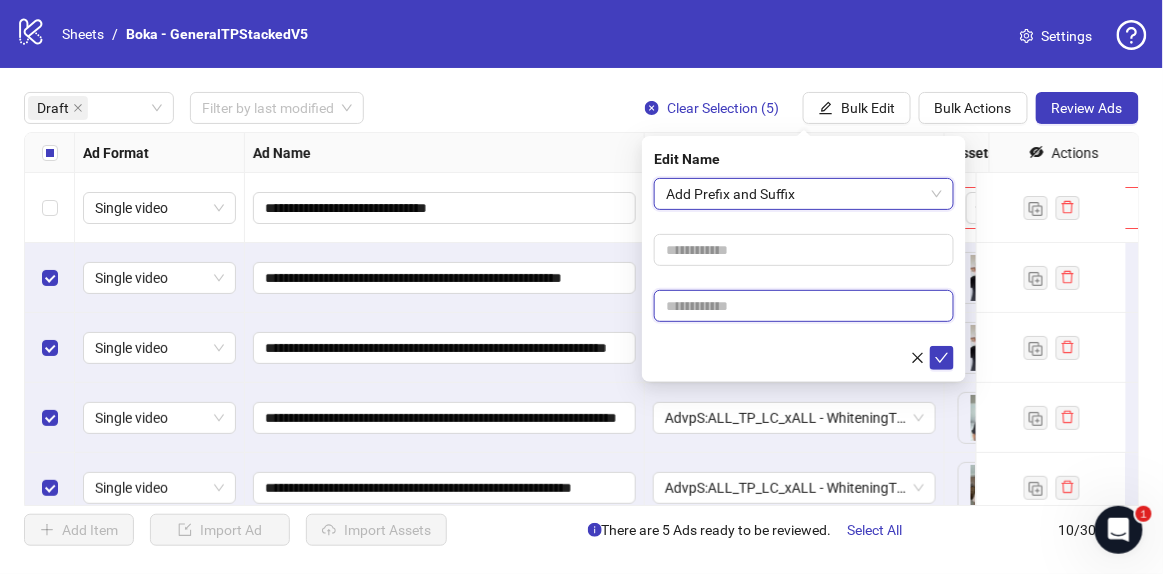 click at bounding box center (804, 306) 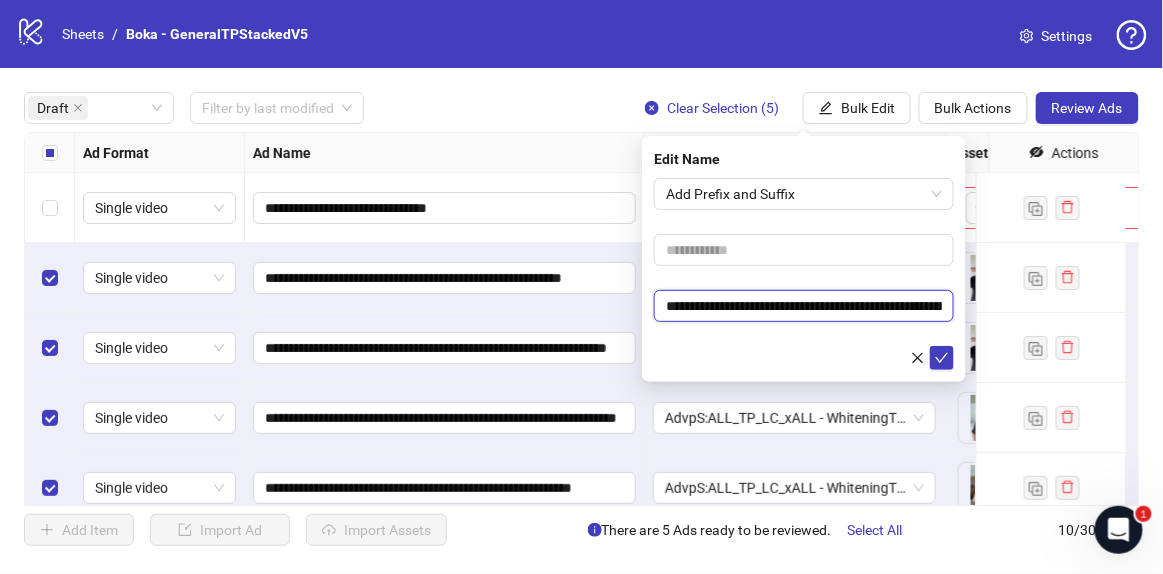 scroll, scrollTop: 0, scrollLeft: 210, axis: horizontal 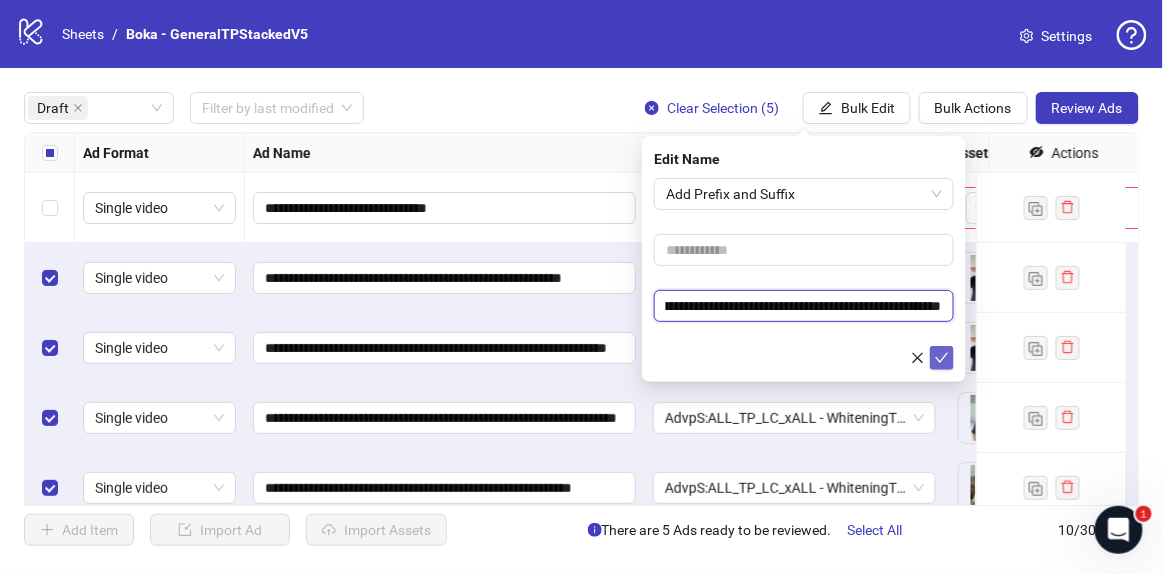 type on "**********" 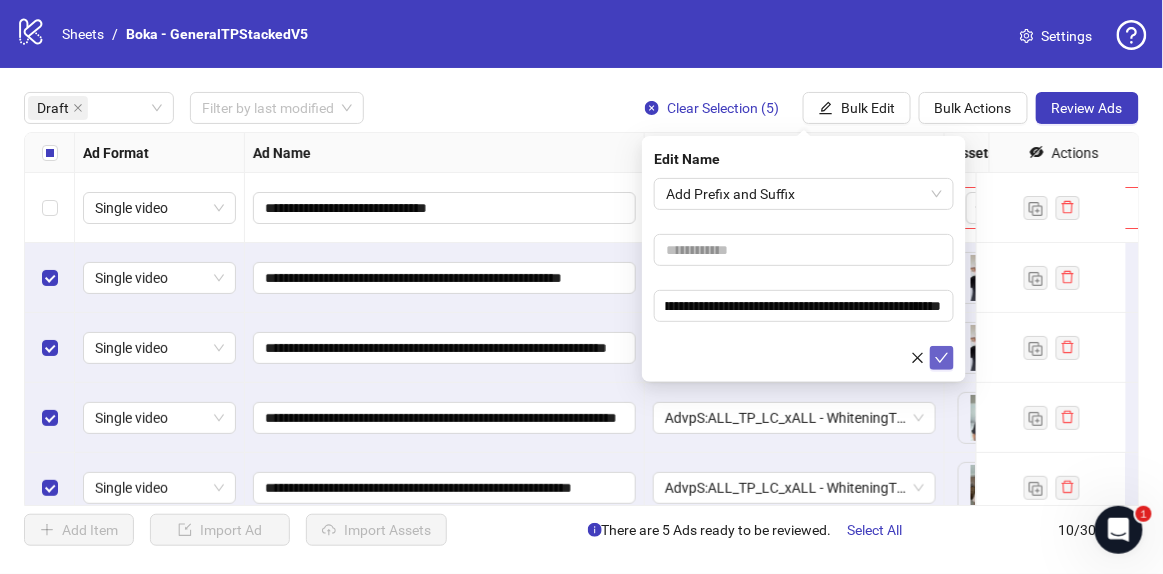 click 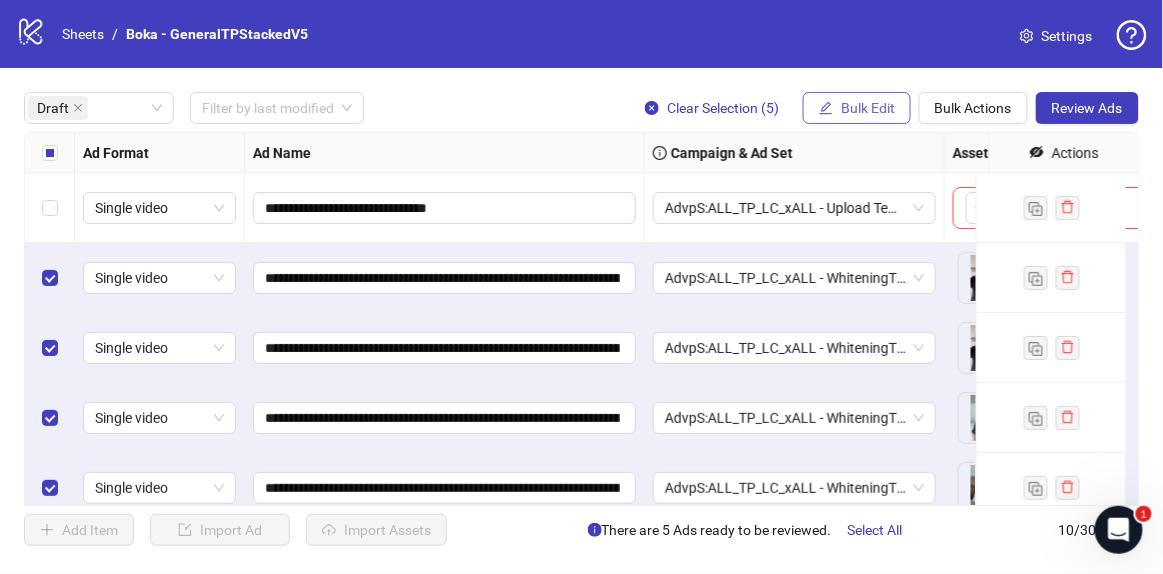 click on "Bulk Edit" at bounding box center [868, 108] 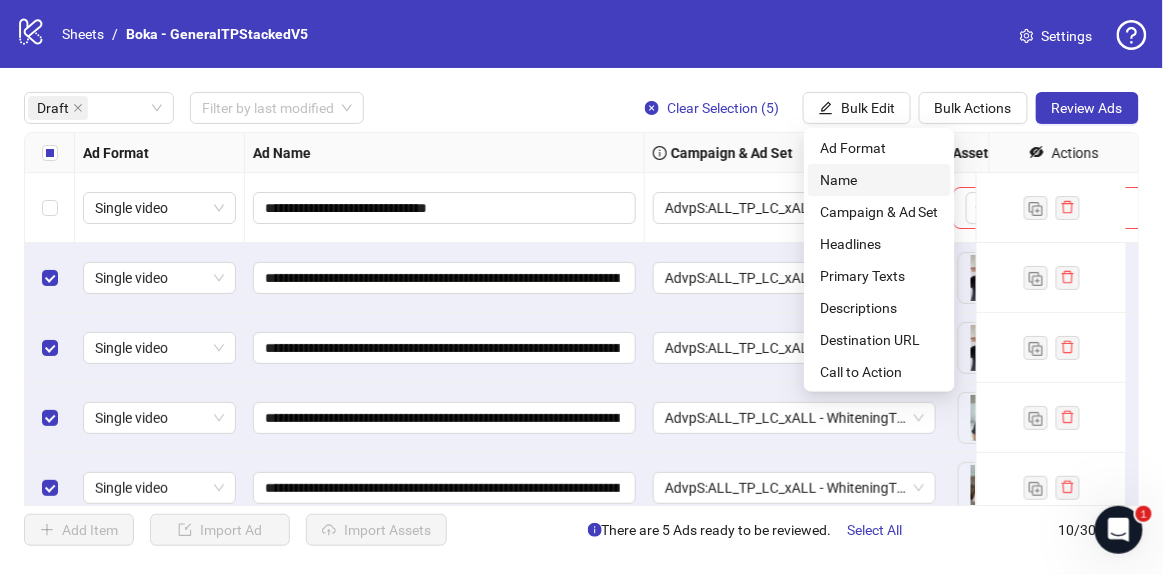 click on "Name" at bounding box center [879, 180] 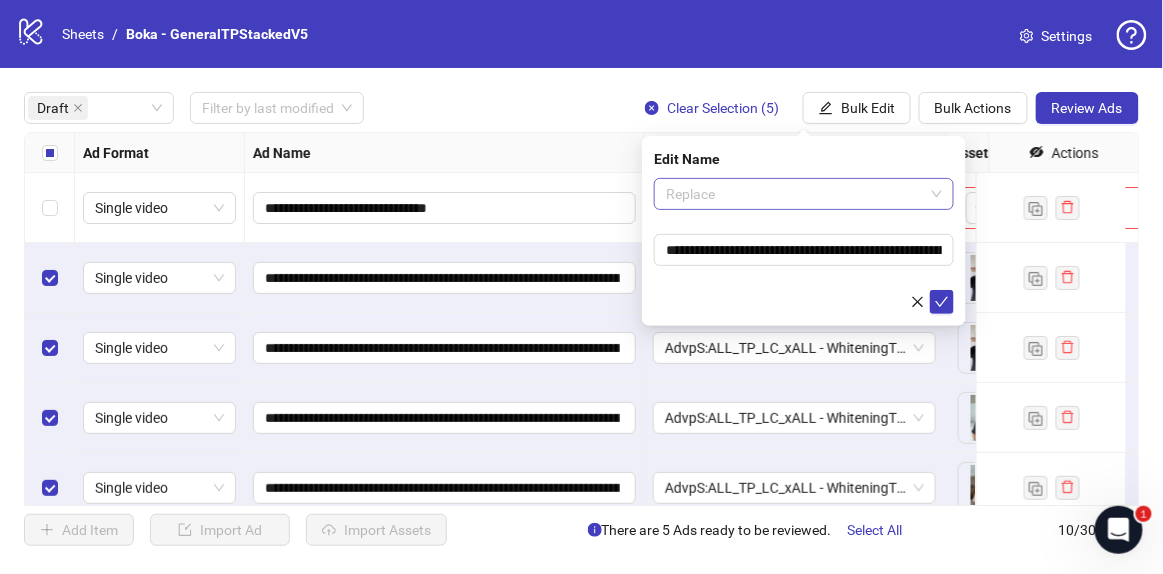 click on "Replace" at bounding box center (804, 194) 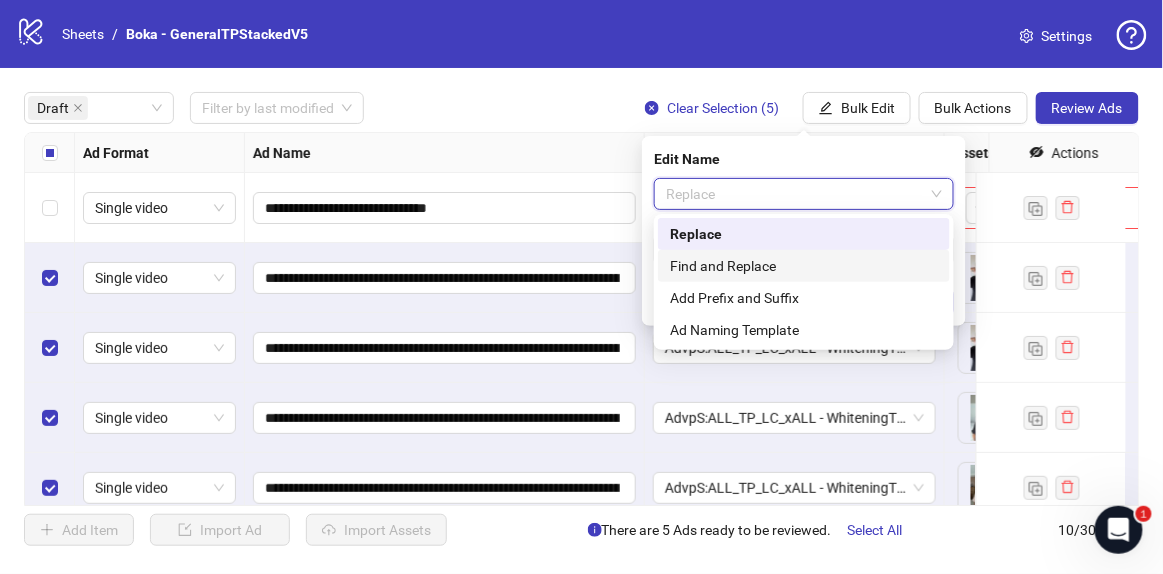 click on "Find and Replace" at bounding box center (804, 266) 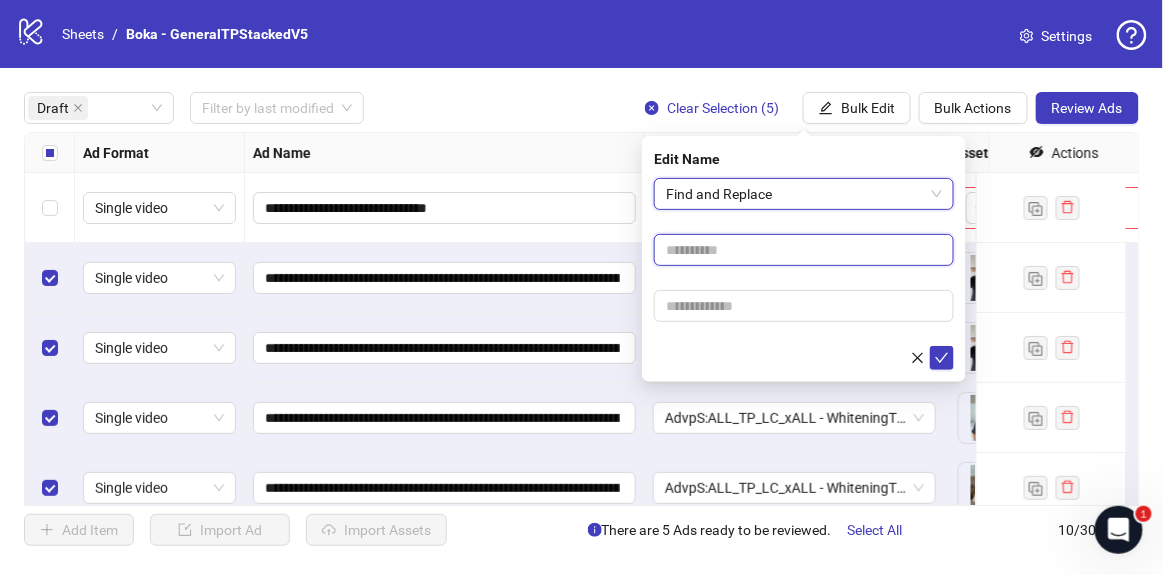 click at bounding box center (804, 250) 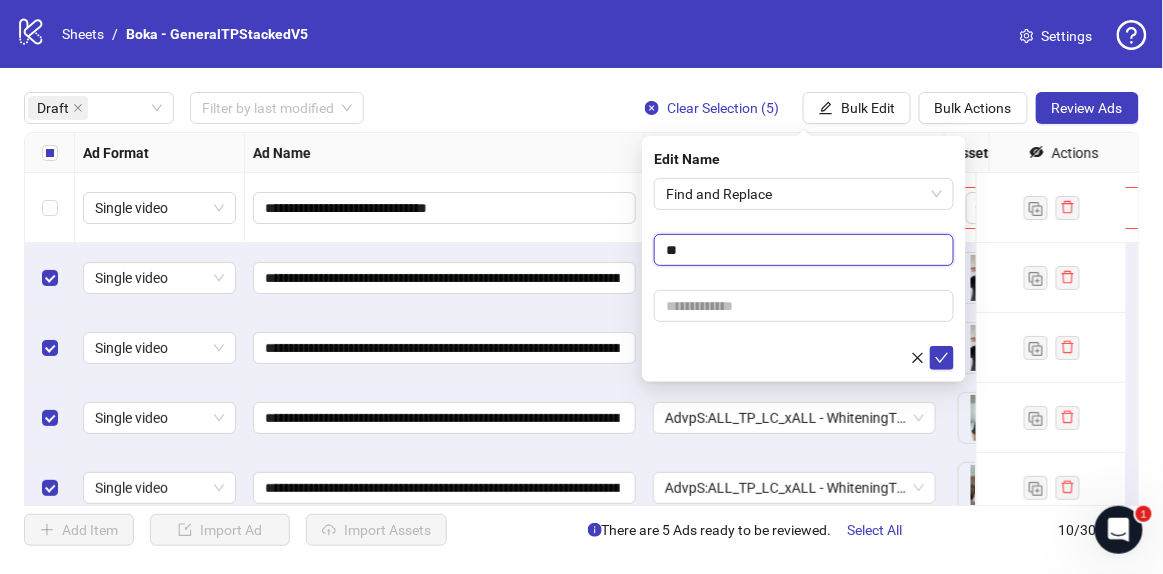 type on "**" 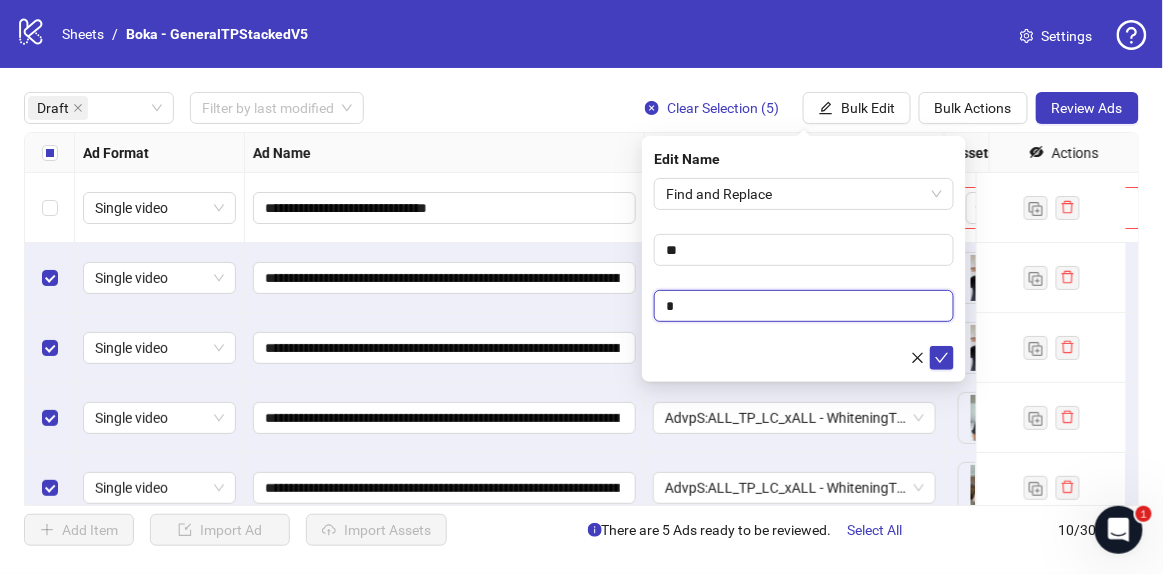 type on "*" 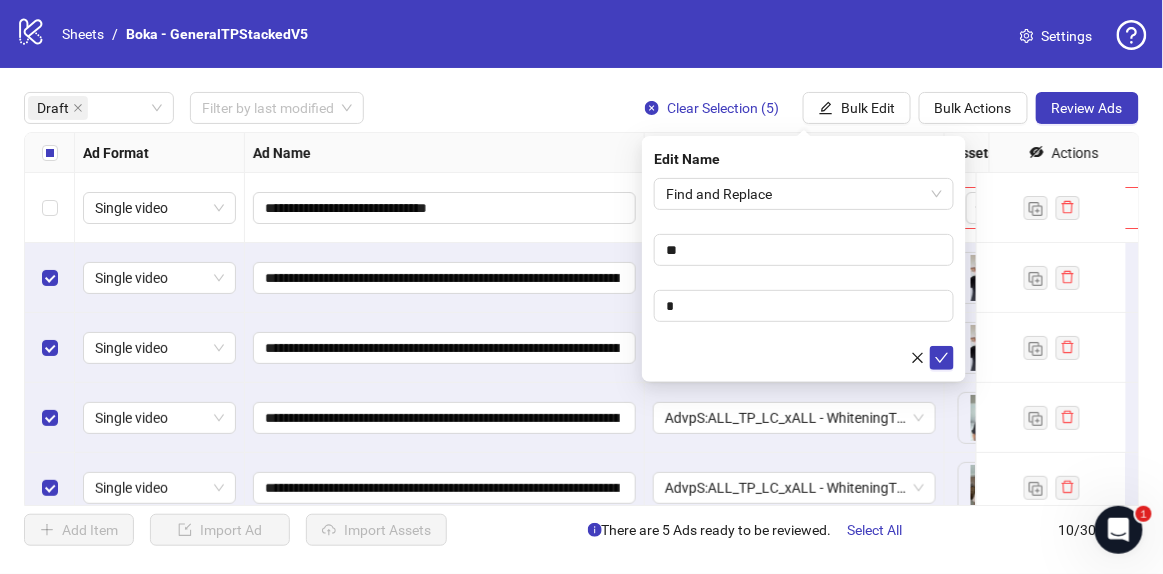 click on "Find and Replace ** *" at bounding box center [804, 274] 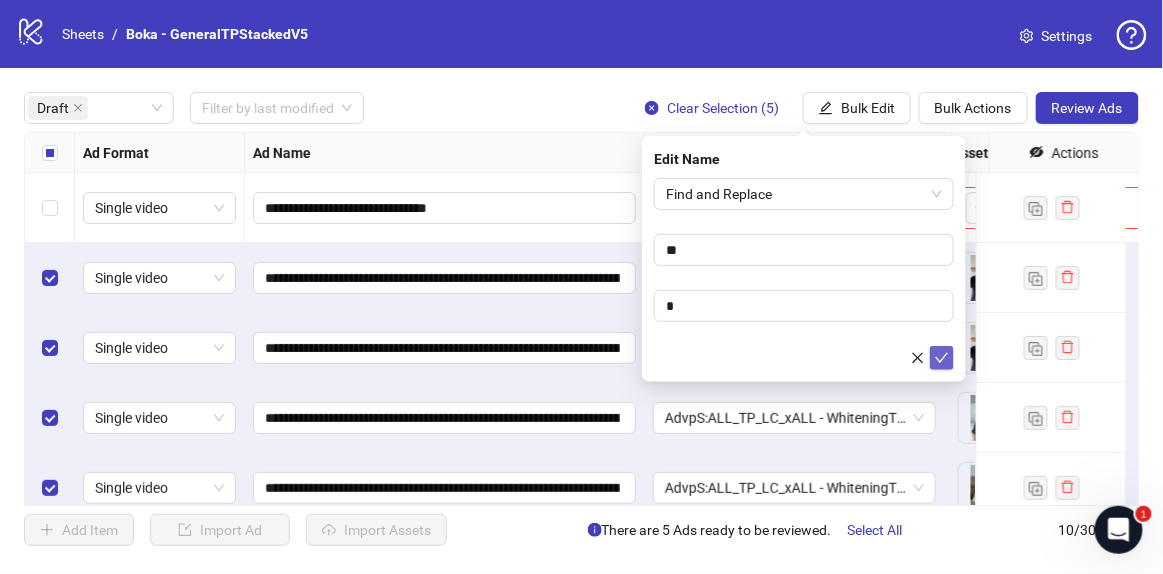 click 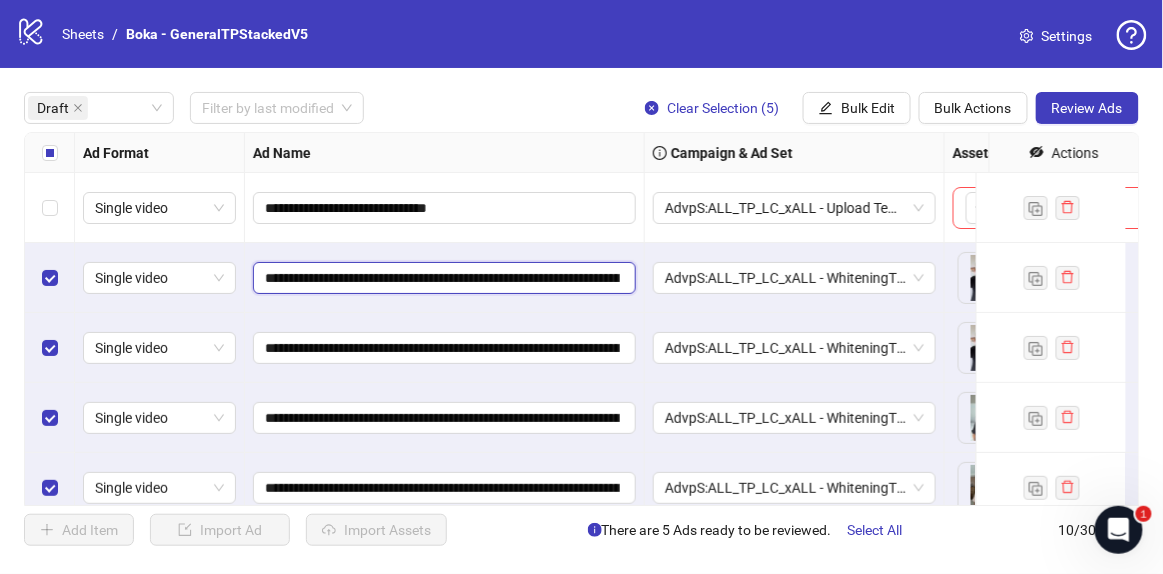 click on "**********" at bounding box center [442, 278] 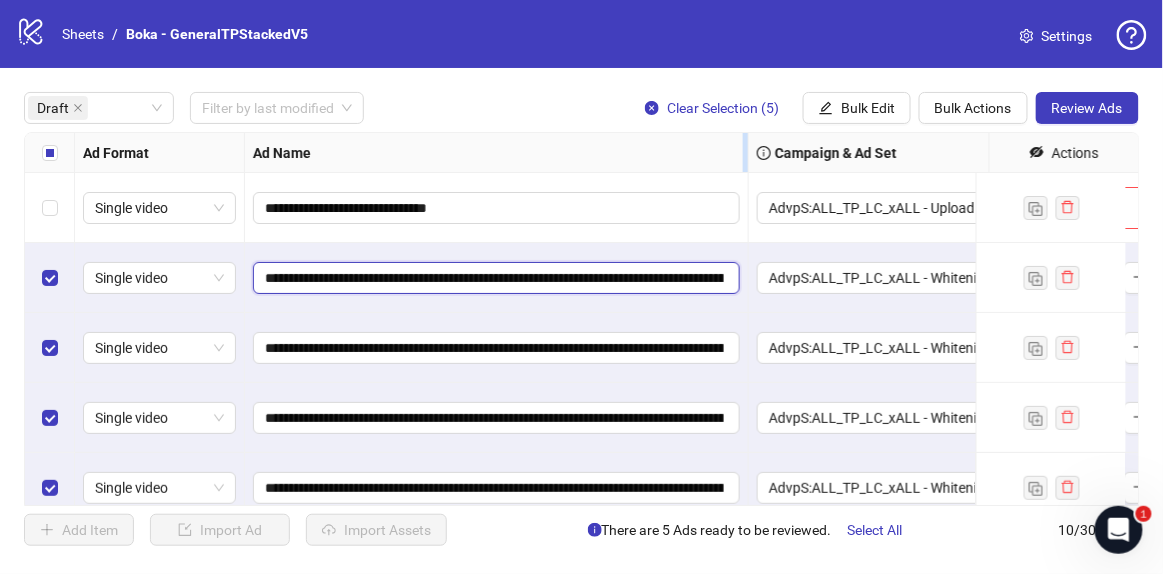 drag, startPoint x: 643, startPoint y: 150, endPoint x: 744, endPoint y: 162, distance: 101.71037 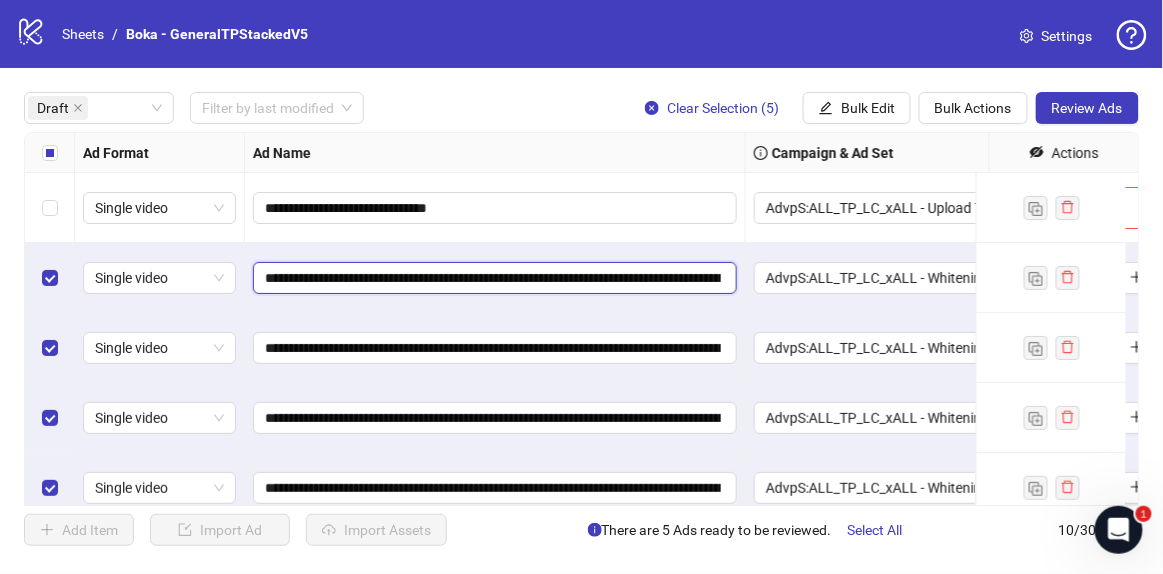 click on "**********" at bounding box center [493, 278] 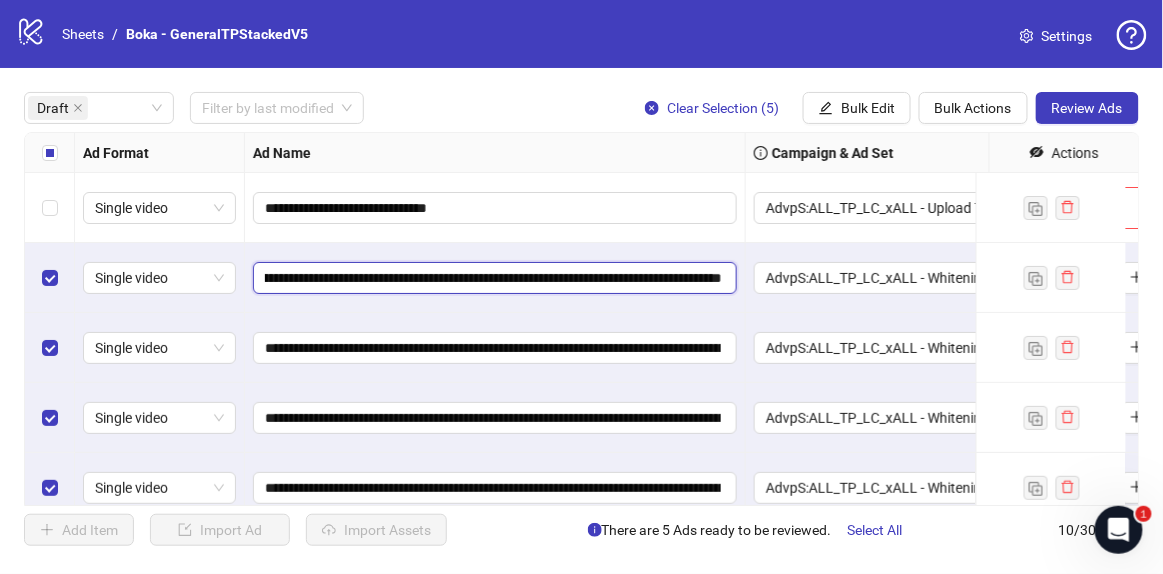 scroll, scrollTop: 0, scrollLeft: 437, axis: horizontal 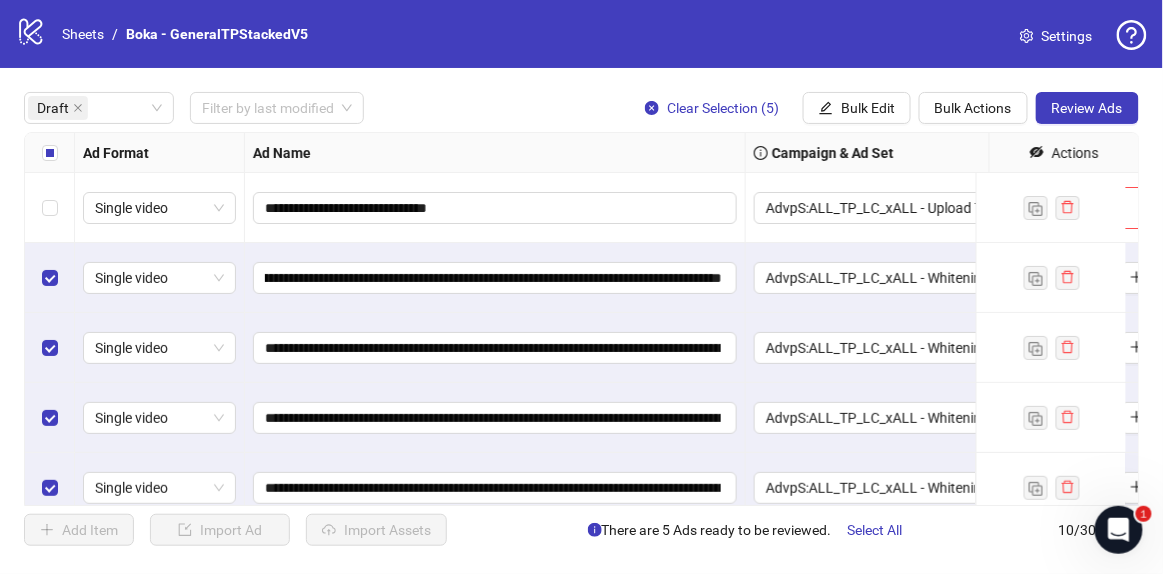 click at bounding box center [50, 153] 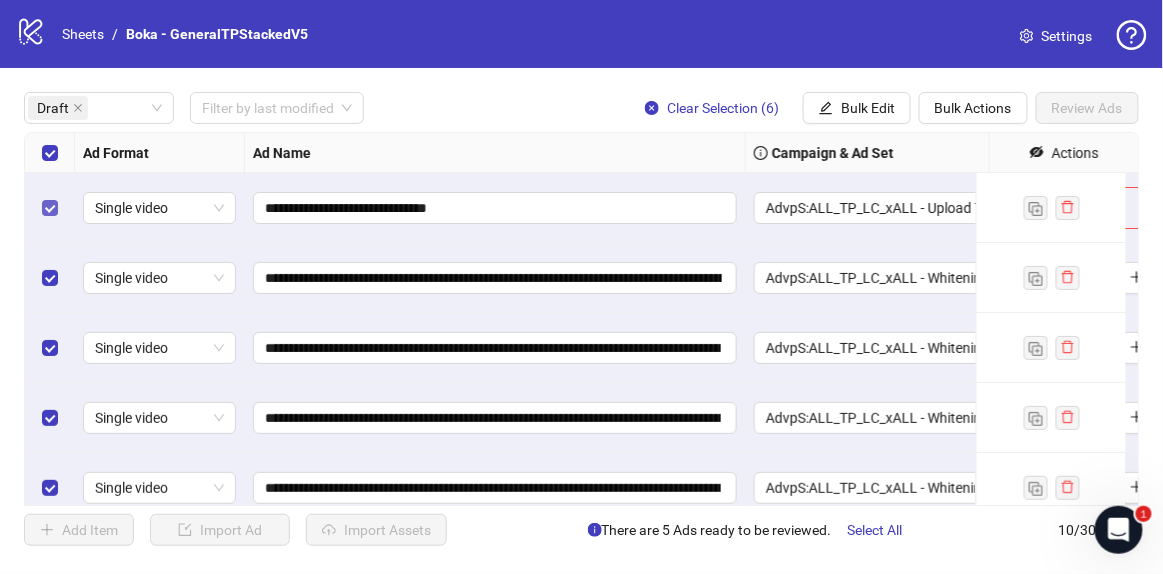 click at bounding box center (50, 208) 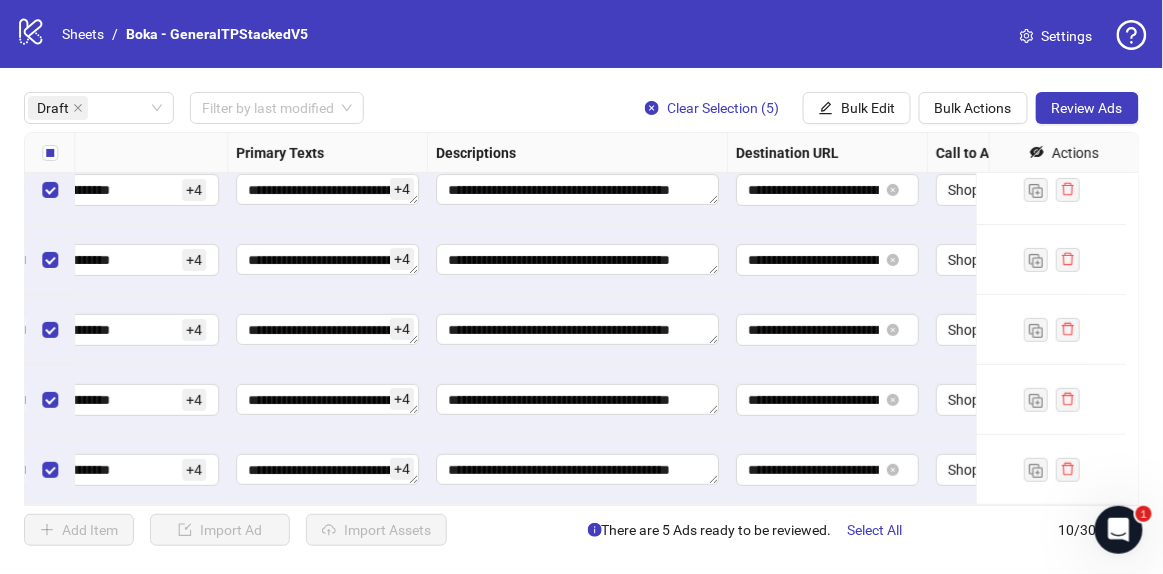 scroll, scrollTop: 101, scrollLeft: 1470, axis: both 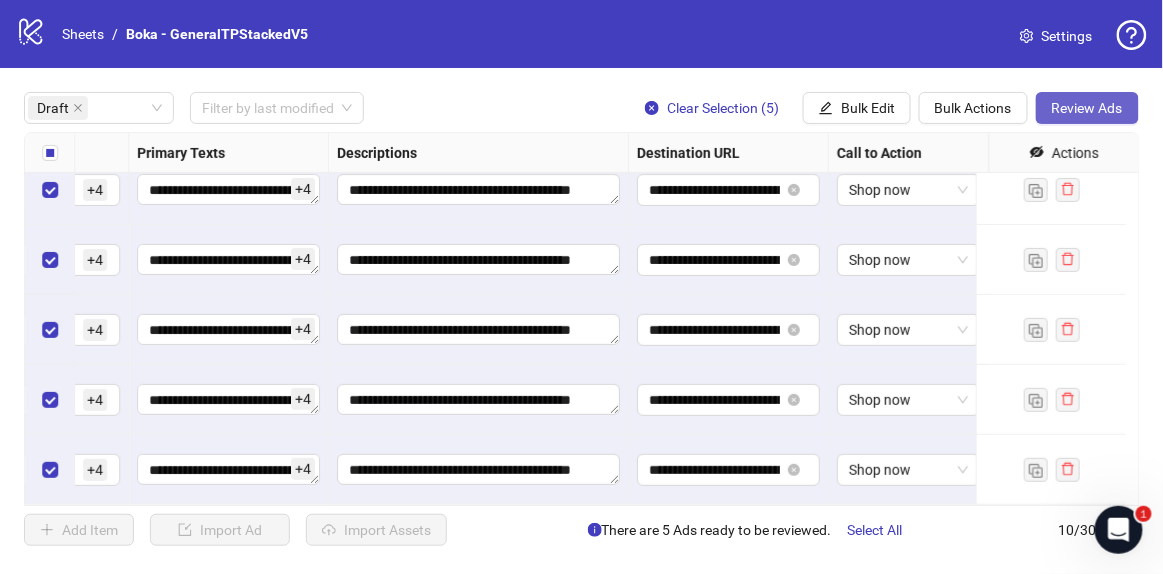 click on "Review Ads" at bounding box center (1087, 108) 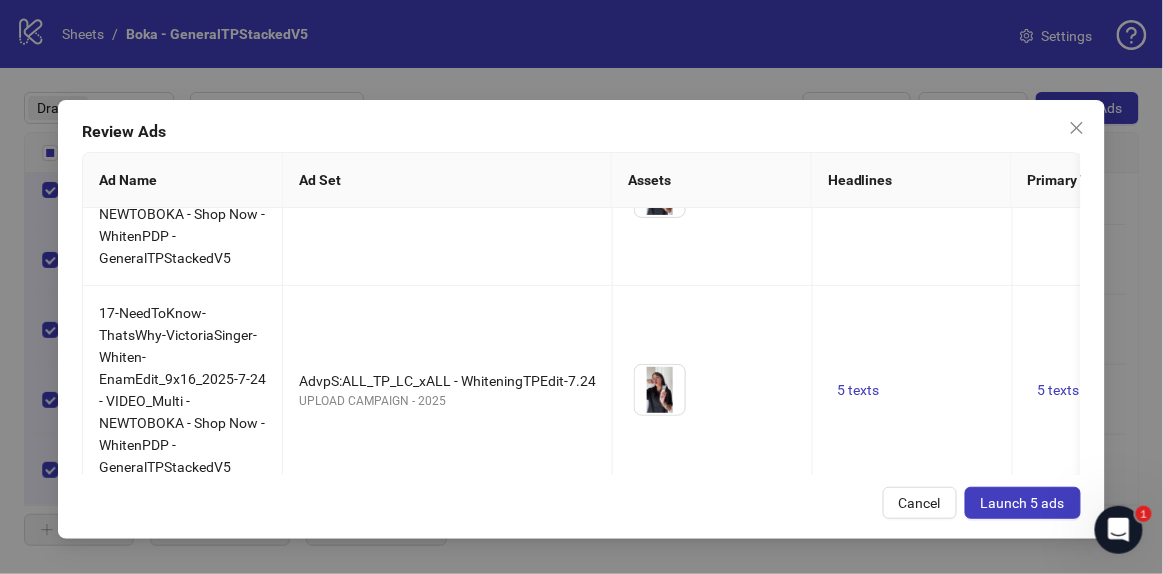 scroll, scrollTop: 0, scrollLeft: 0, axis: both 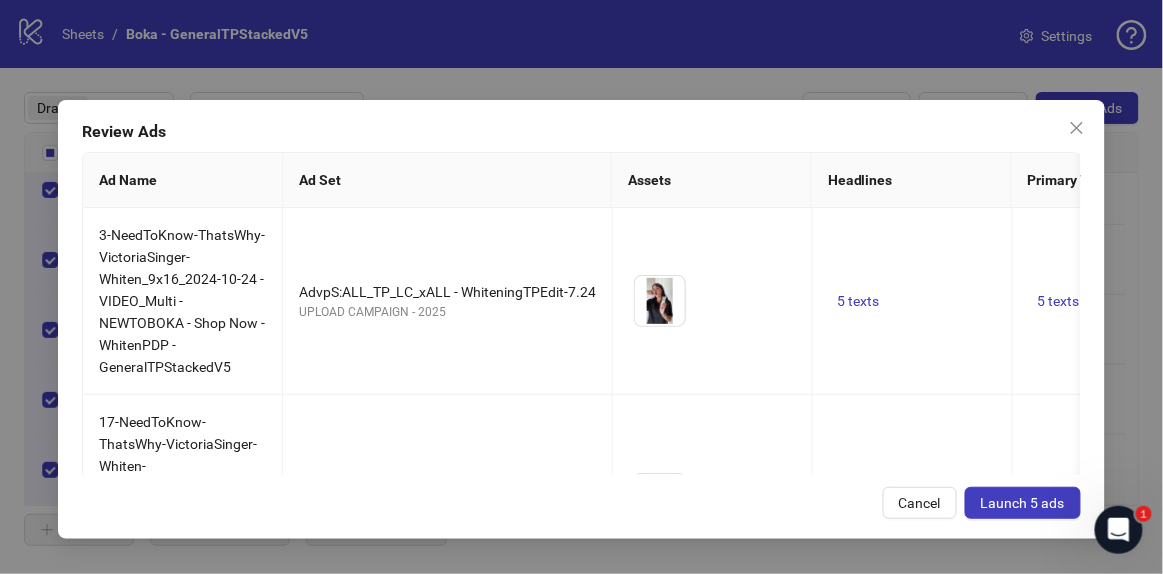 click on "Launch 5 ads" at bounding box center (1023, 503) 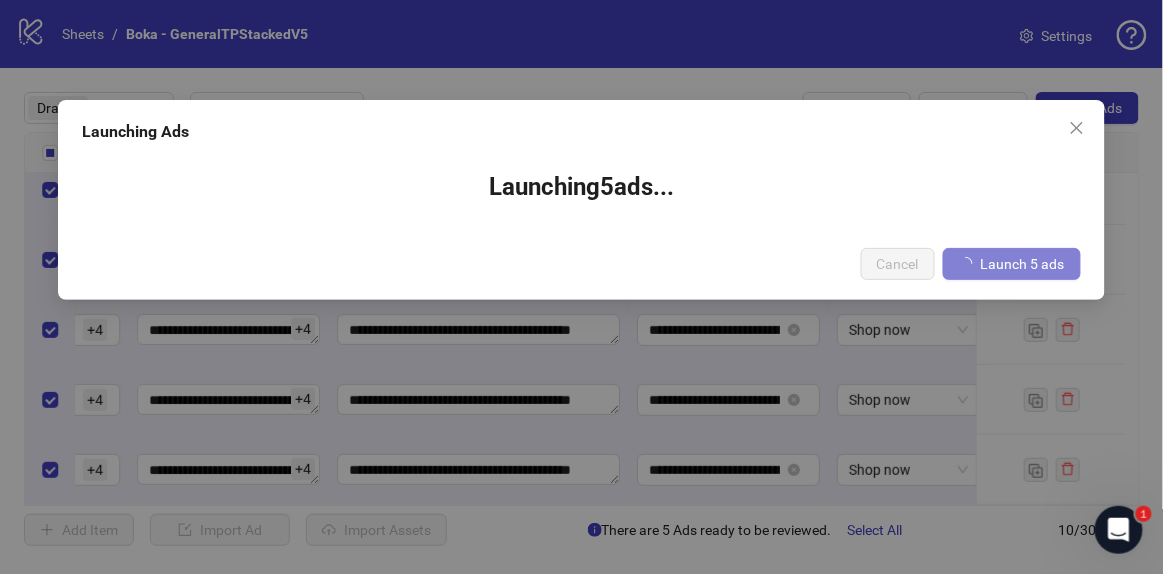 scroll, scrollTop: 0, scrollLeft: 1456, axis: horizontal 